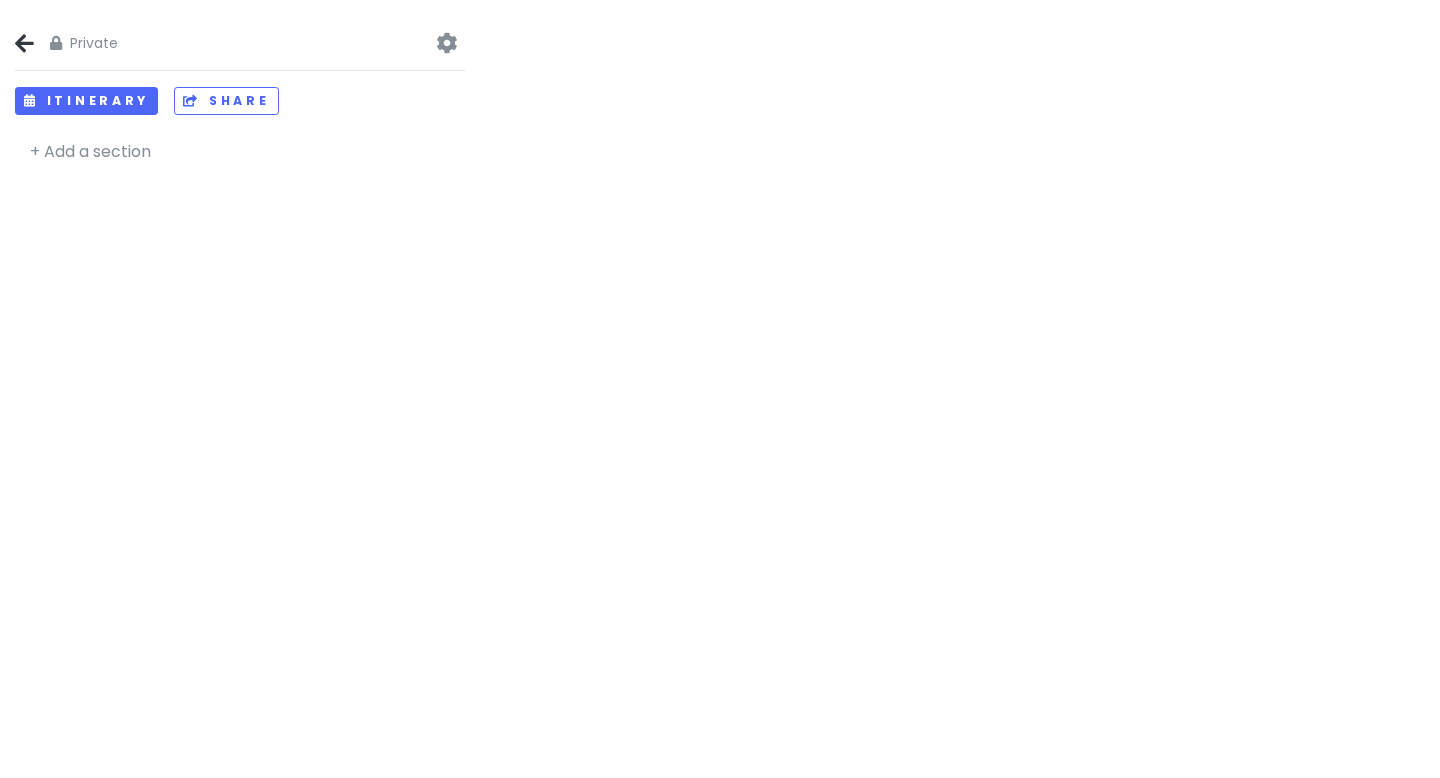 scroll, scrollTop: 0, scrollLeft: 0, axis: both 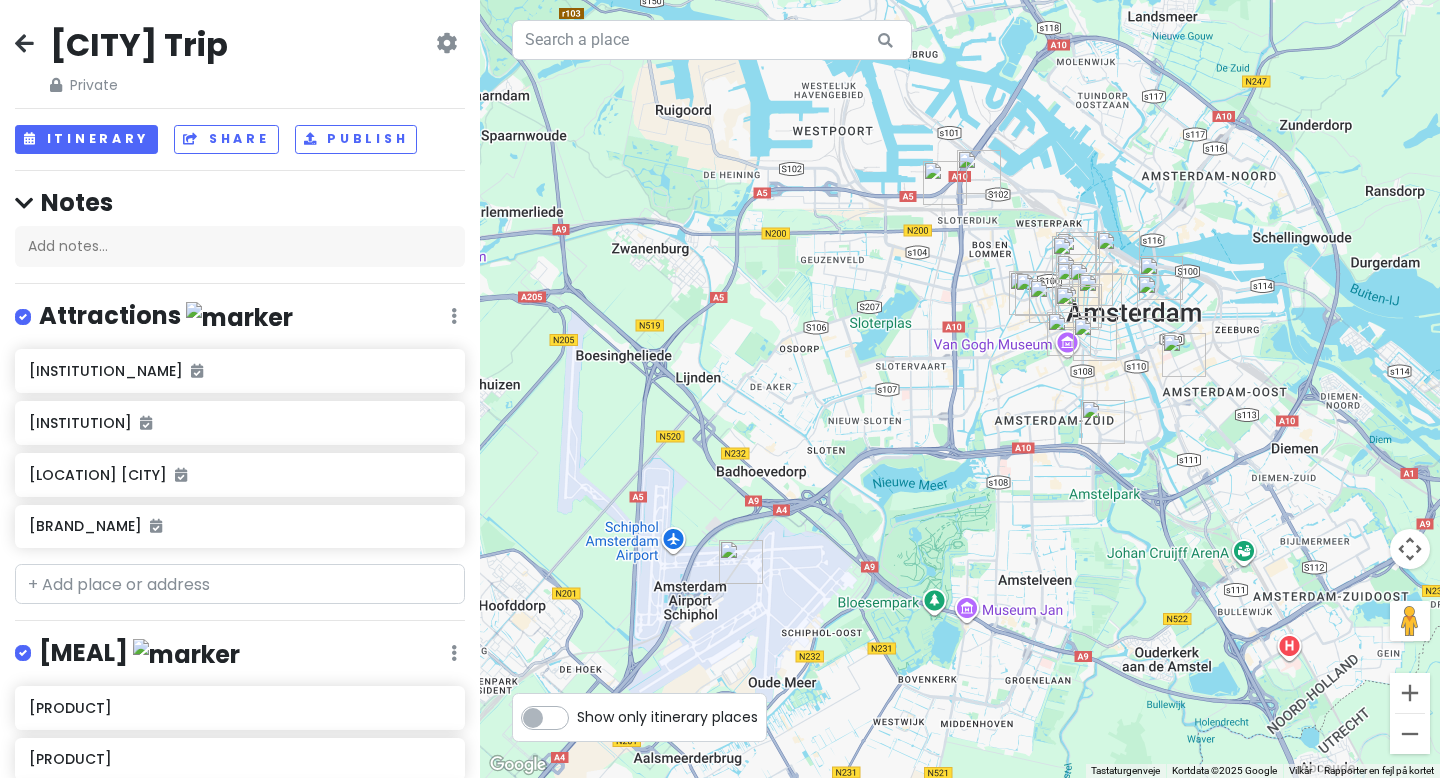 click at bounding box center (24, 43) 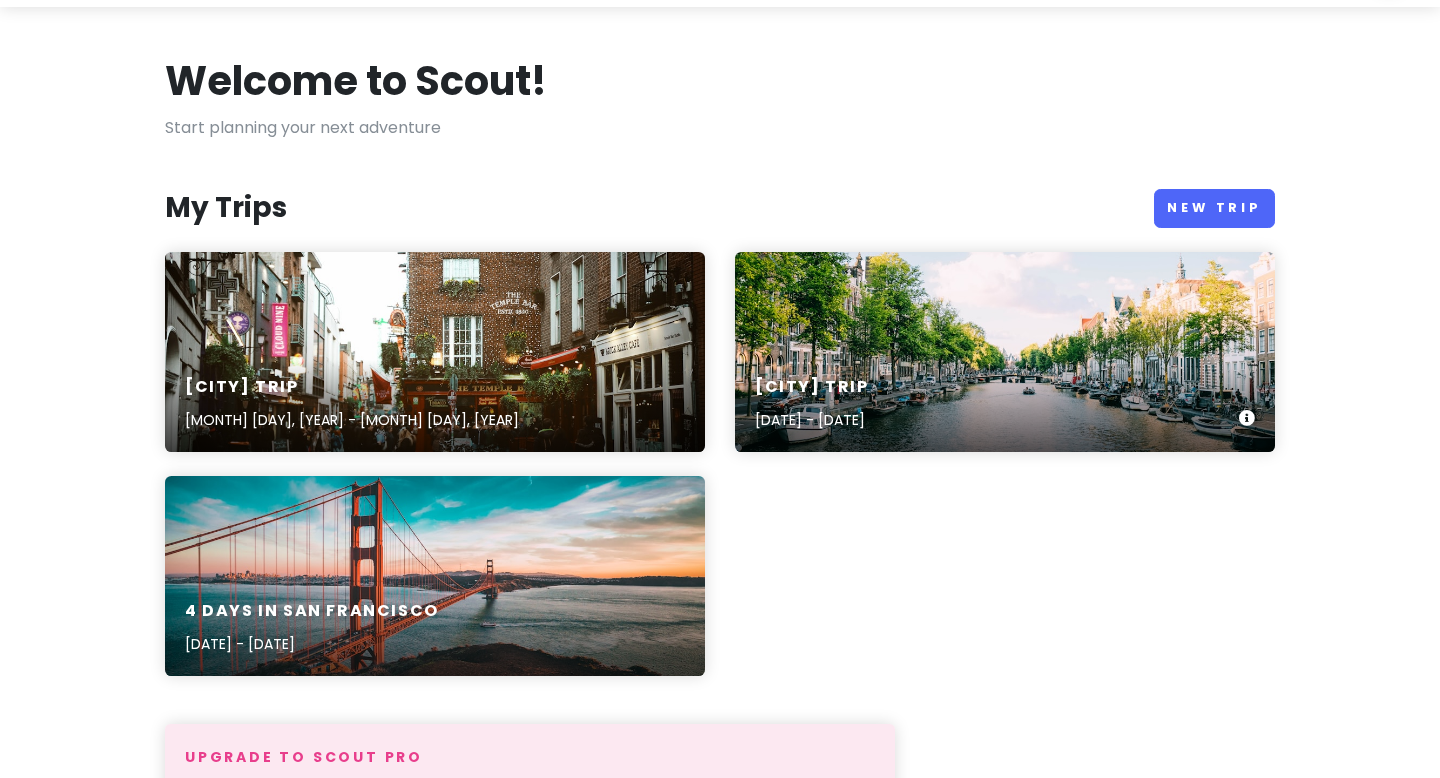 scroll, scrollTop: 0, scrollLeft: 0, axis: both 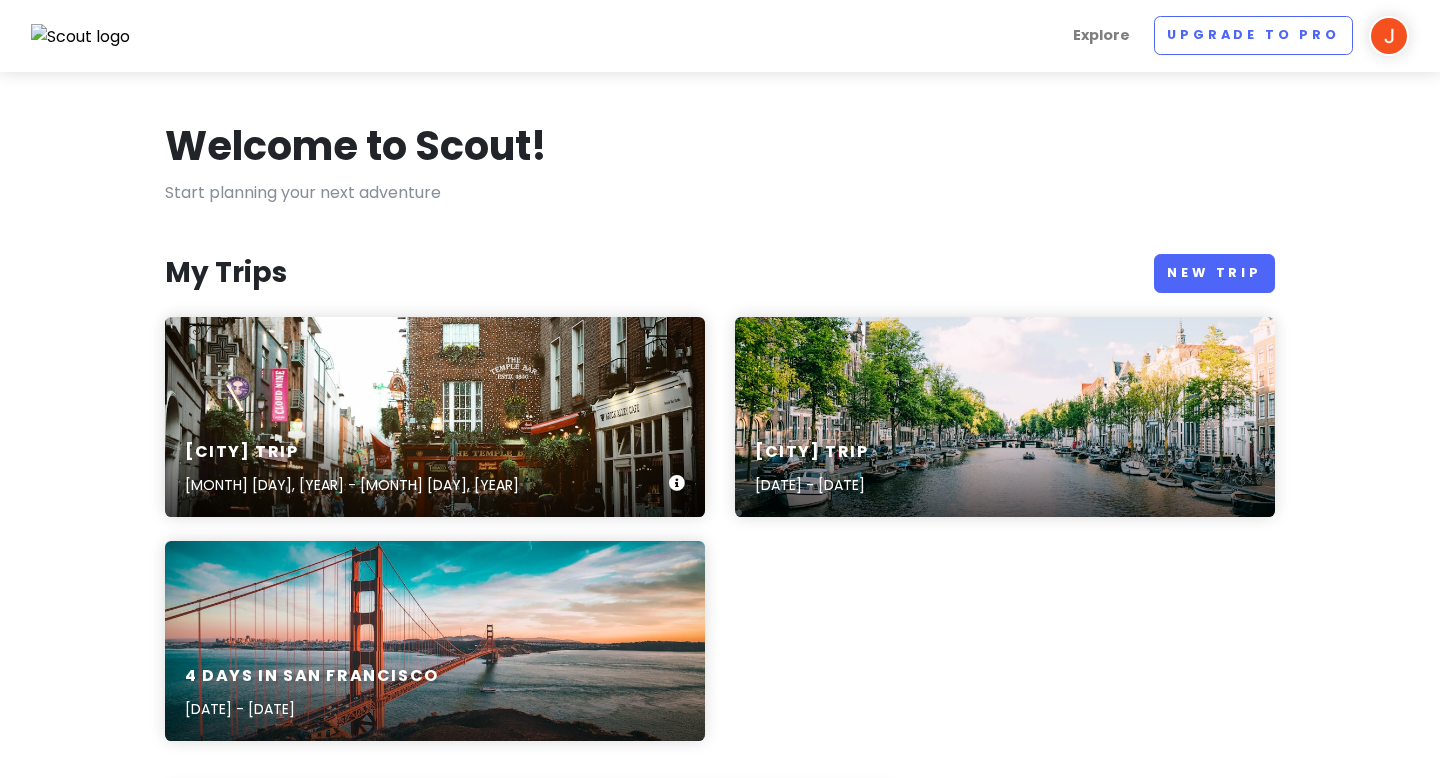 click on "[CITY] Trip [MONTH] [DAY], [YEAR] - [MONTH] [DAY], [YEAR]" at bounding box center [435, 417] 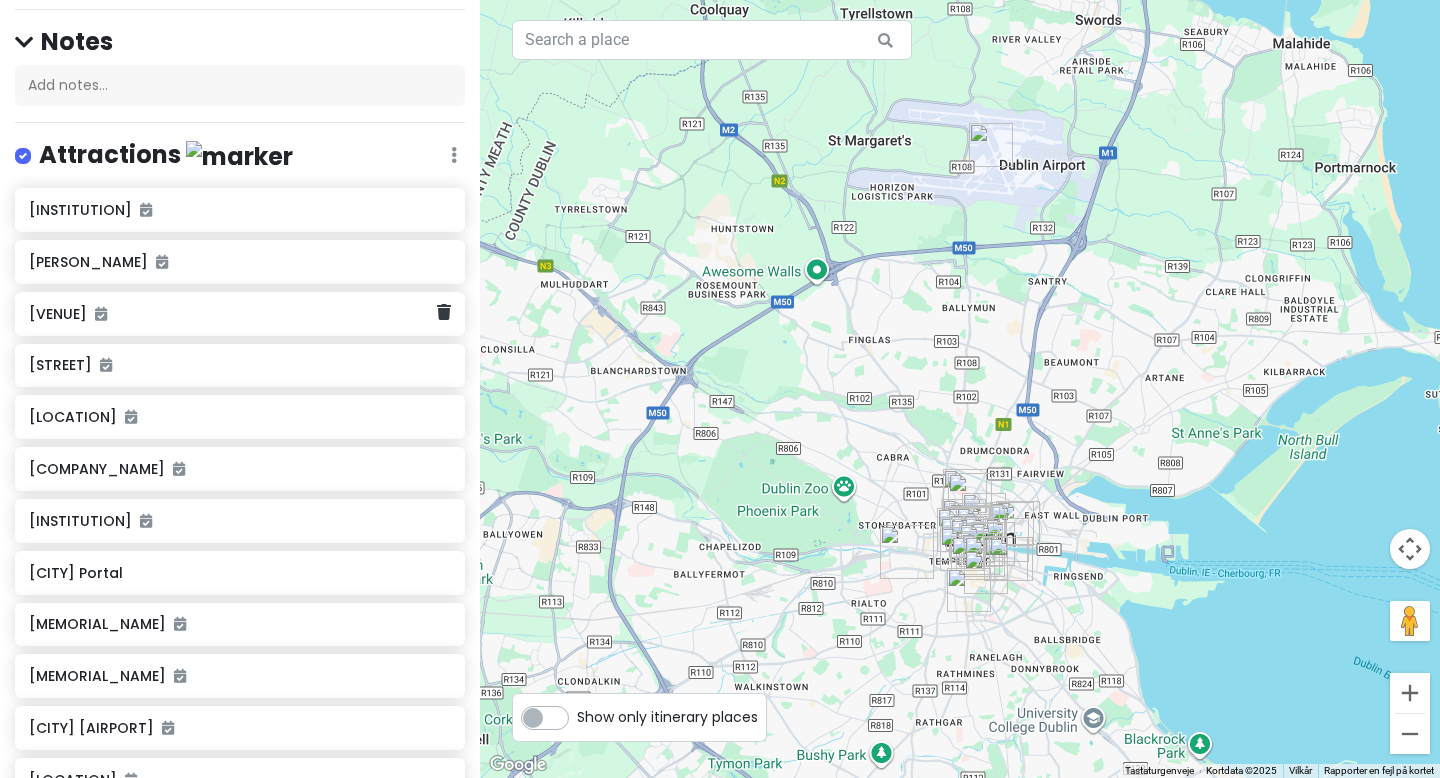 scroll, scrollTop: 0, scrollLeft: 0, axis: both 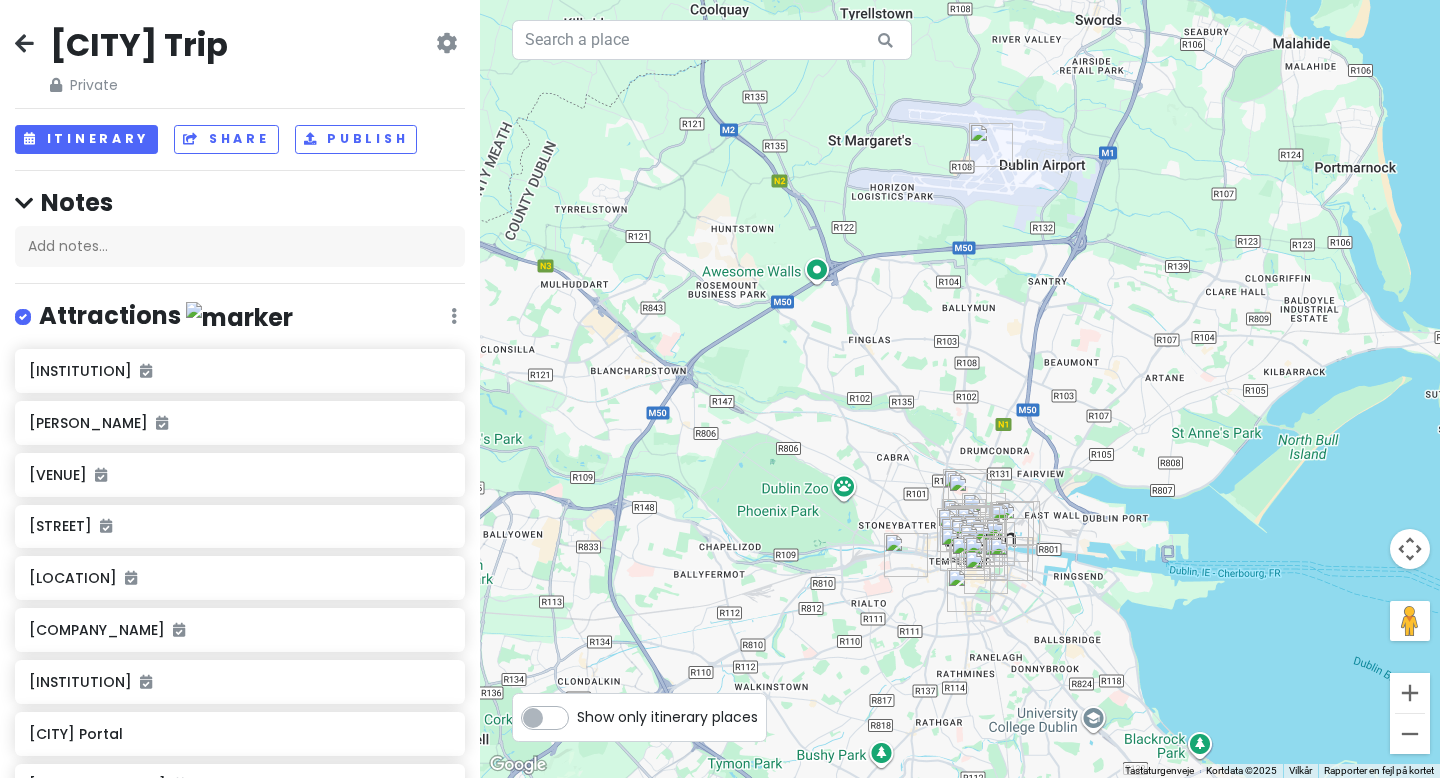 click at bounding box center [24, 43] 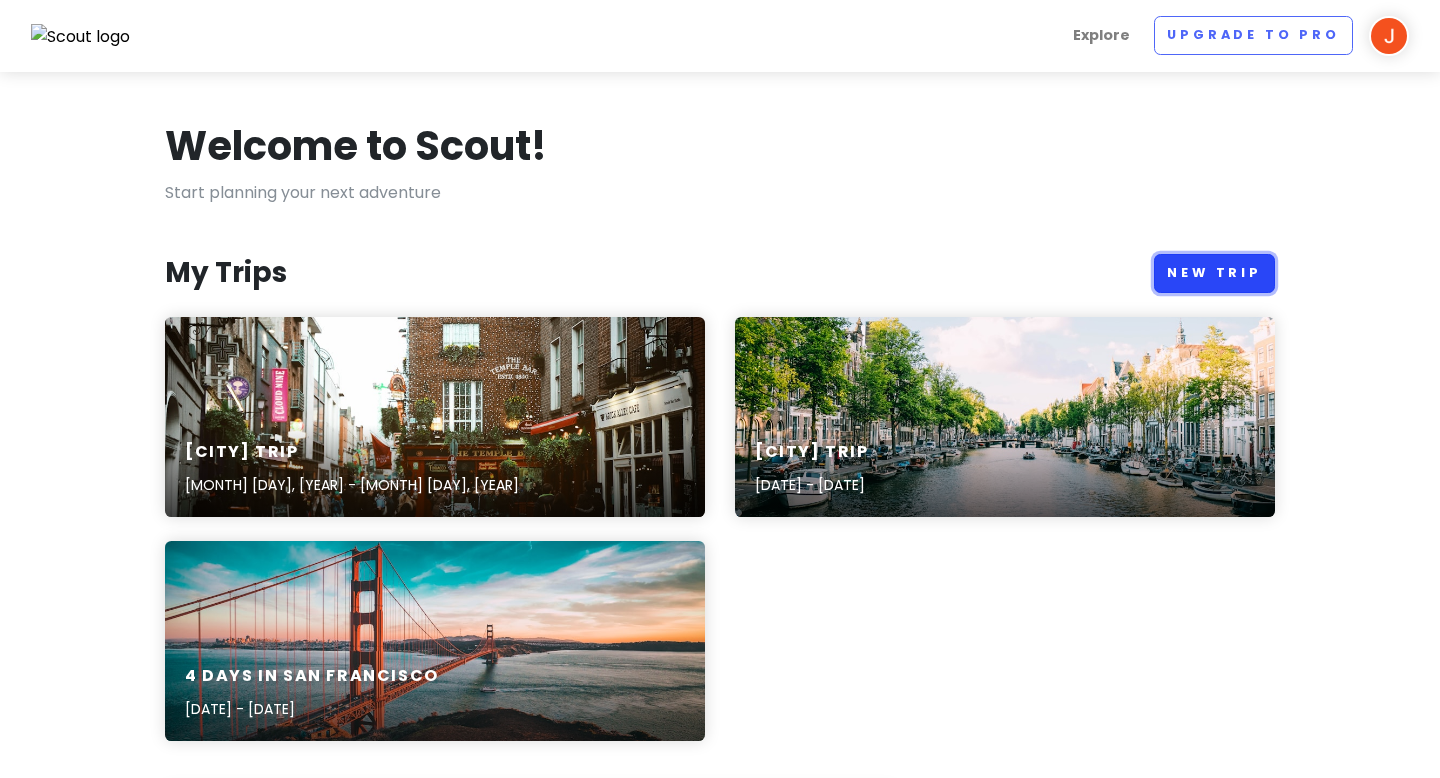 click on "New Trip" at bounding box center [1214, 273] 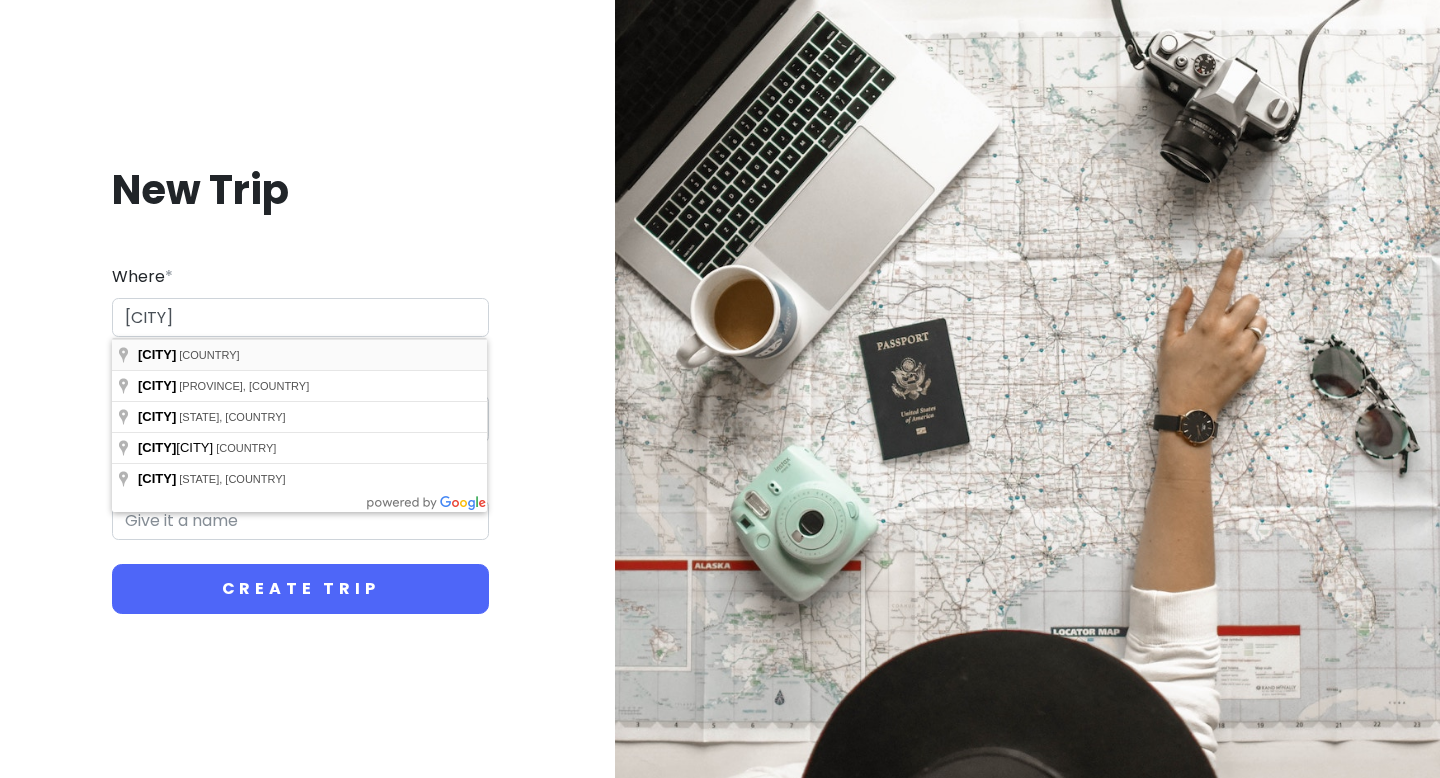 type on "[CITY]" 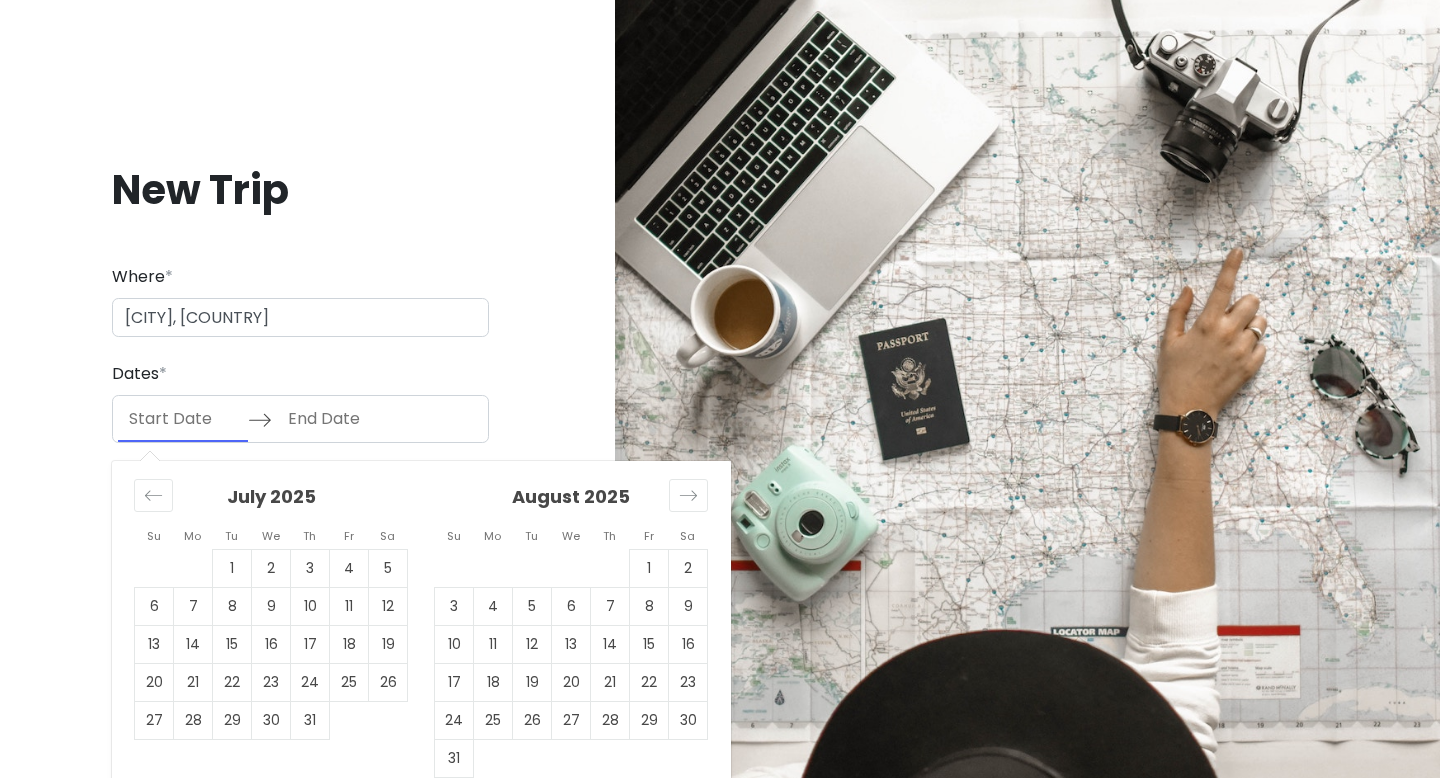 click at bounding box center [183, 419] 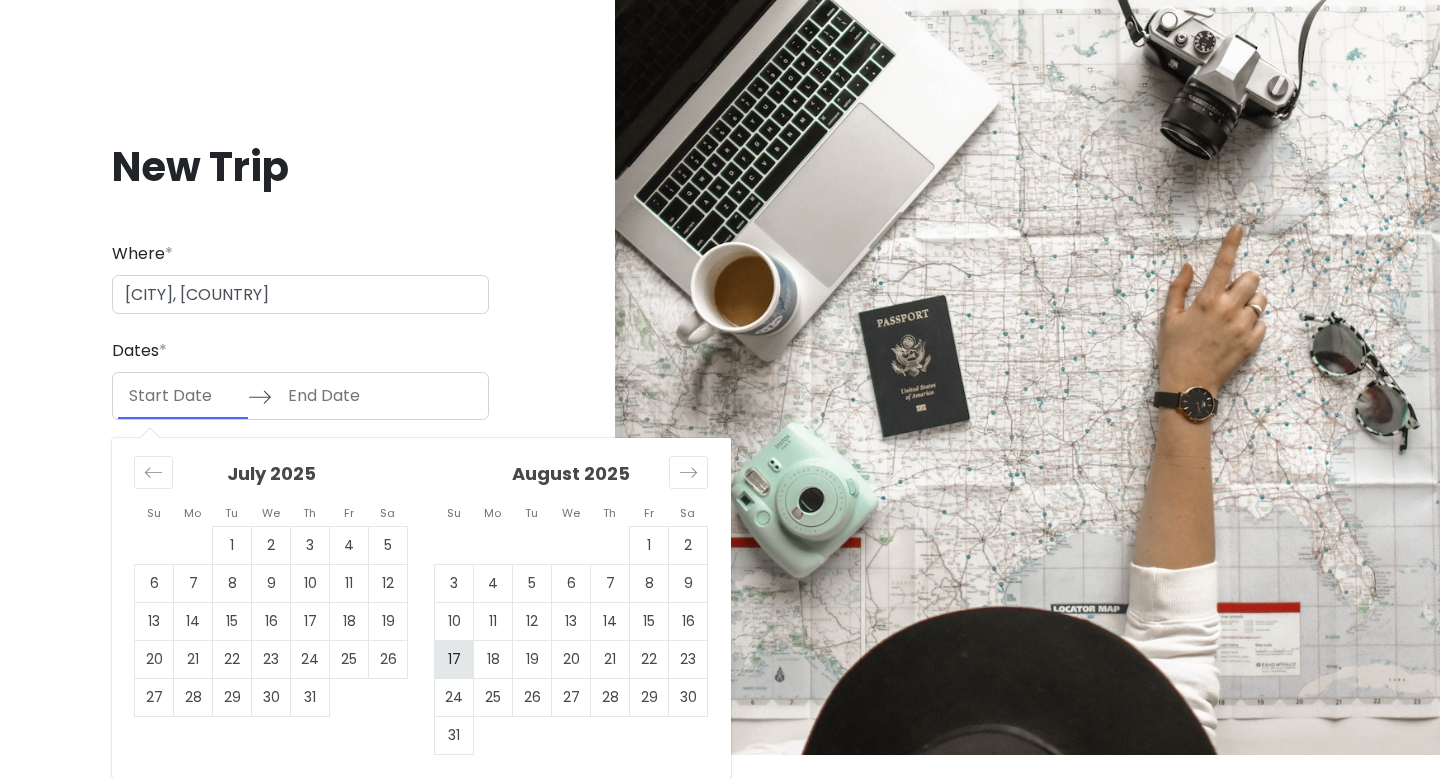 click on "17" at bounding box center [454, 659] 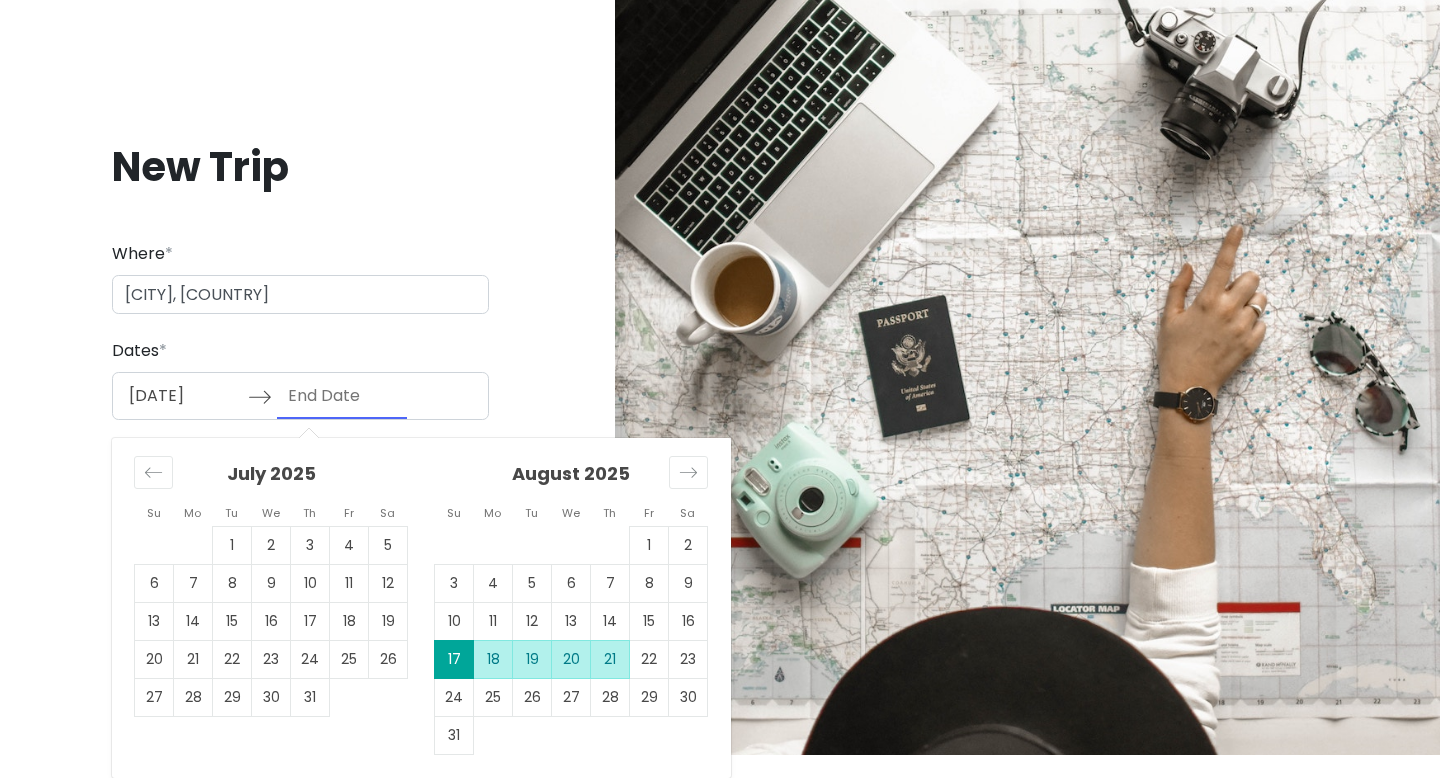 click on "21" at bounding box center [610, 659] 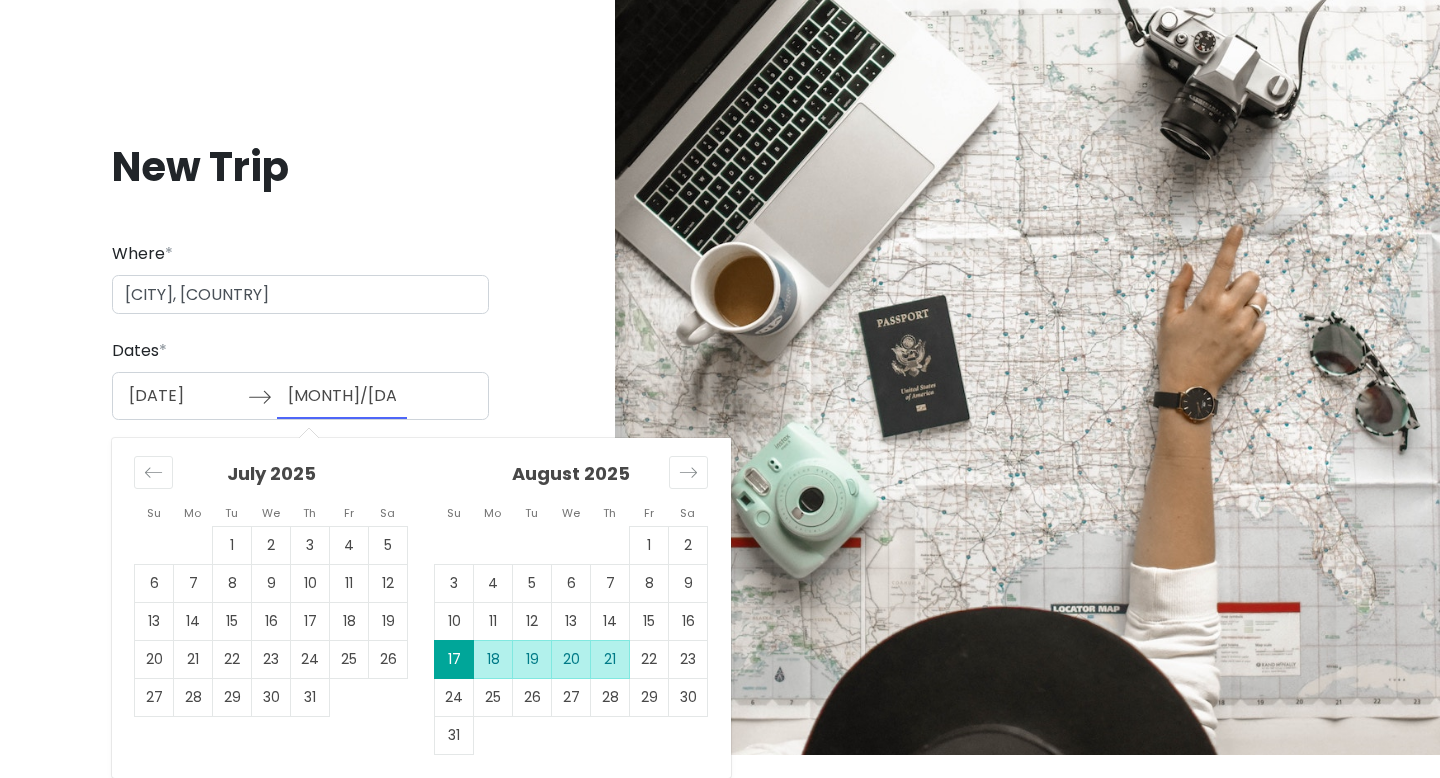 scroll, scrollTop: 0, scrollLeft: 0, axis: both 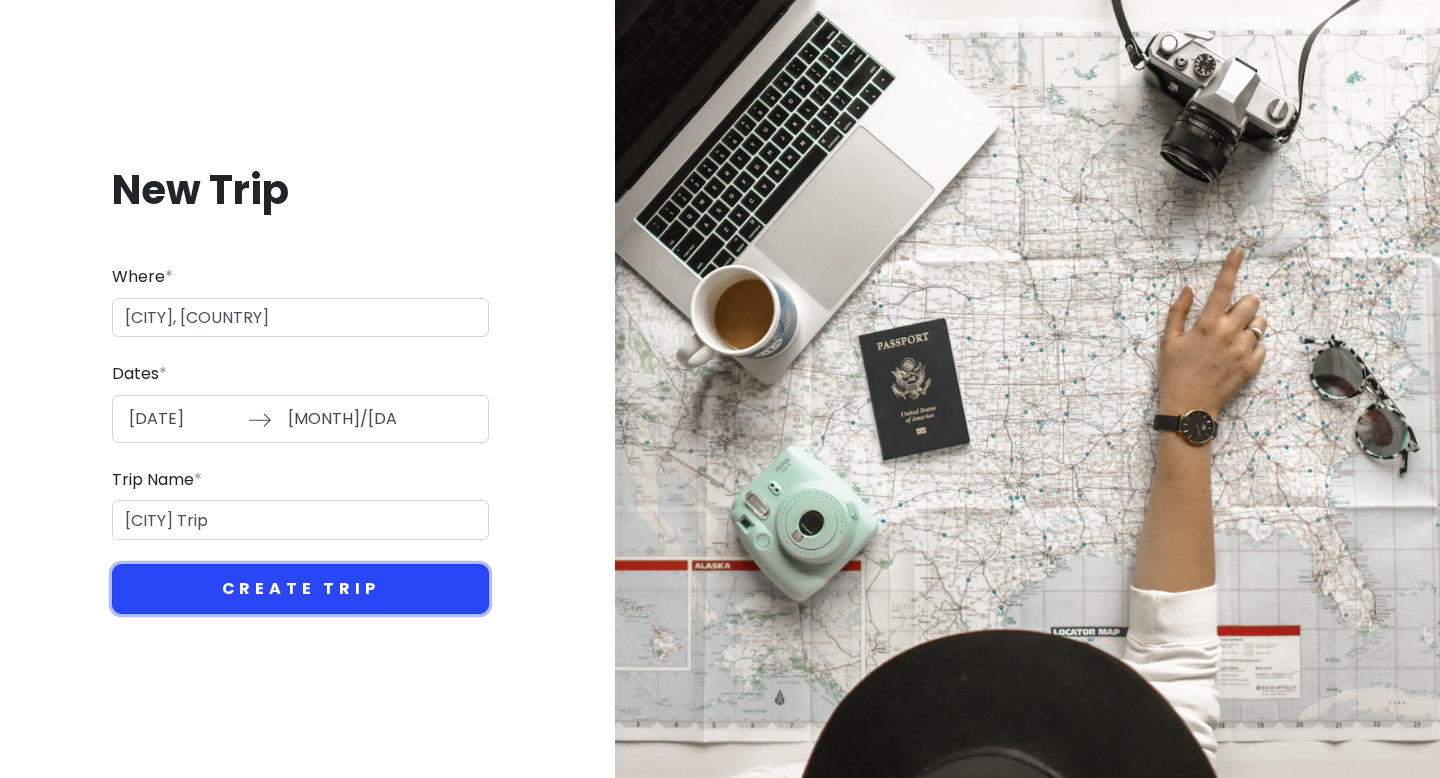 click on "Create Trip" at bounding box center (300, 589) 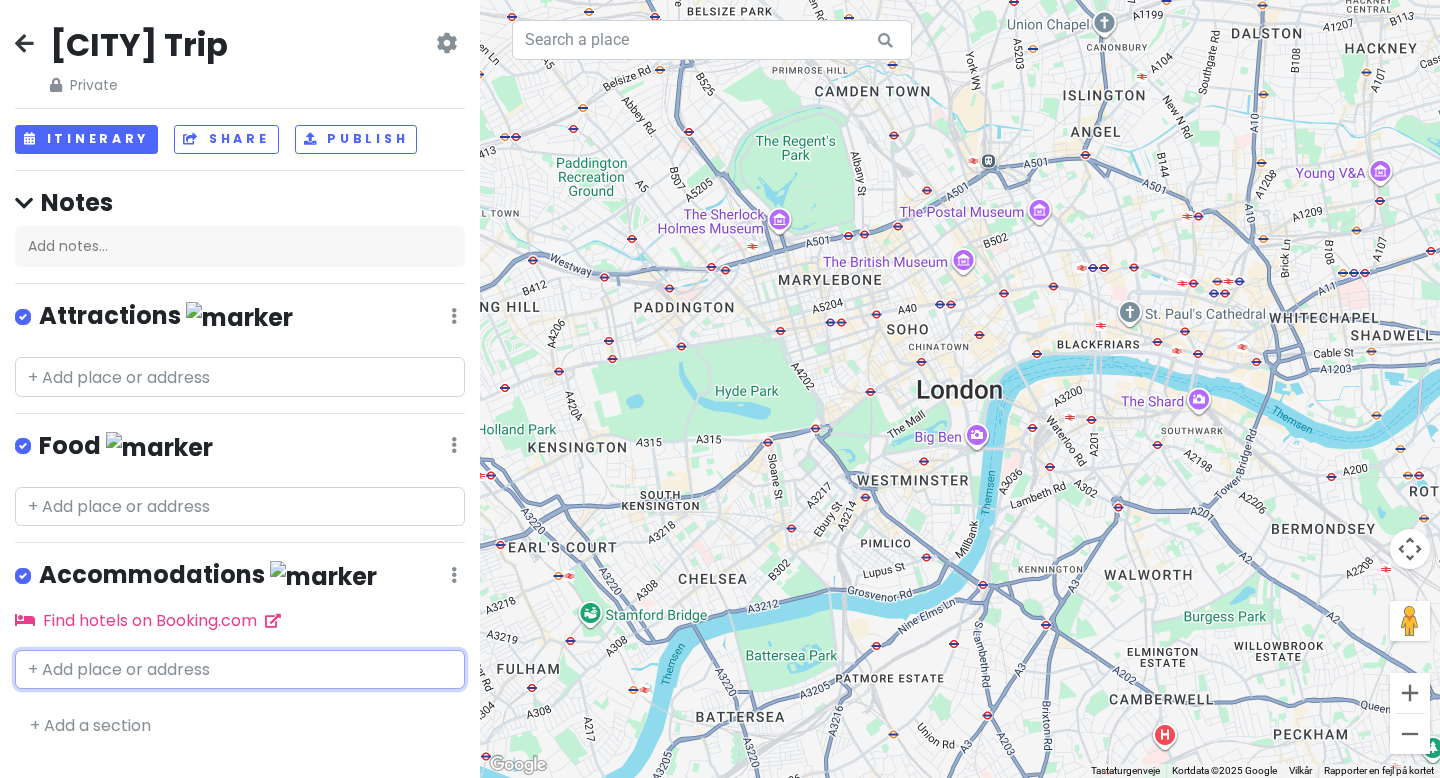 click at bounding box center (240, 377) 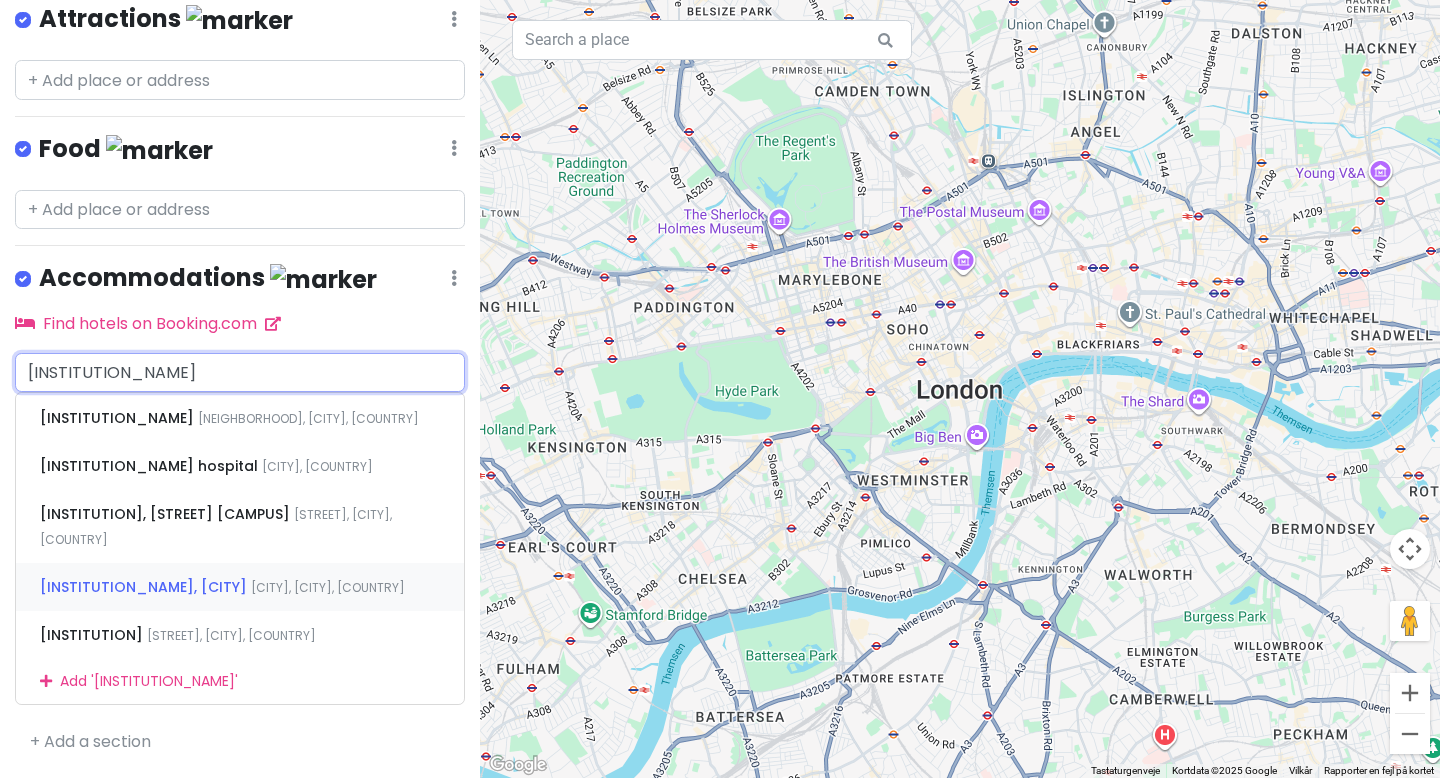 scroll, scrollTop: 285, scrollLeft: 0, axis: vertical 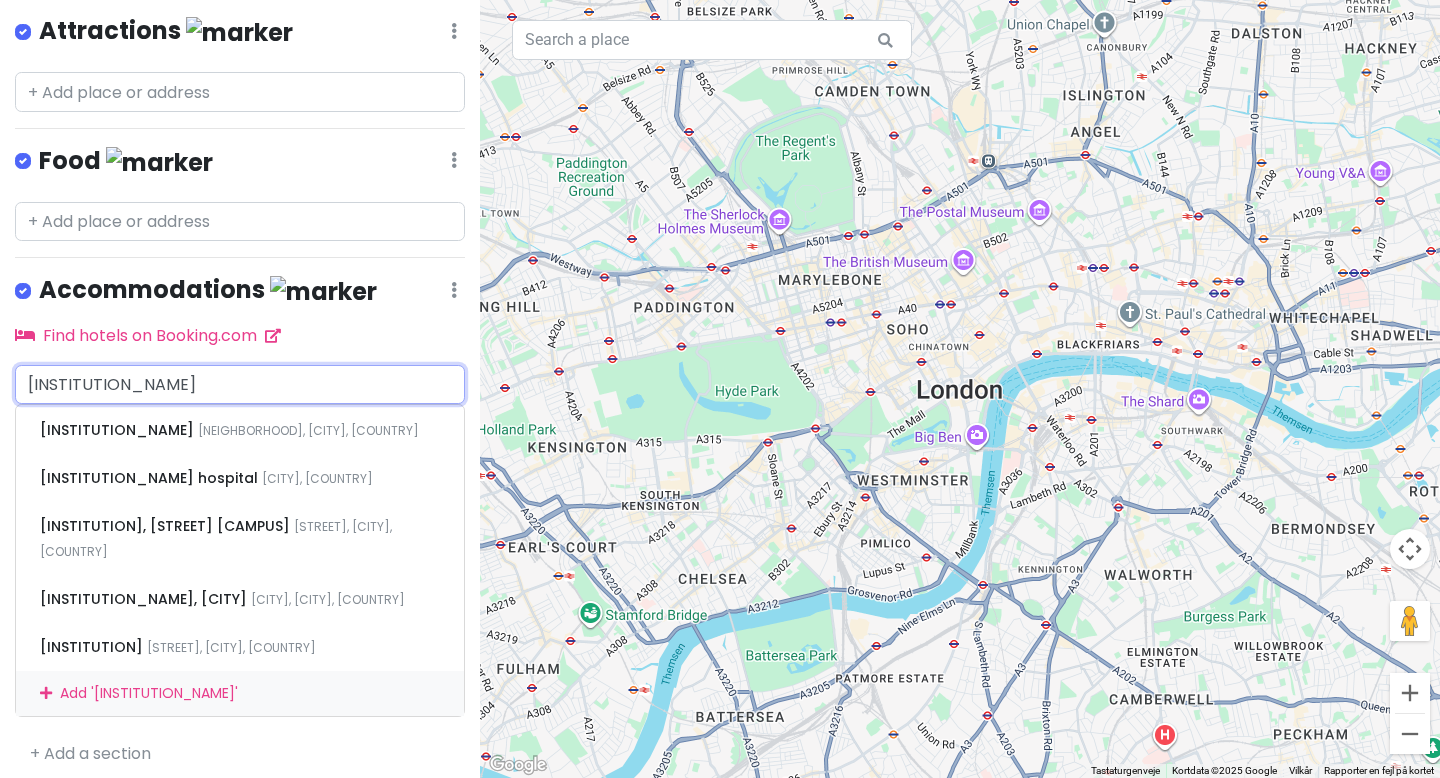 type on "[INSTITUTION_NAME]" 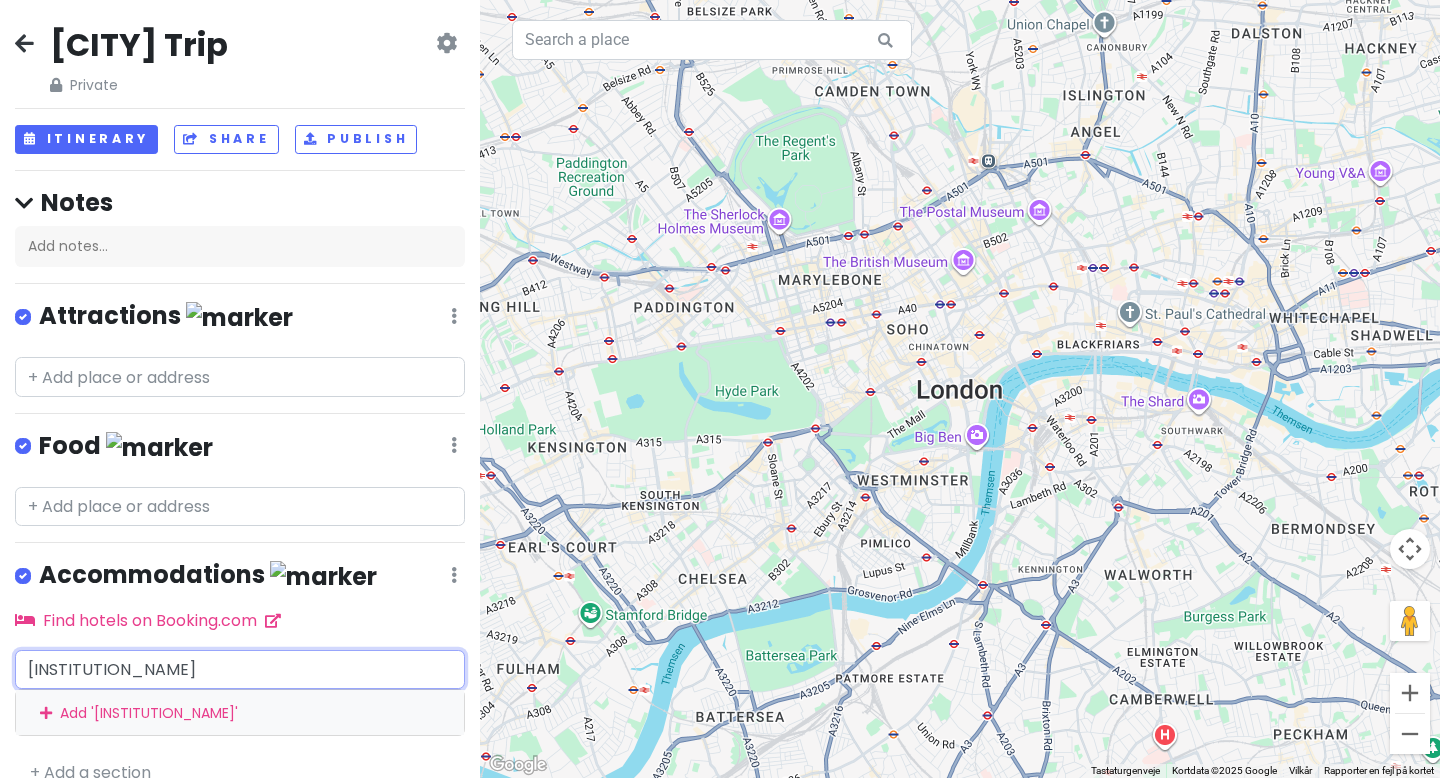 scroll, scrollTop: 26, scrollLeft: 0, axis: vertical 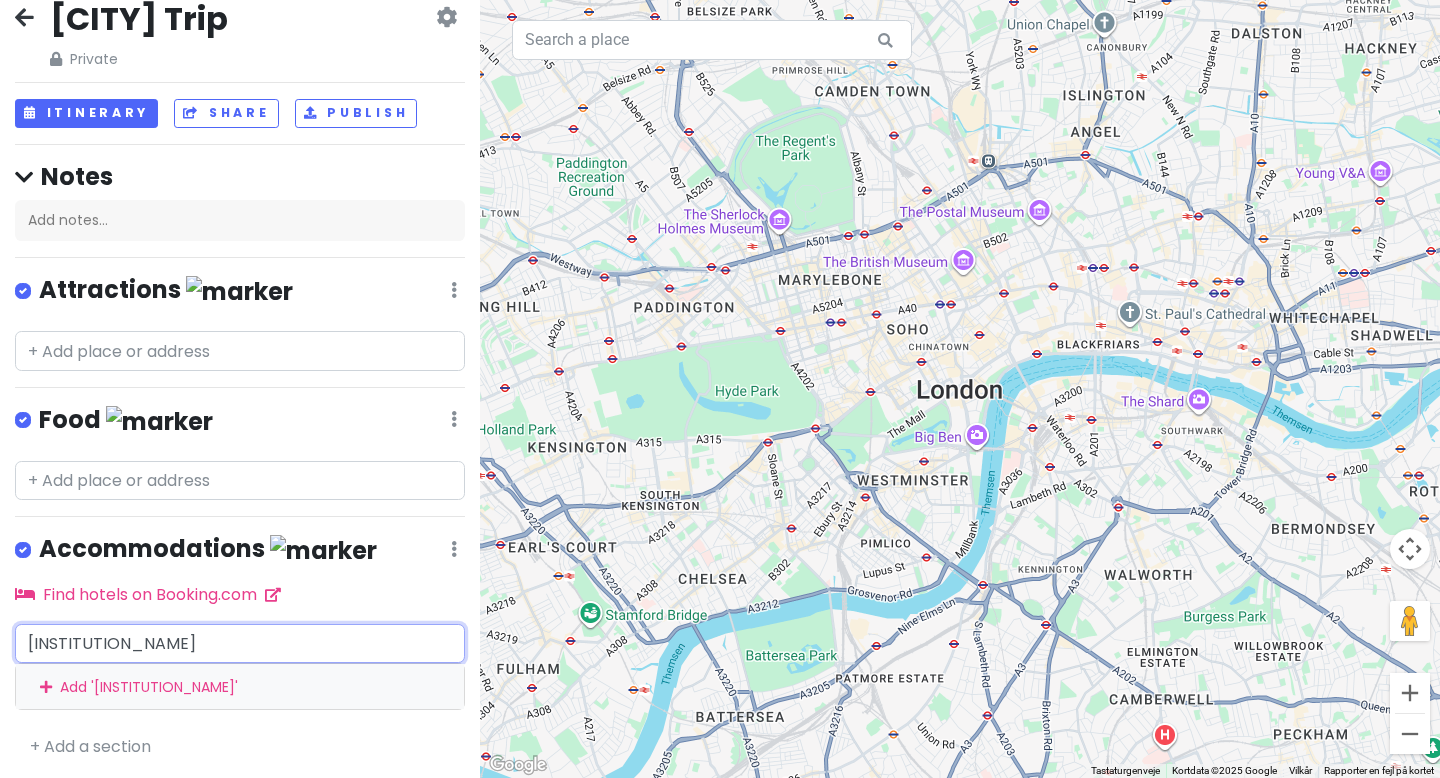 click on "[INSTITUTION_NAME]" at bounding box center (240, 351) 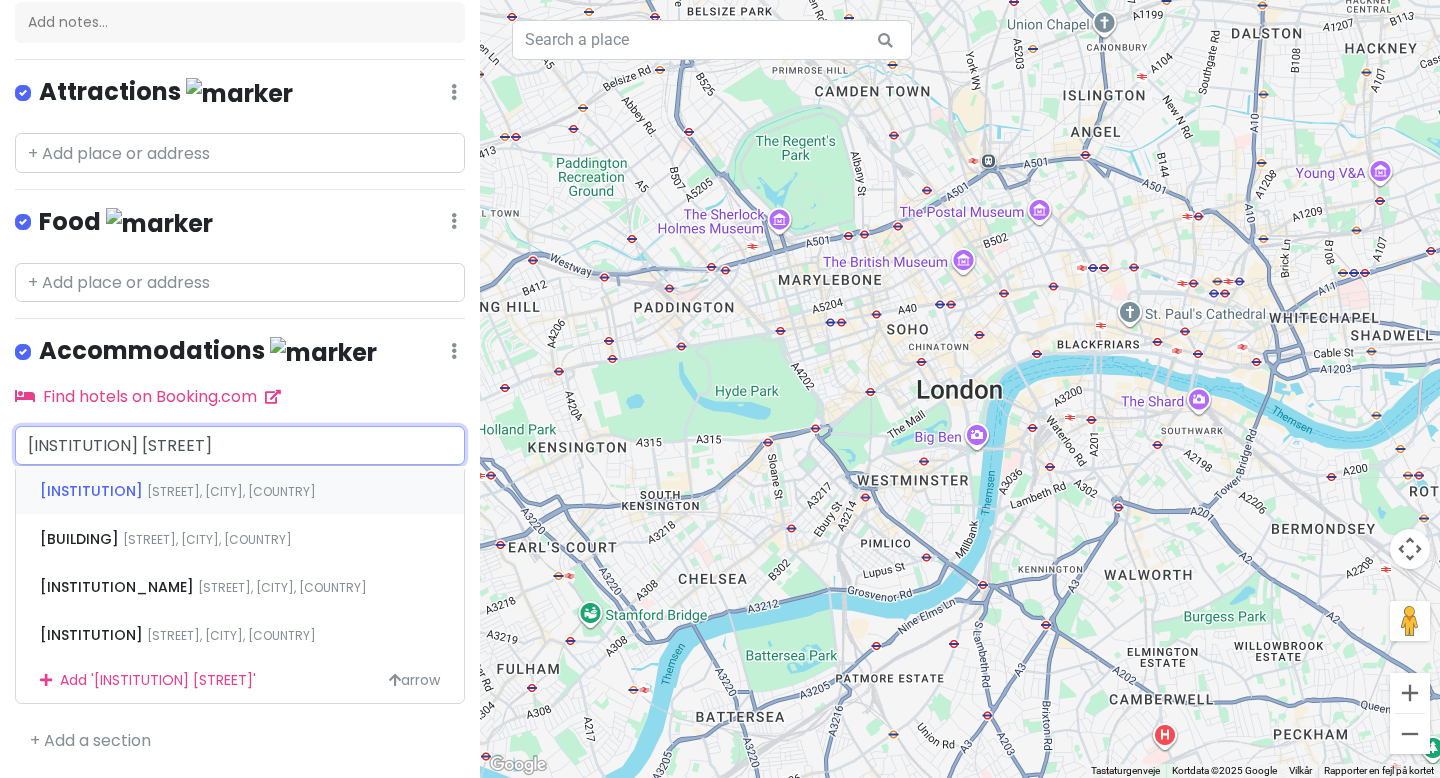 scroll, scrollTop: 285, scrollLeft: 0, axis: vertical 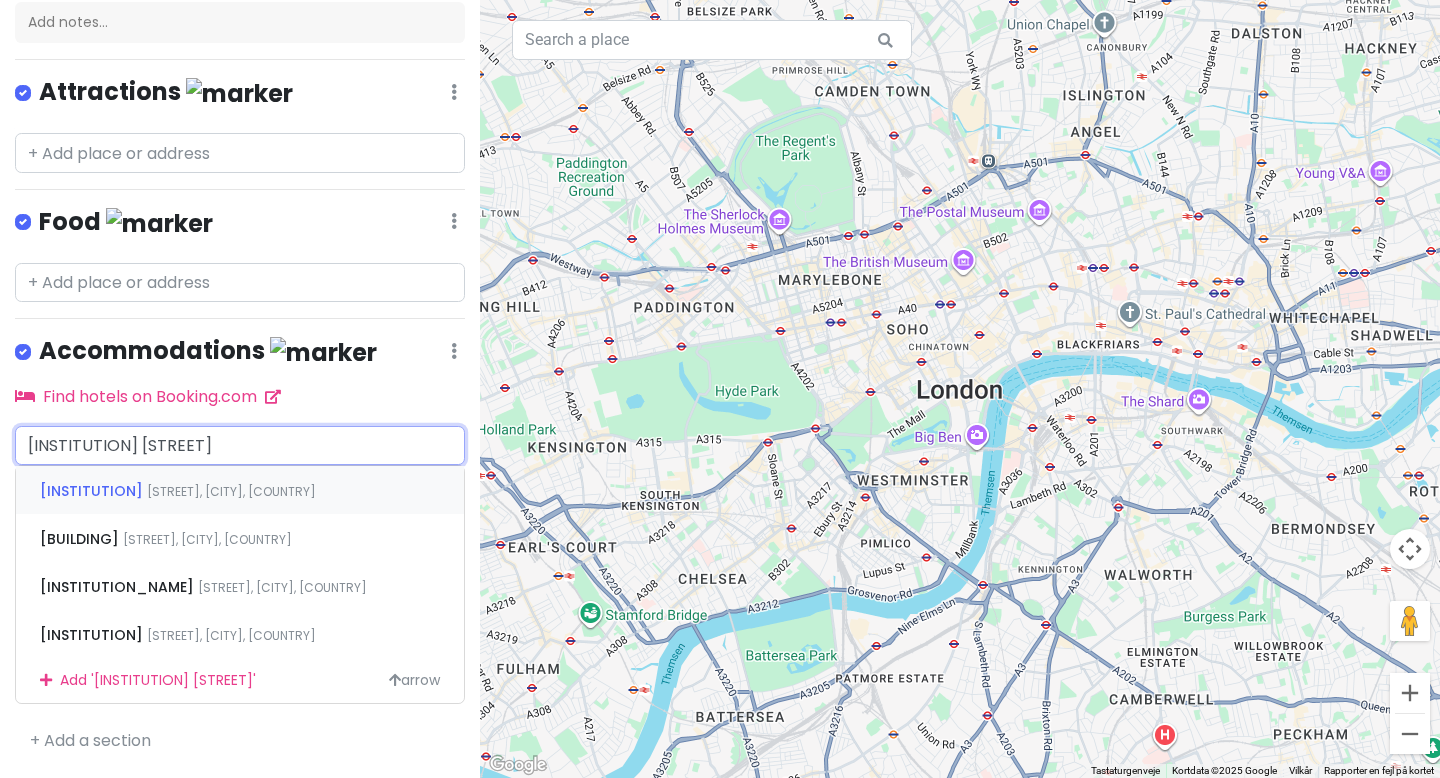 click on "[INSTITUTION_NAME] [LOCATION]   [STREET], [CITY], [COUNTRY]" at bounding box center (240, 490) 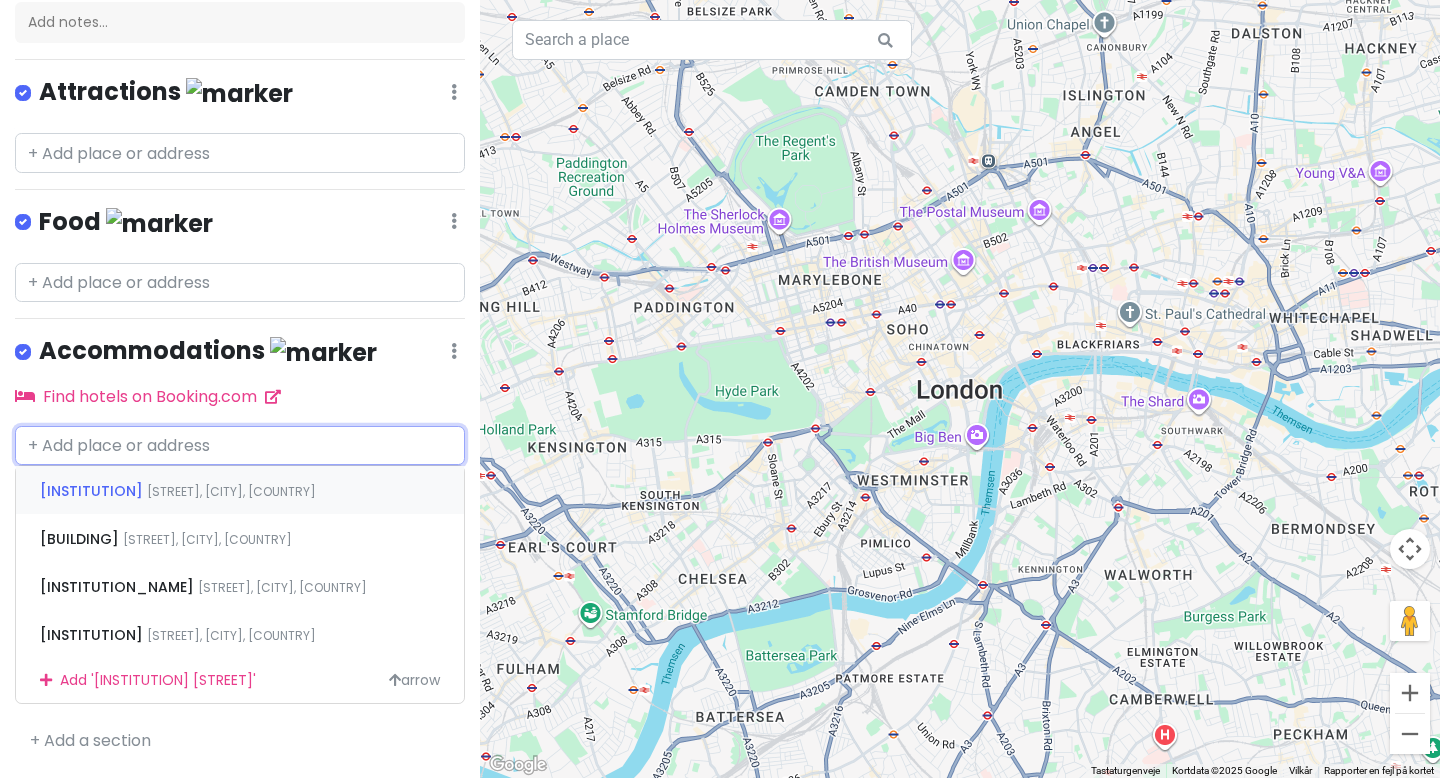 scroll, scrollTop: 0, scrollLeft: 0, axis: both 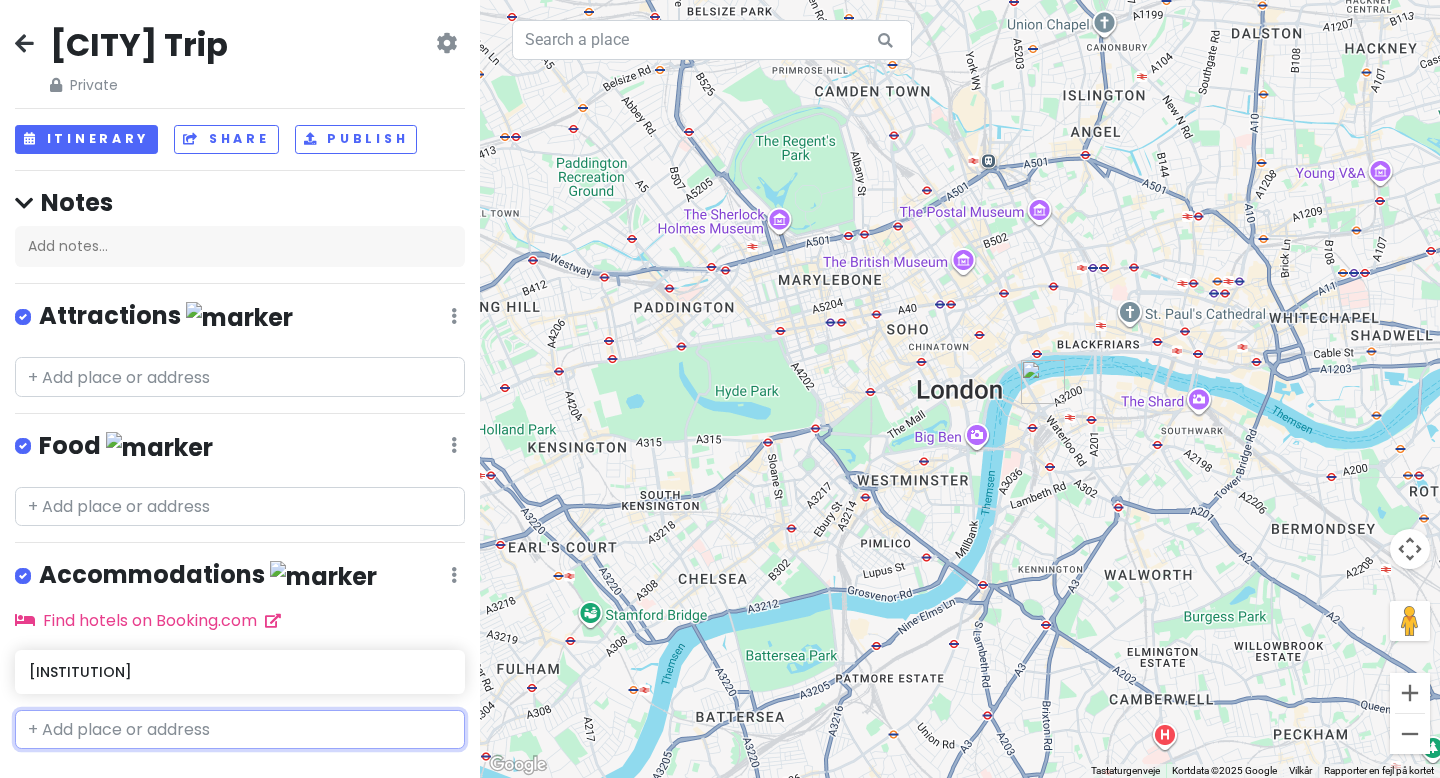 type 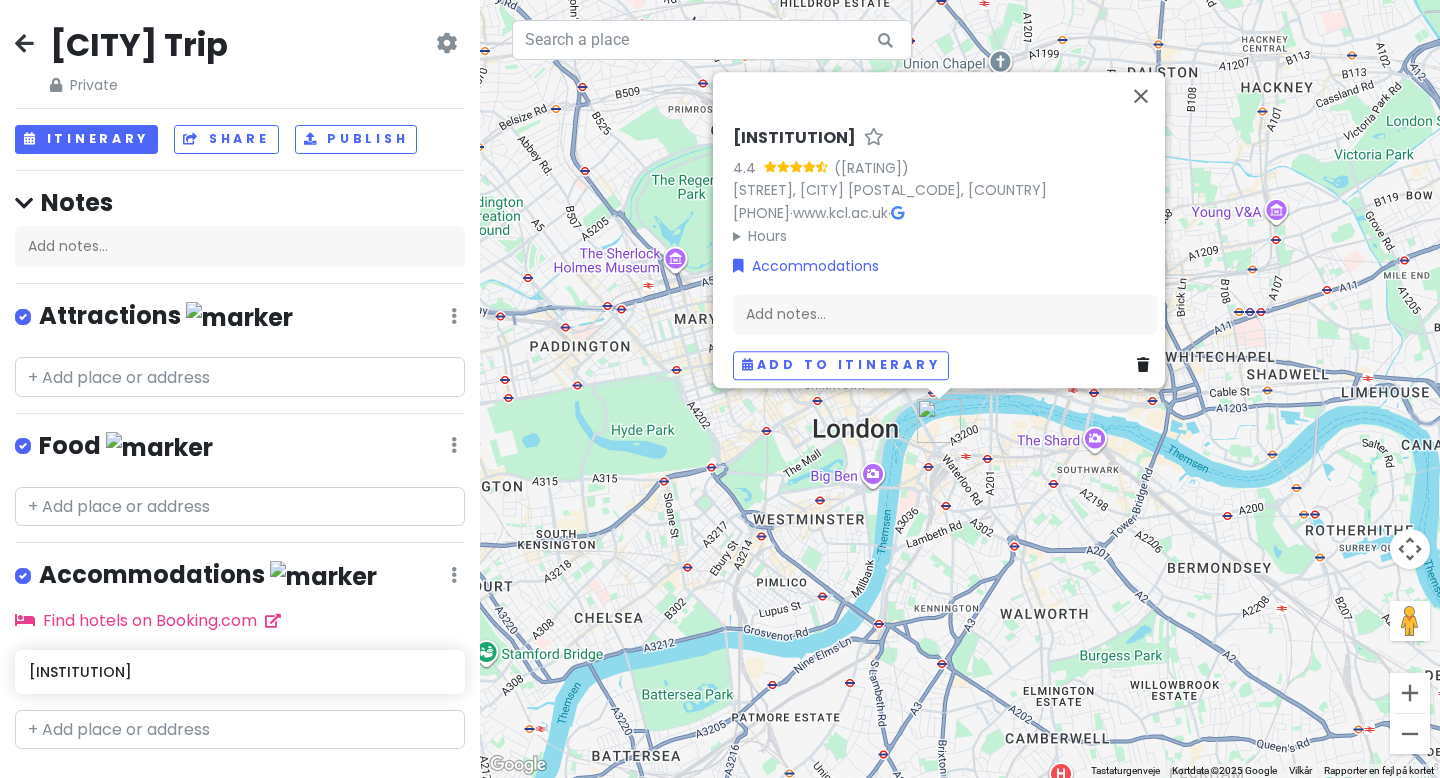 drag, startPoint x: 1082, startPoint y: 429, endPoint x: 981, endPoint y: 425, distance: 101.07918 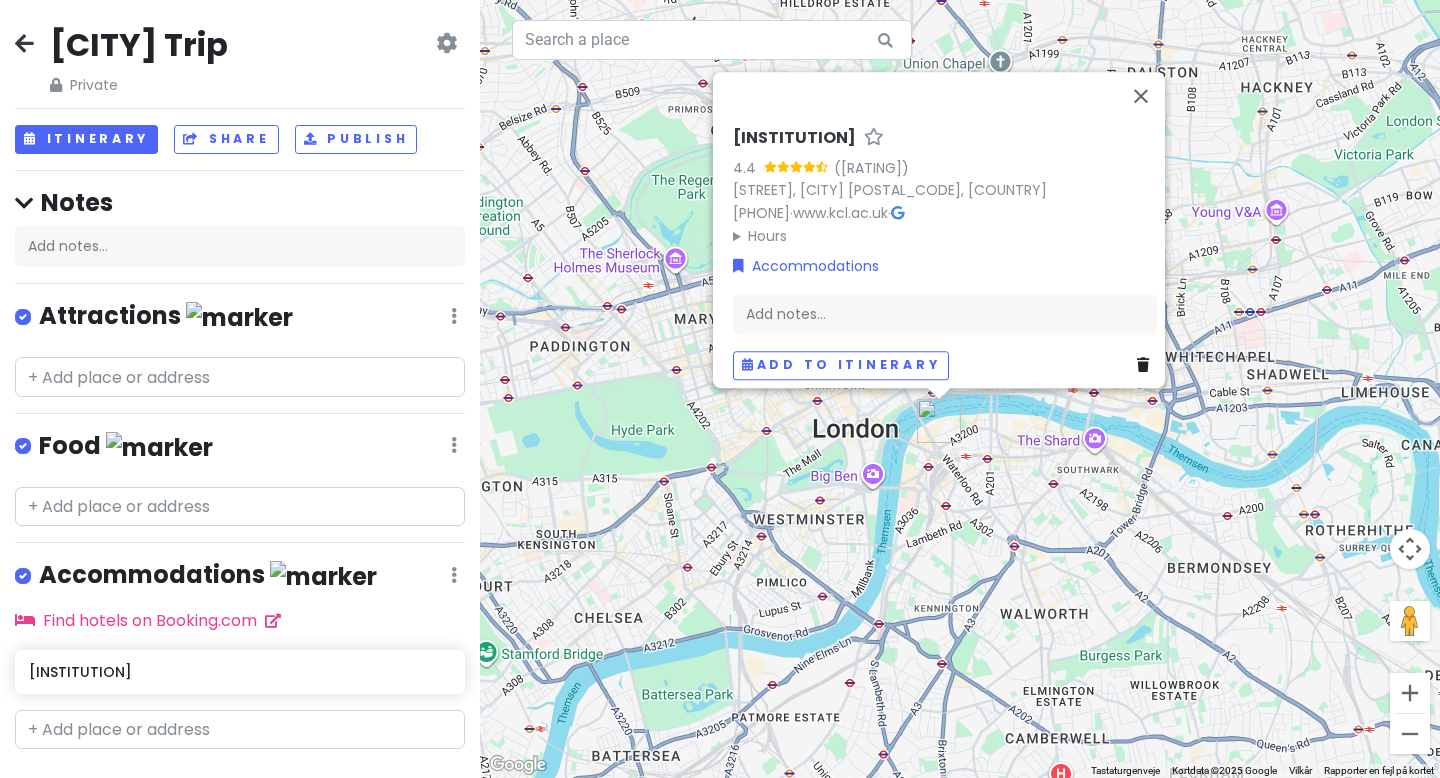 click on "Naviger ved at trykke på piletasterne. [INSTITUTION] [INSTITUTION] [RATING]       ([RATING]) [STREET], [CITY] [POSTAL_CODE], [COUNTRY] [PHONE]       www.kcl.ac.uk       Hours mandag  Åben 24 timer tirsdag  Åben 24 timer onsdag  Åben 24 timer torsdag  Åben 24 timer fredag  Åben 24 timer lørdag  Åben 24 timer søndag  Åben 24 timer Accommodations Add notes...  Add to itinerary" at bounding box center [960, 389] 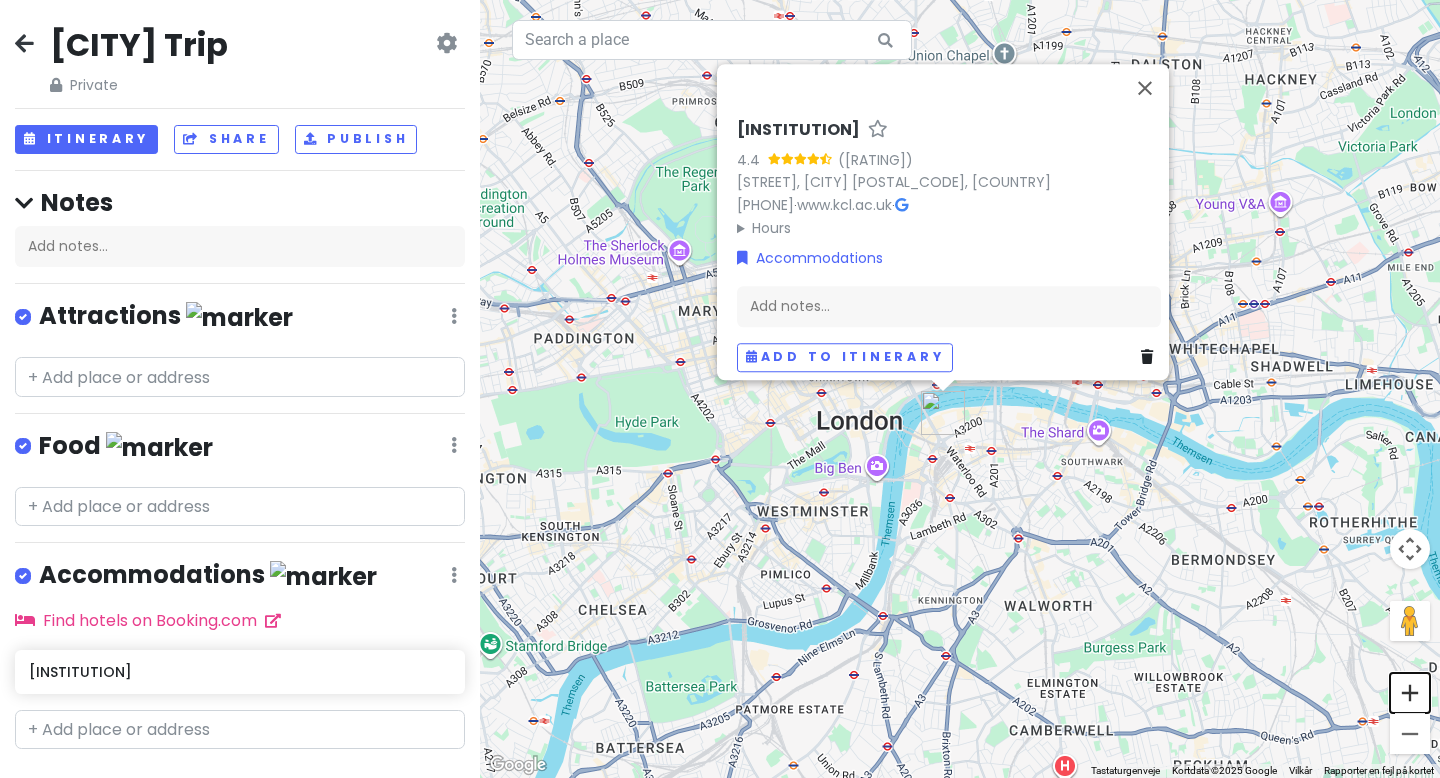 click at bounding box center (1410, 693) 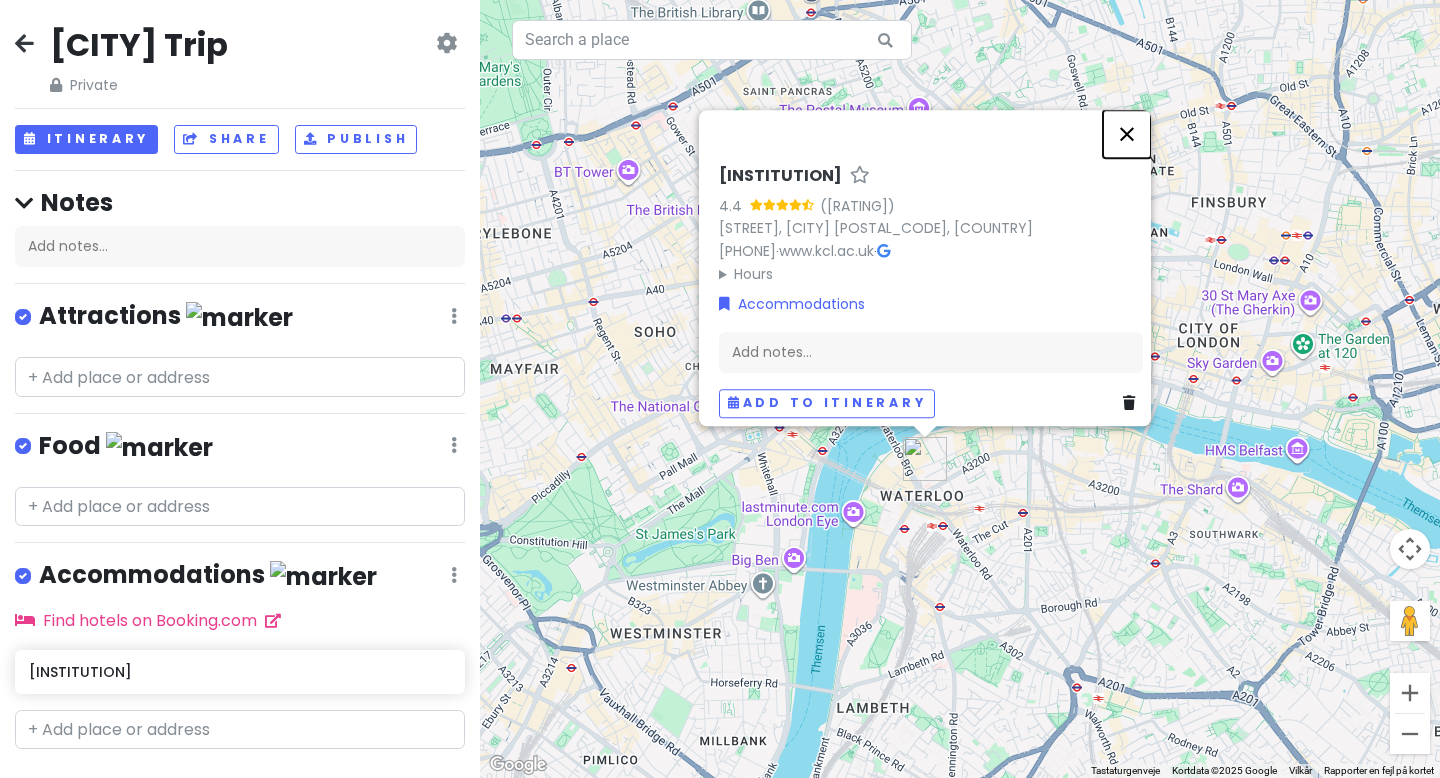click at bounding box center [1127, 134] 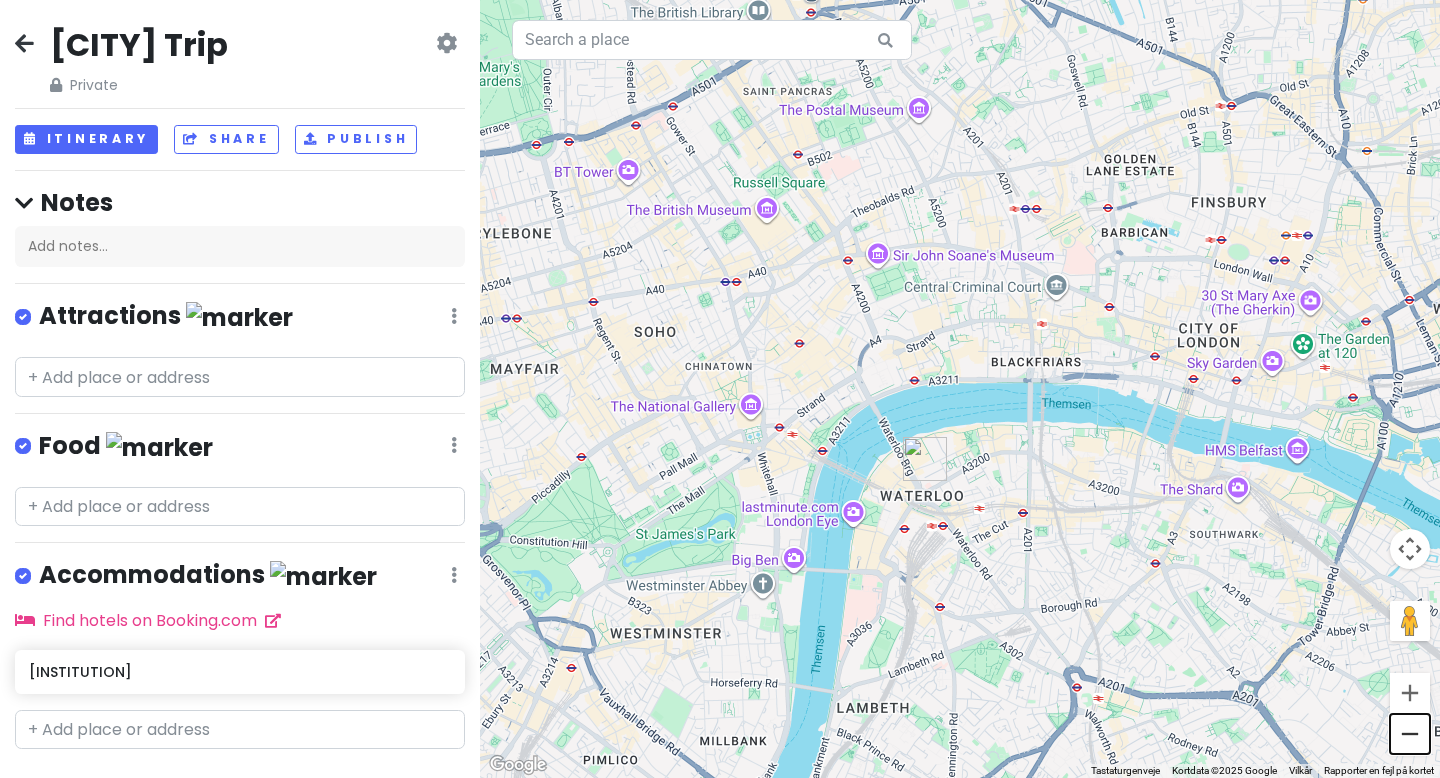 click at bounding box center [1410, 734] 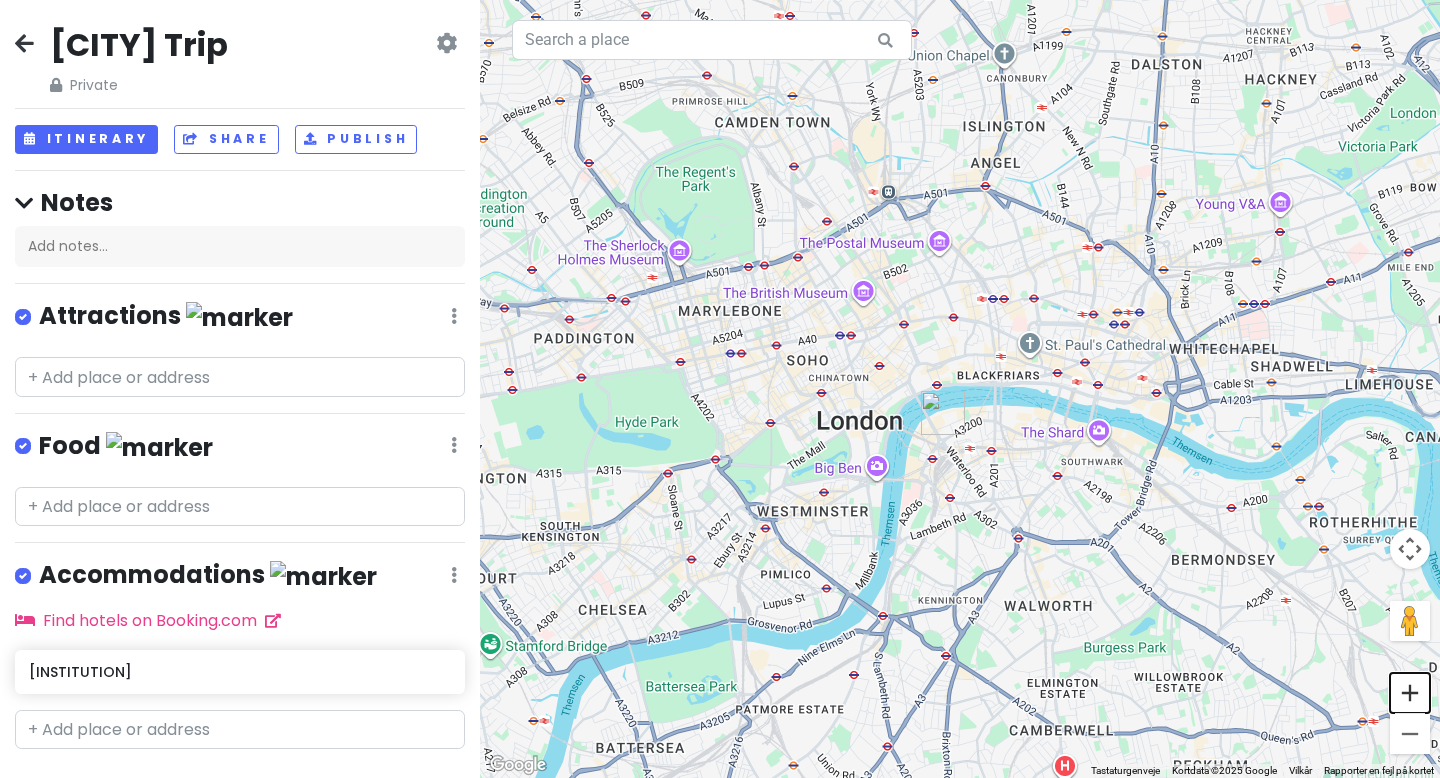 click at bounding box center (1410, 693) 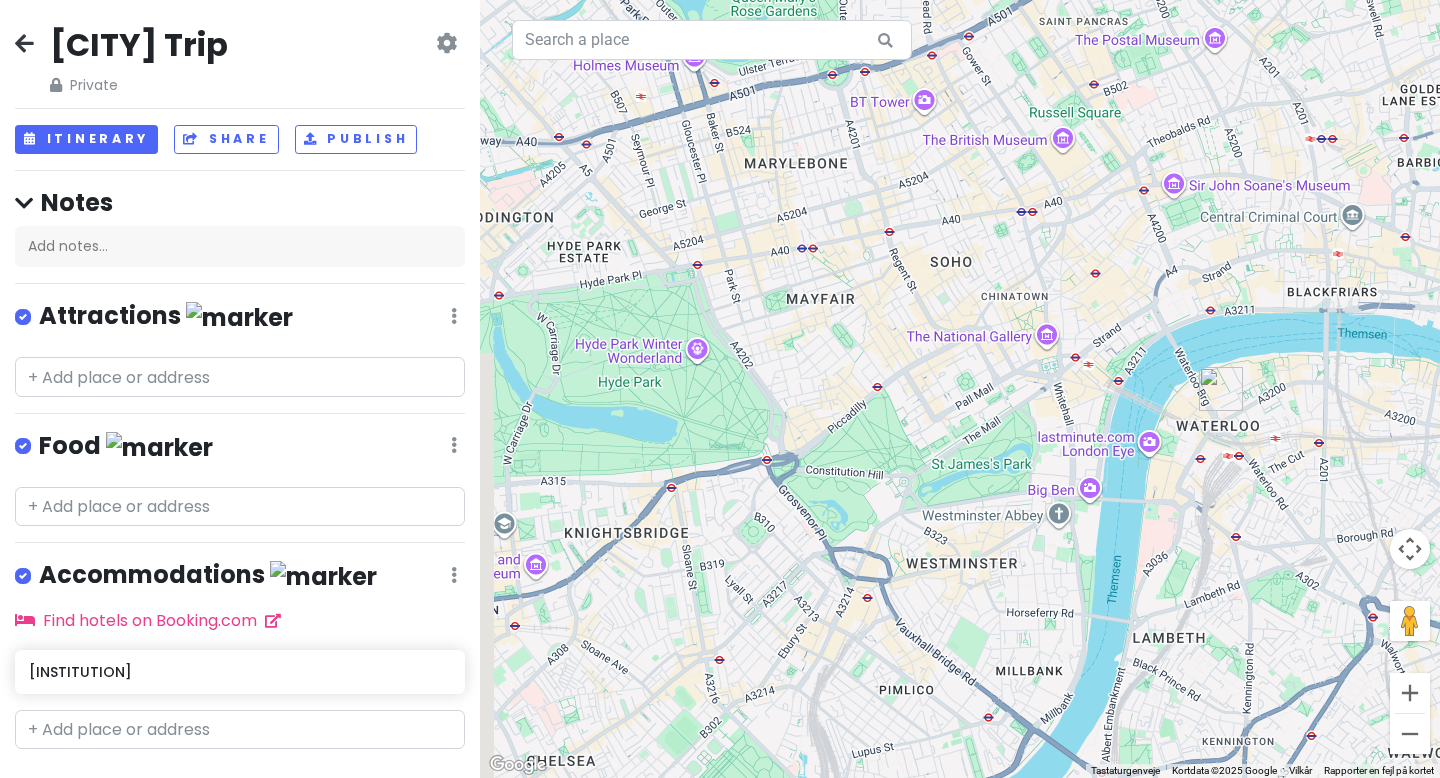 drag, startPoint x: 736, startPoint y: 335, endPoint x: 1036, endPoint y: 265, distance: 308.05844 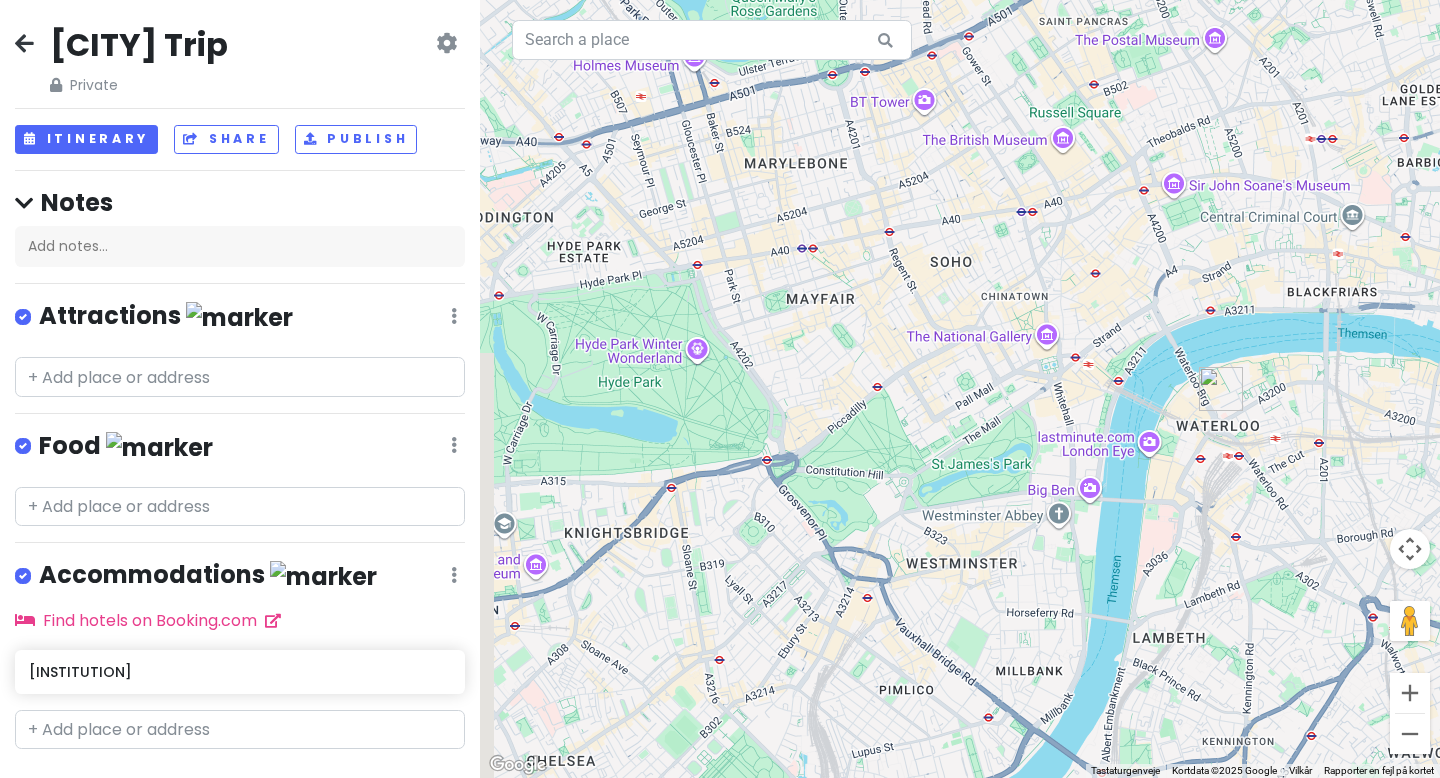click on "Naviger ved at trykke på piletasterne." at bounding box center (960, 389) 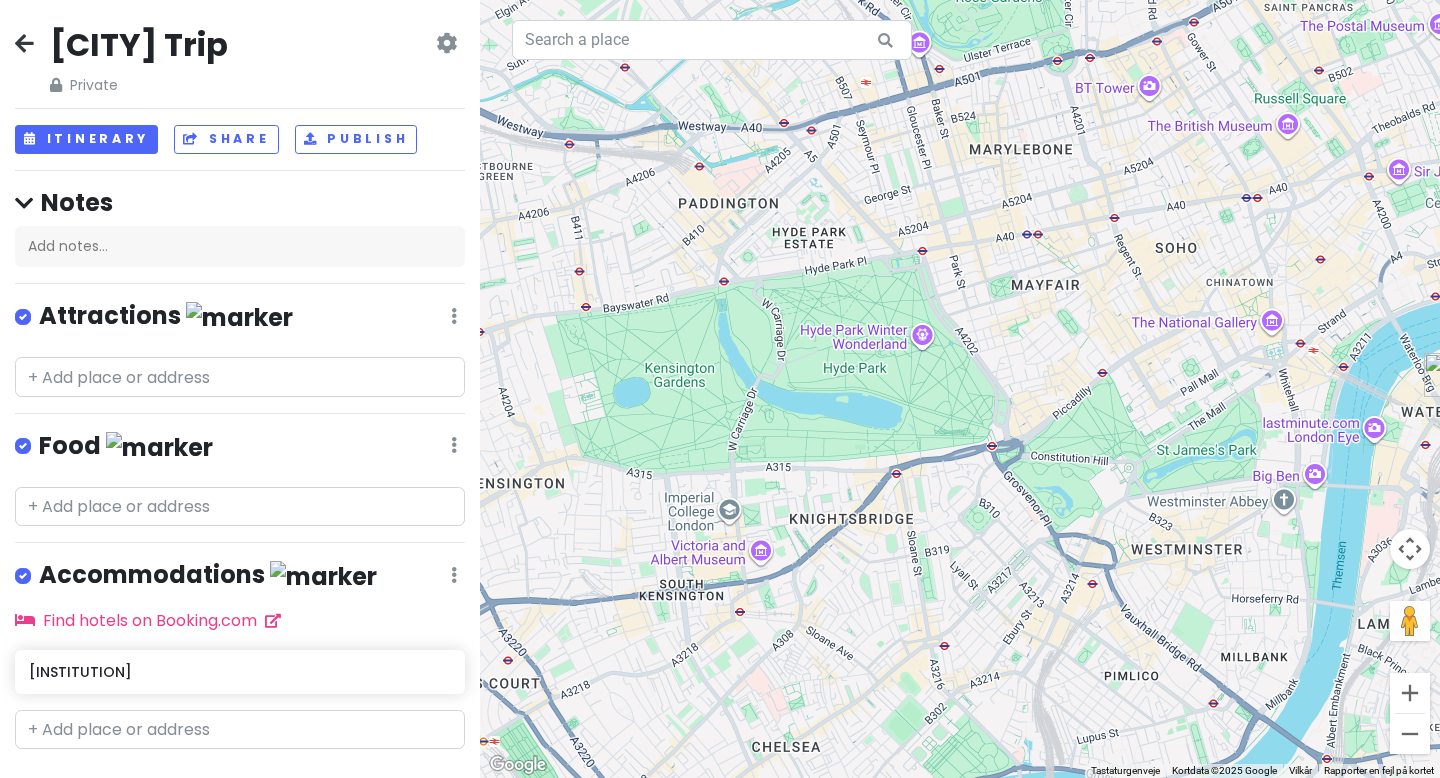 drag, startPoint x: 854, startPoint y: 538, endPoint x: 1143, endPoint y: 497, distance: 291.89383 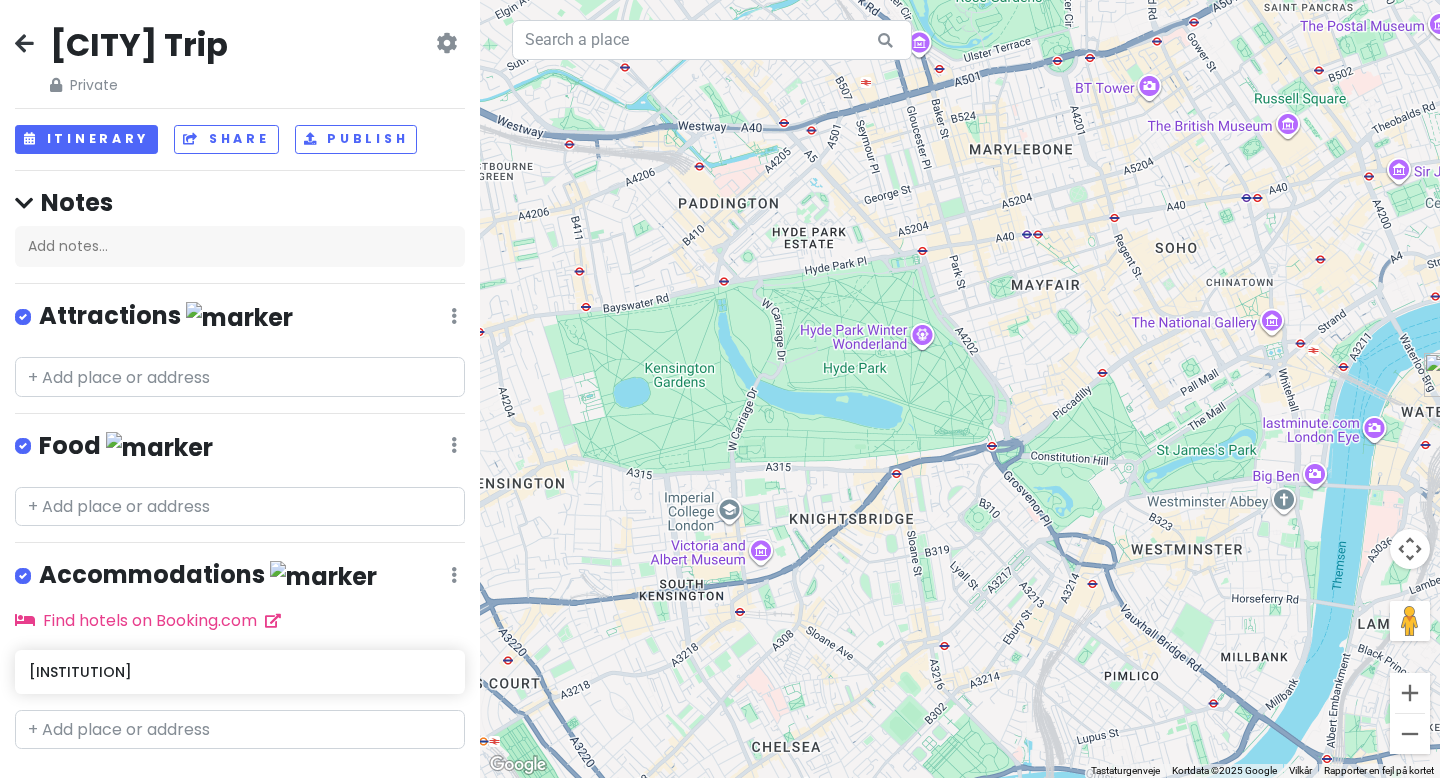 click on "Naviger ved at trykke på piletasterne." at bounding box center [960, 389] 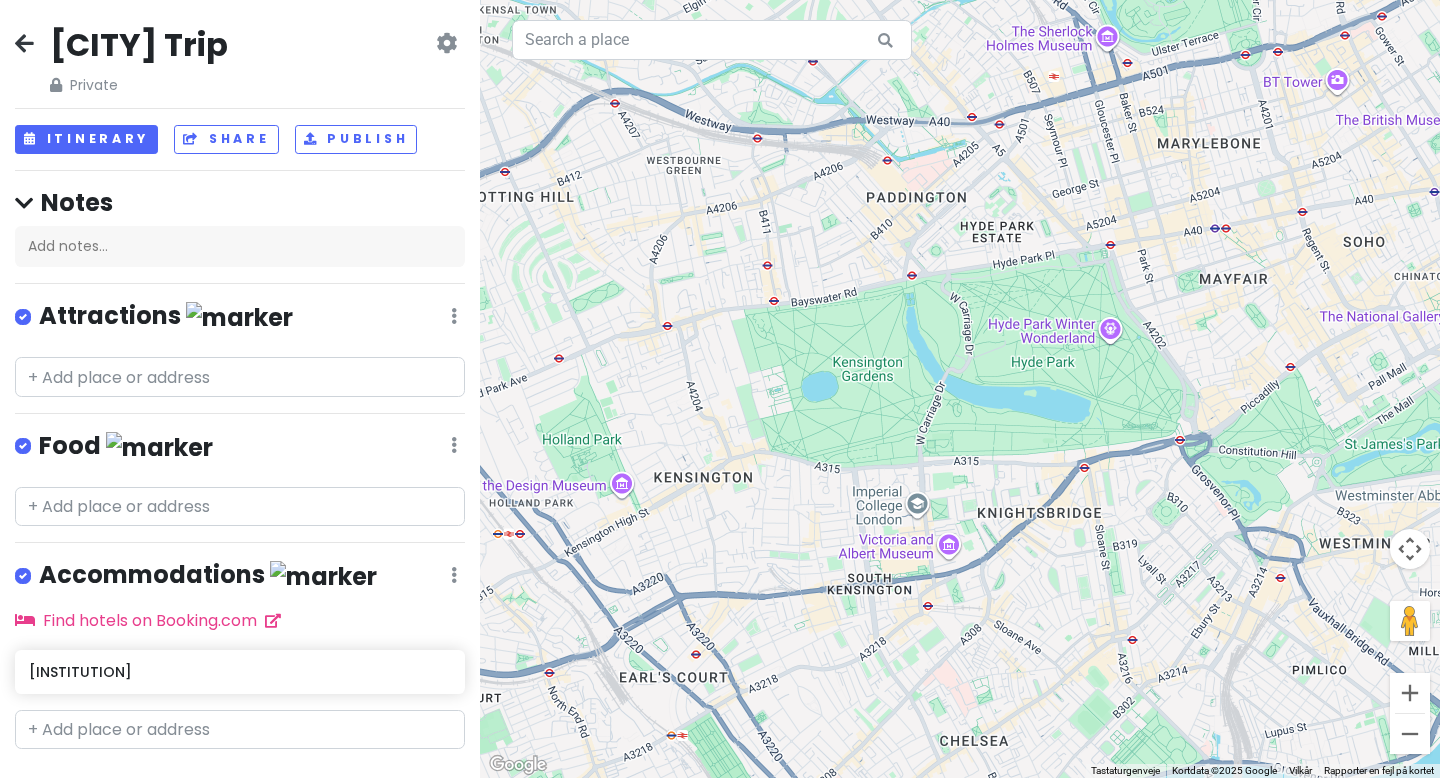 drag, startPoint x: 670, startPoint y: 439, endPoint x: 716, endPoint y: 421, distance: 49.396355 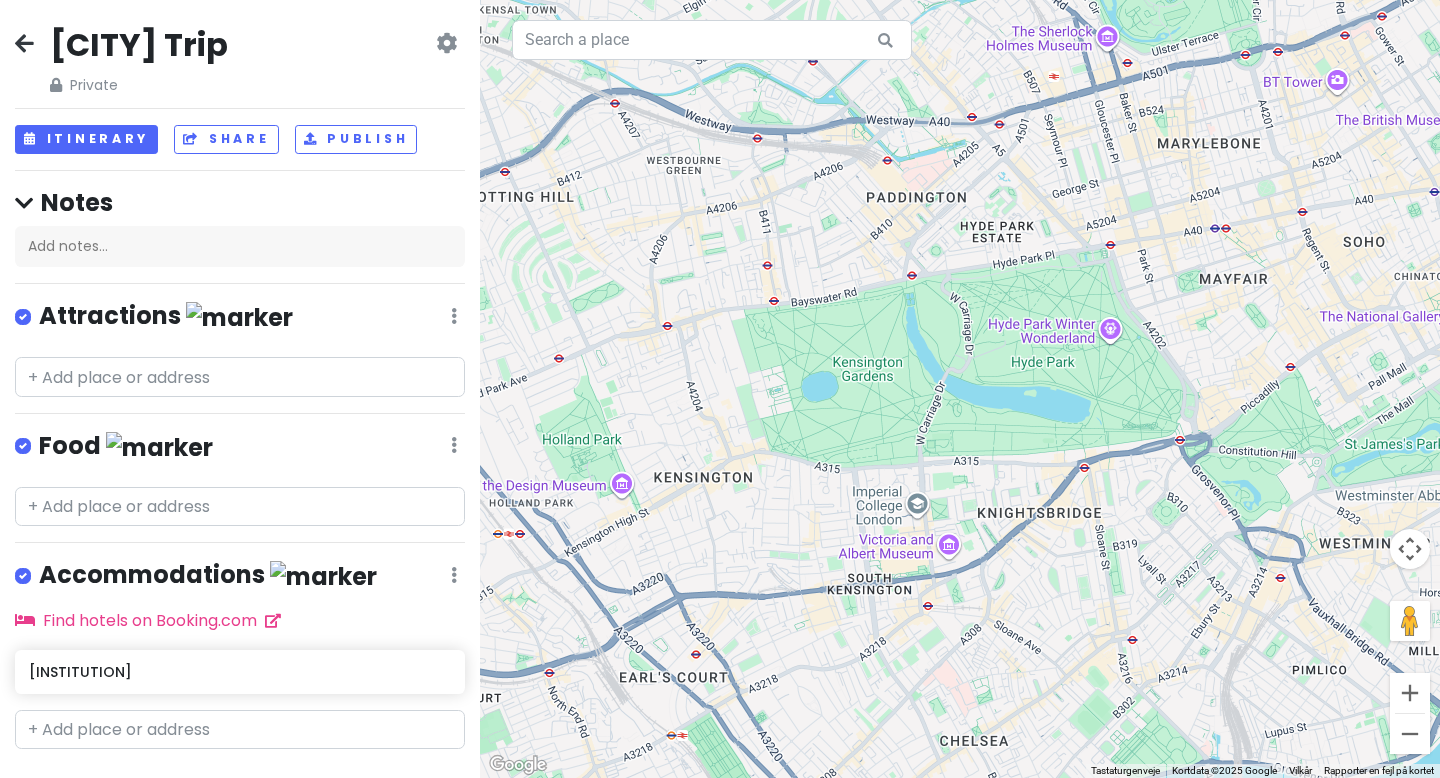 click on "Naviger ved at trykke på piletasterne." at bounding box center (960, 389) 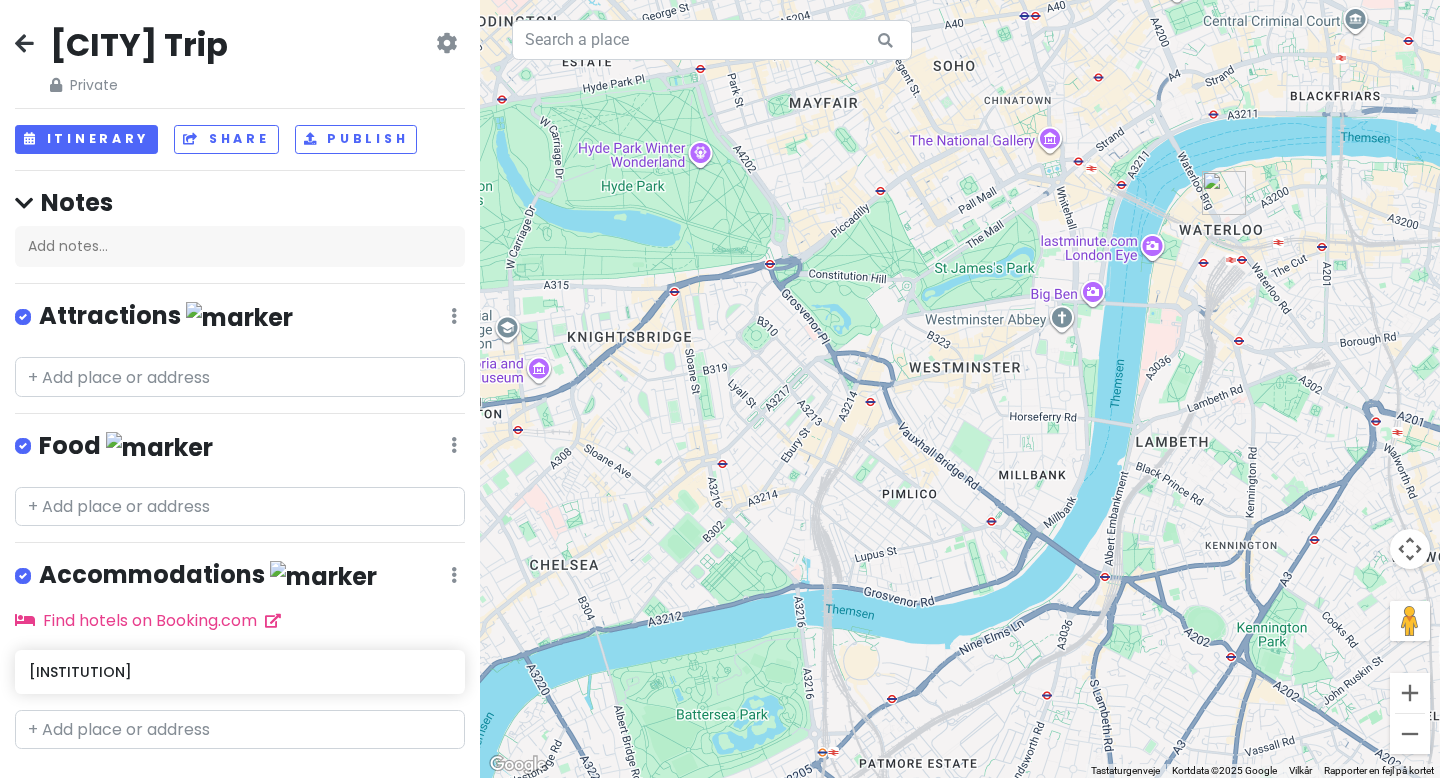 drag, startPoint x: 1212, startPoint y: 486, endPoint x: 837, endPoint y: 392, distance: 386.60187 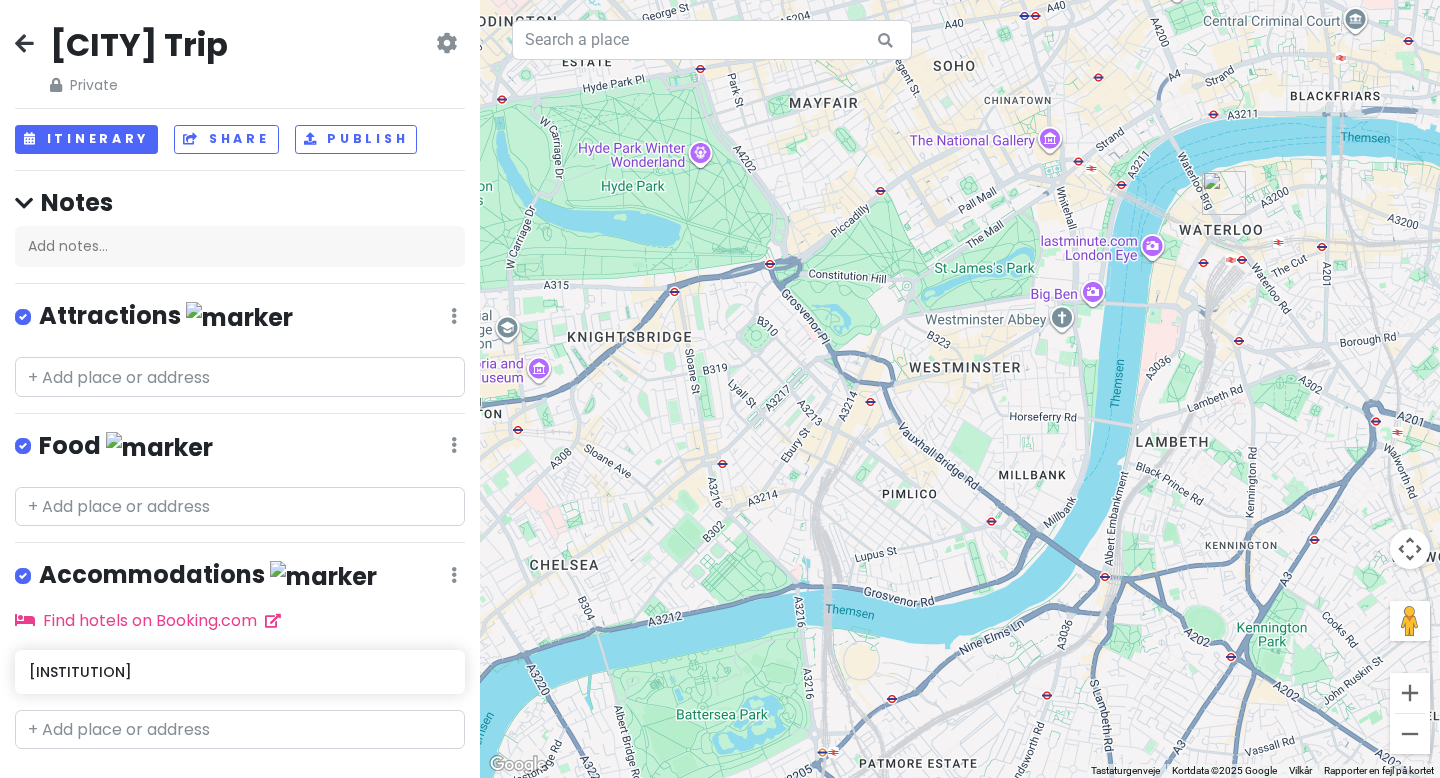 click on "Naviger ved at trykke på piletasterne." at bounding box center [960, 389] 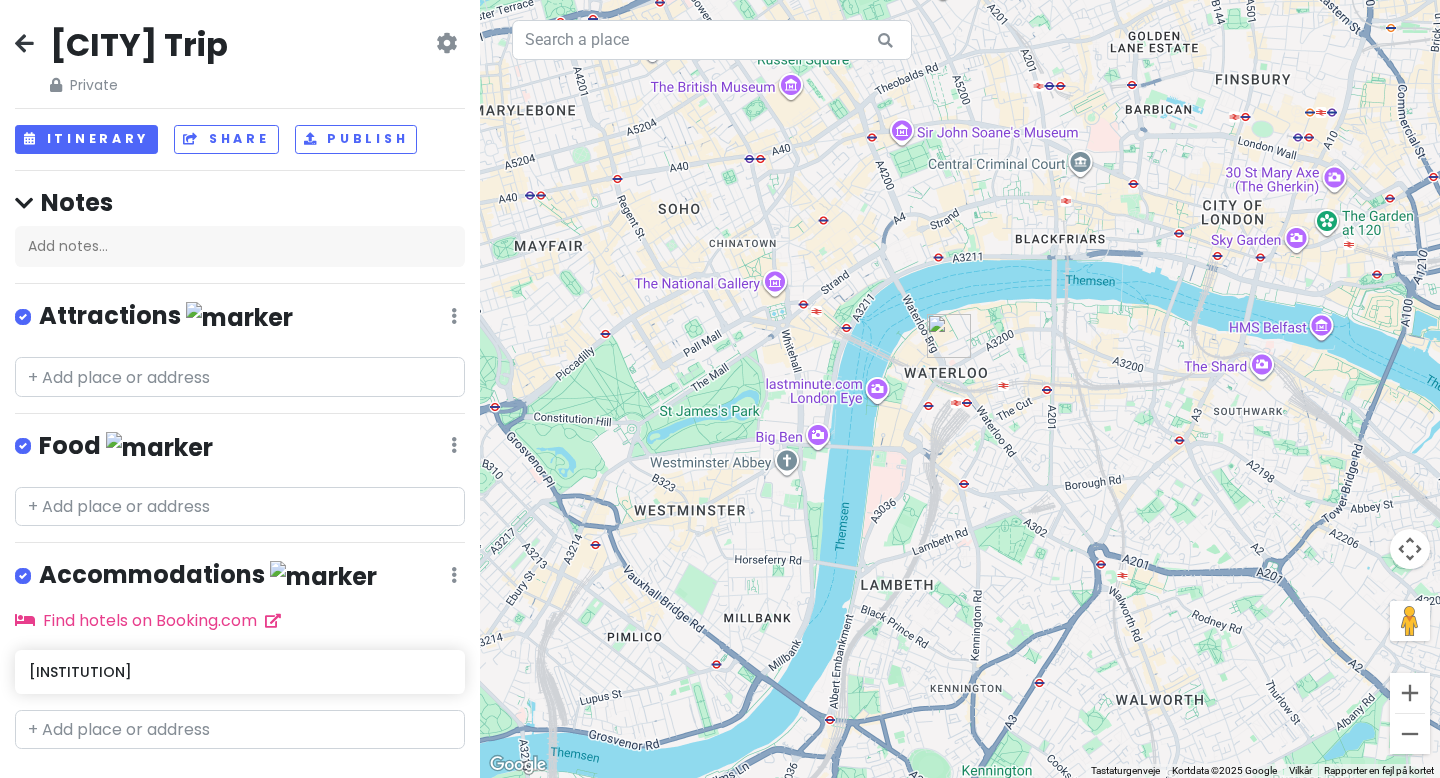 drag, startPoint x: 988, startPoint y: 216, endPoint x: 793, endPoint y: 337, distance: 229.49074 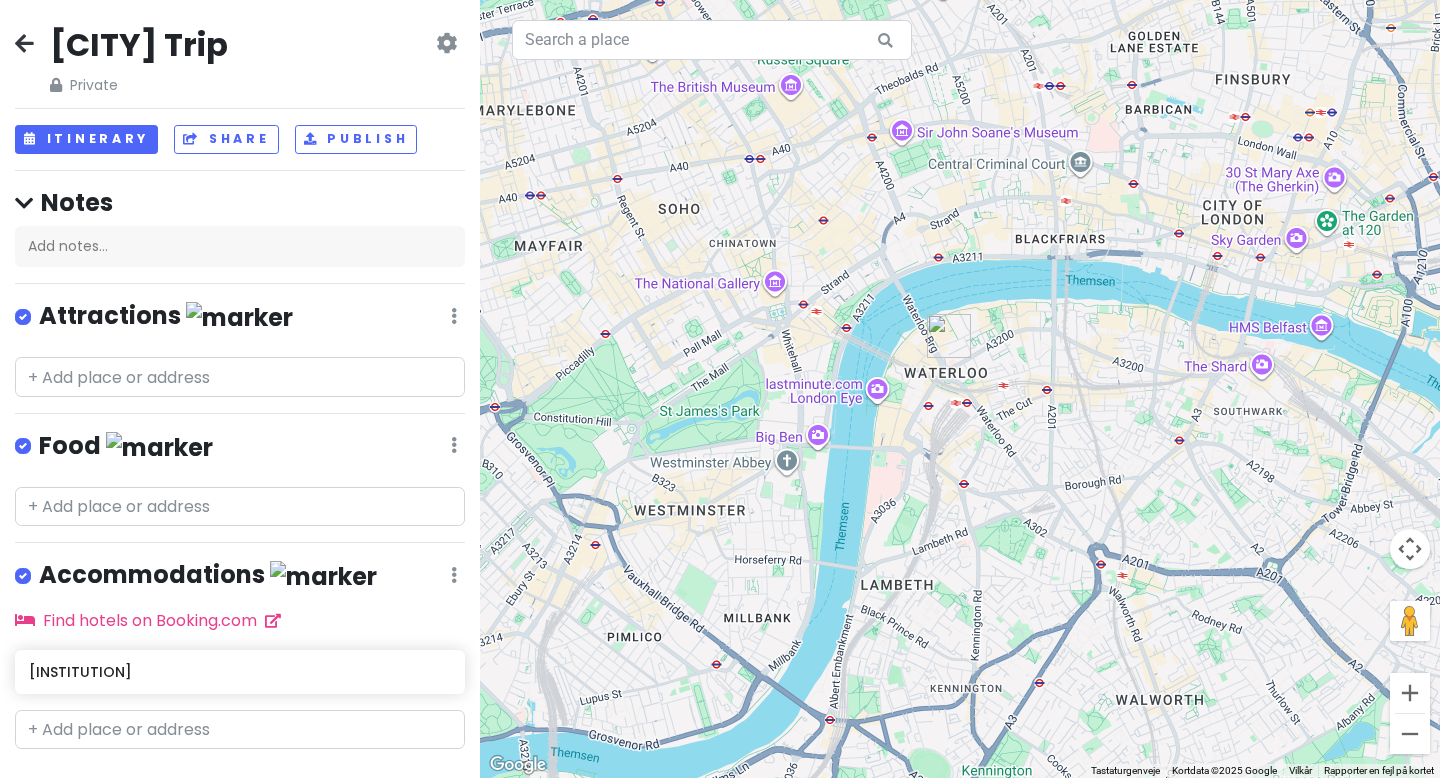 click on "Naviger ved at trykke på piletasterne." at bounding box center [960, 389] 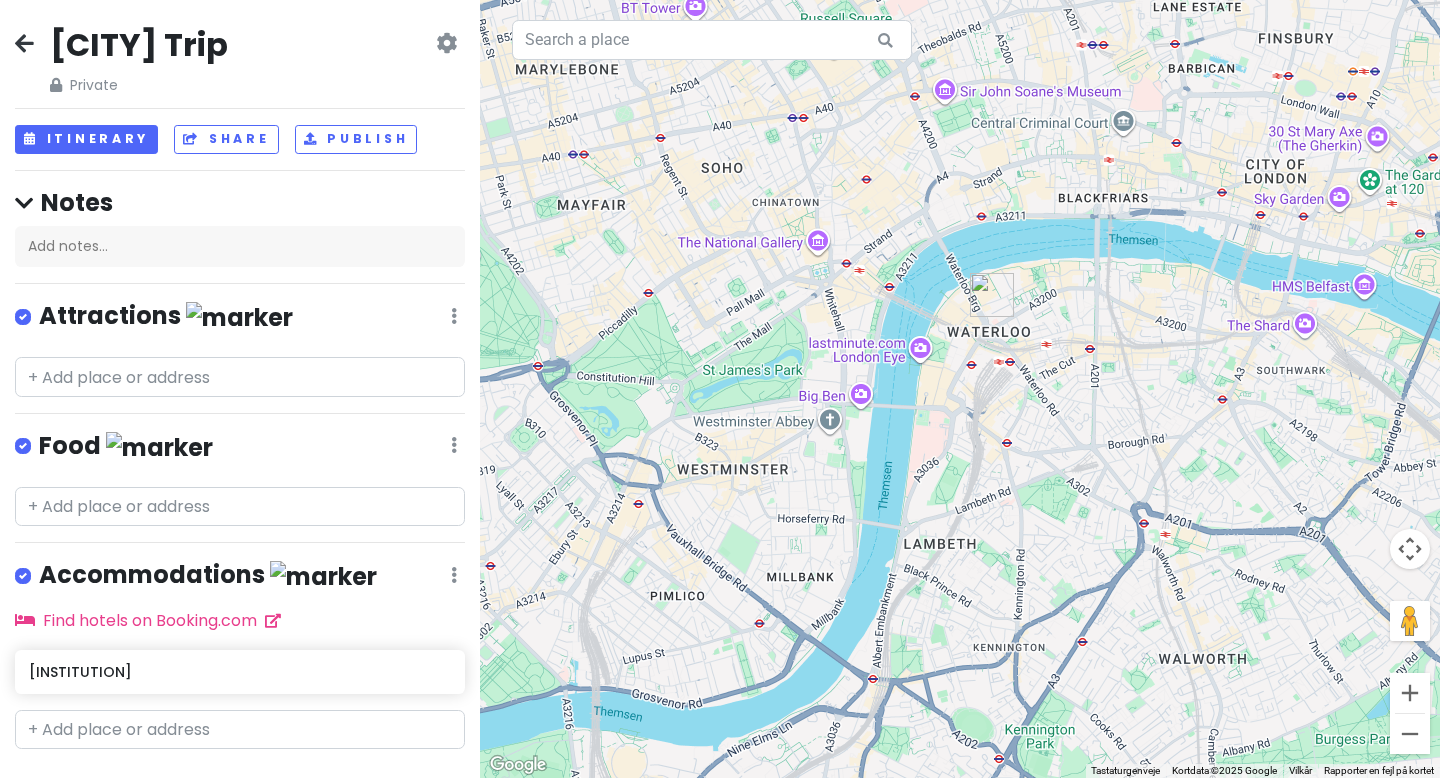 click on "Naviger ved at trykke på piletasterne." at bounding box center (960, 389) 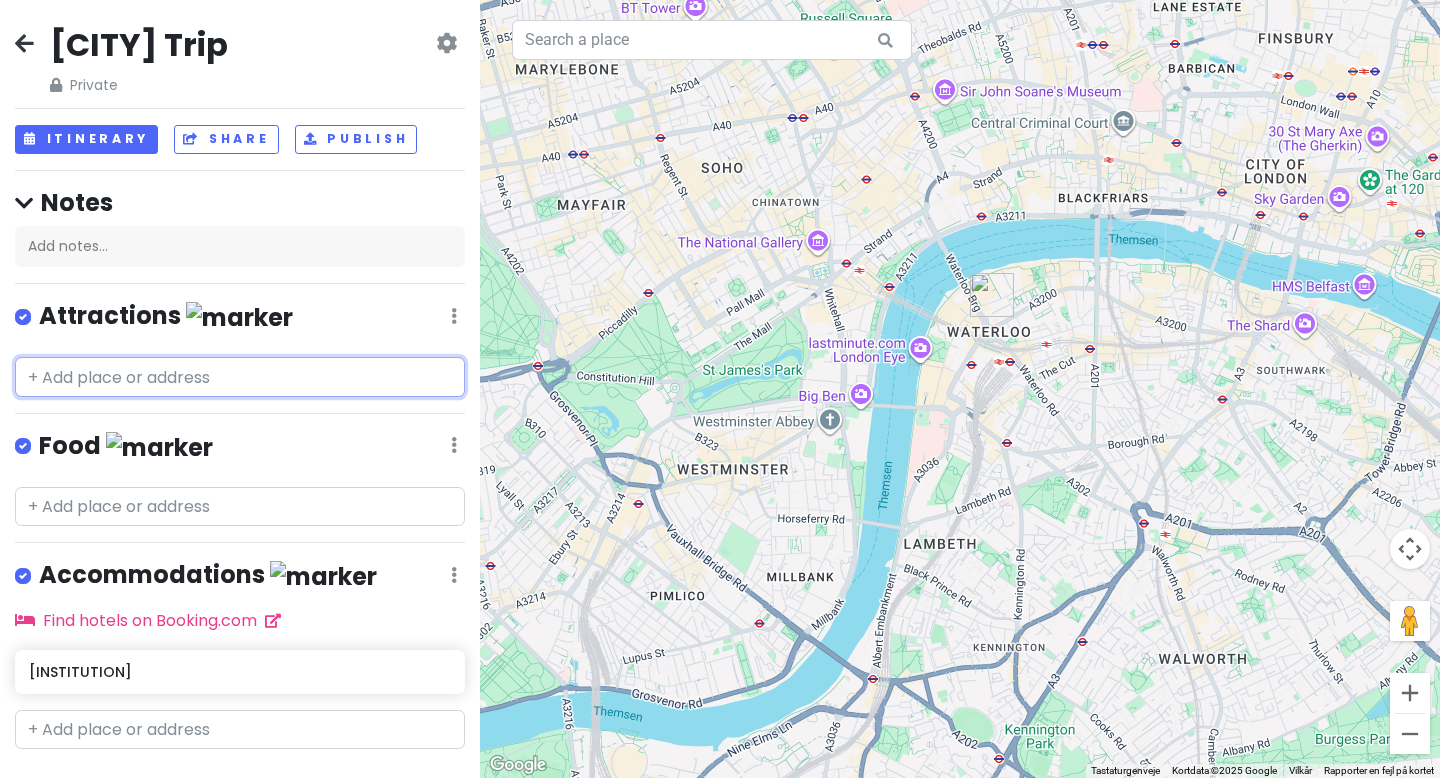 click at bounding box center (240, 377) 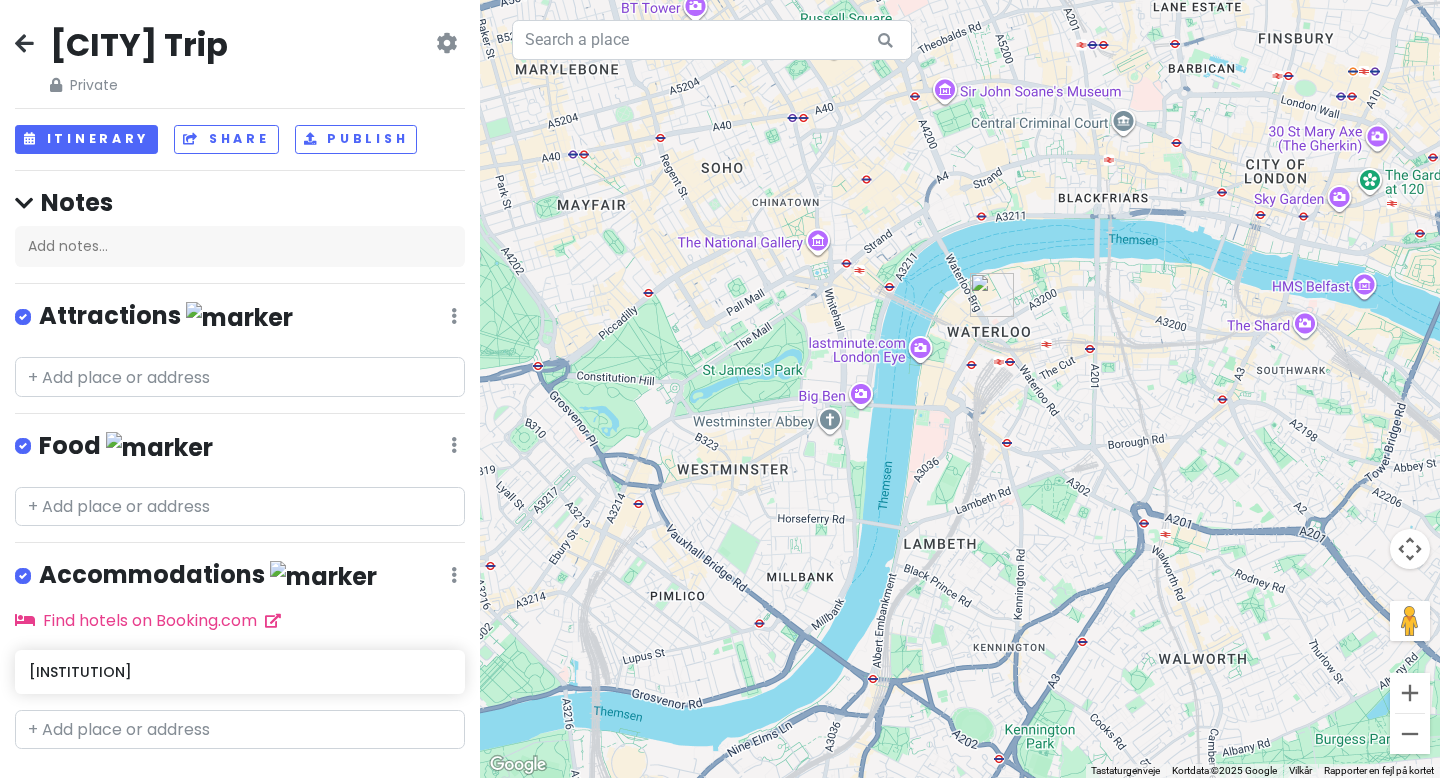 click on "Attractions" at bounding box center [166, 316] 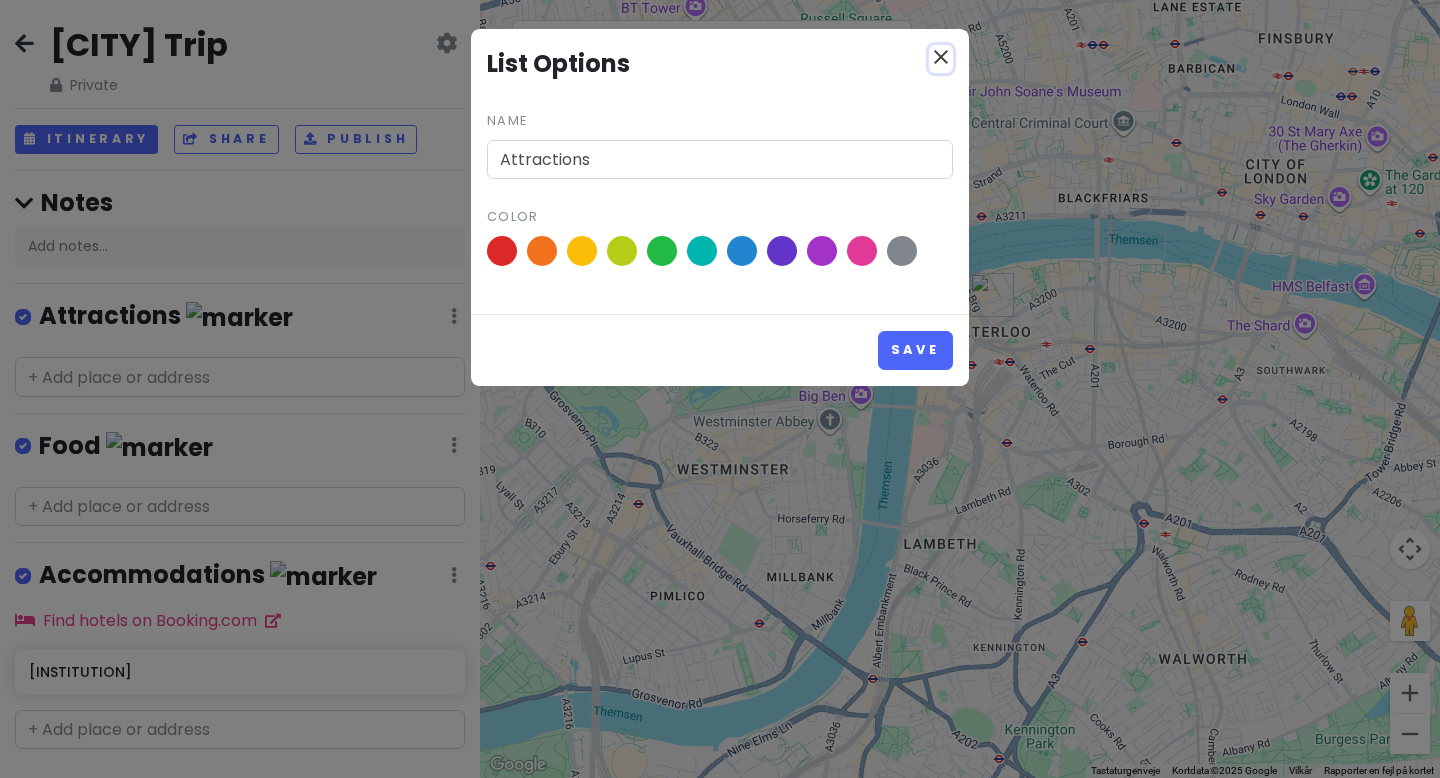 click on "close" at bounding box center (941, 57) 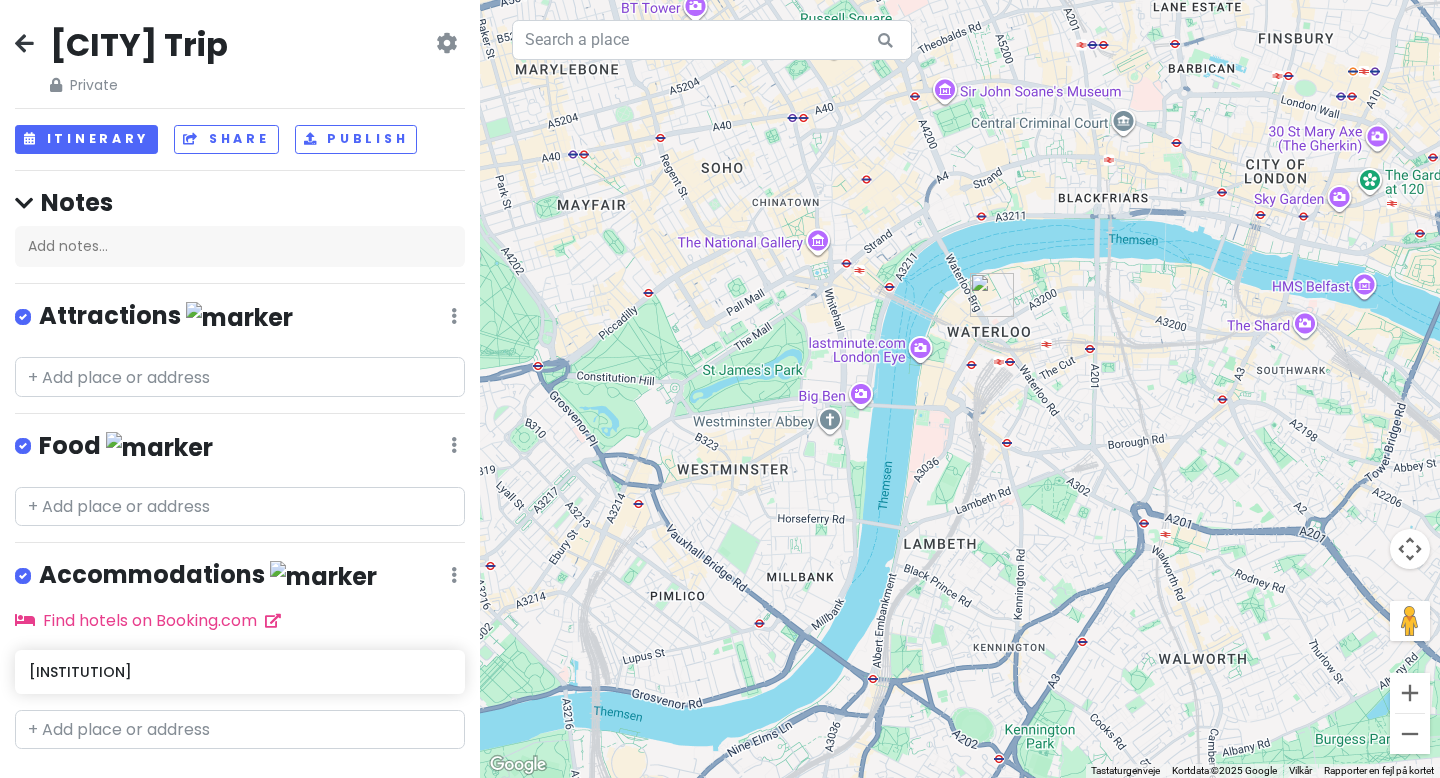 click on "Attractions   Edit Reorder Delete List" at bounding box center (240, 320) 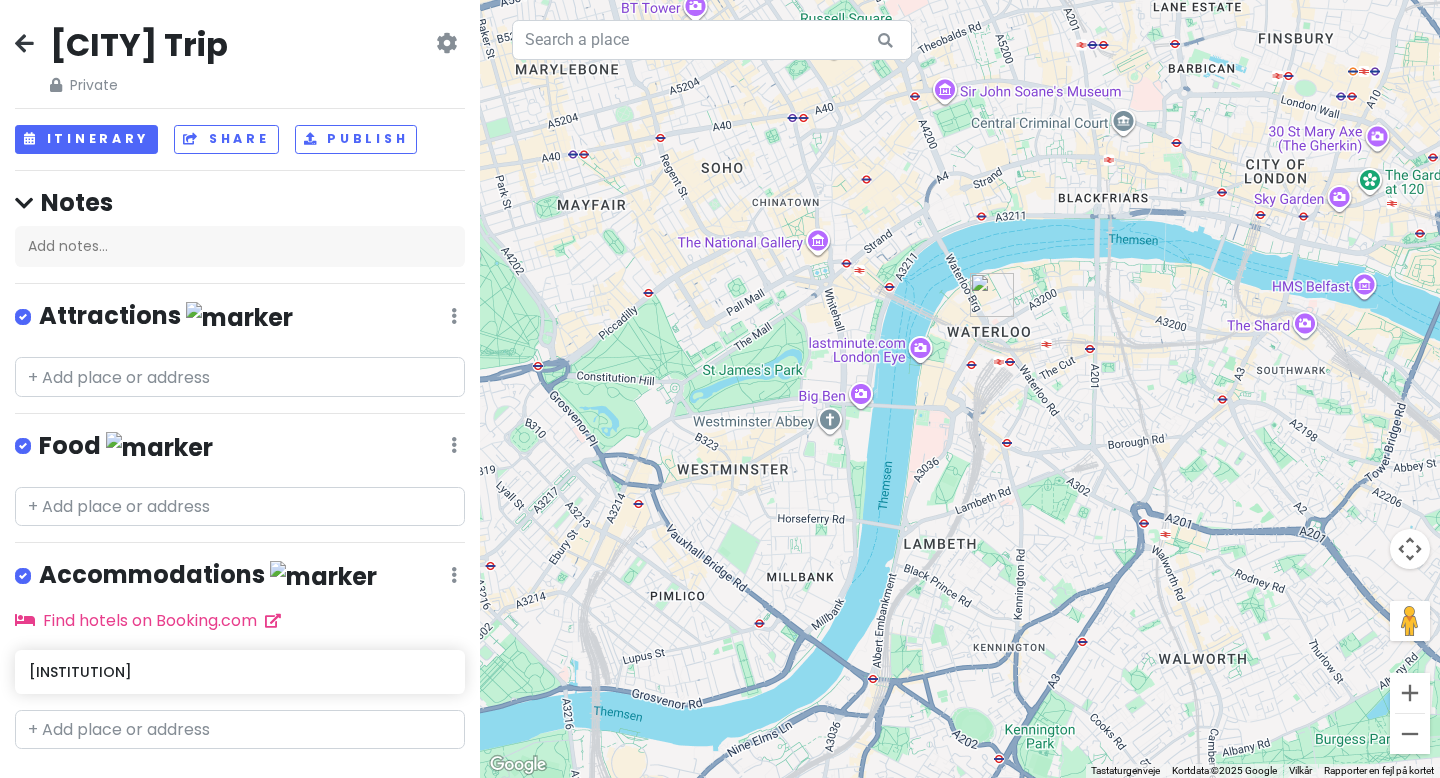 click at bounding box center [454, 316] 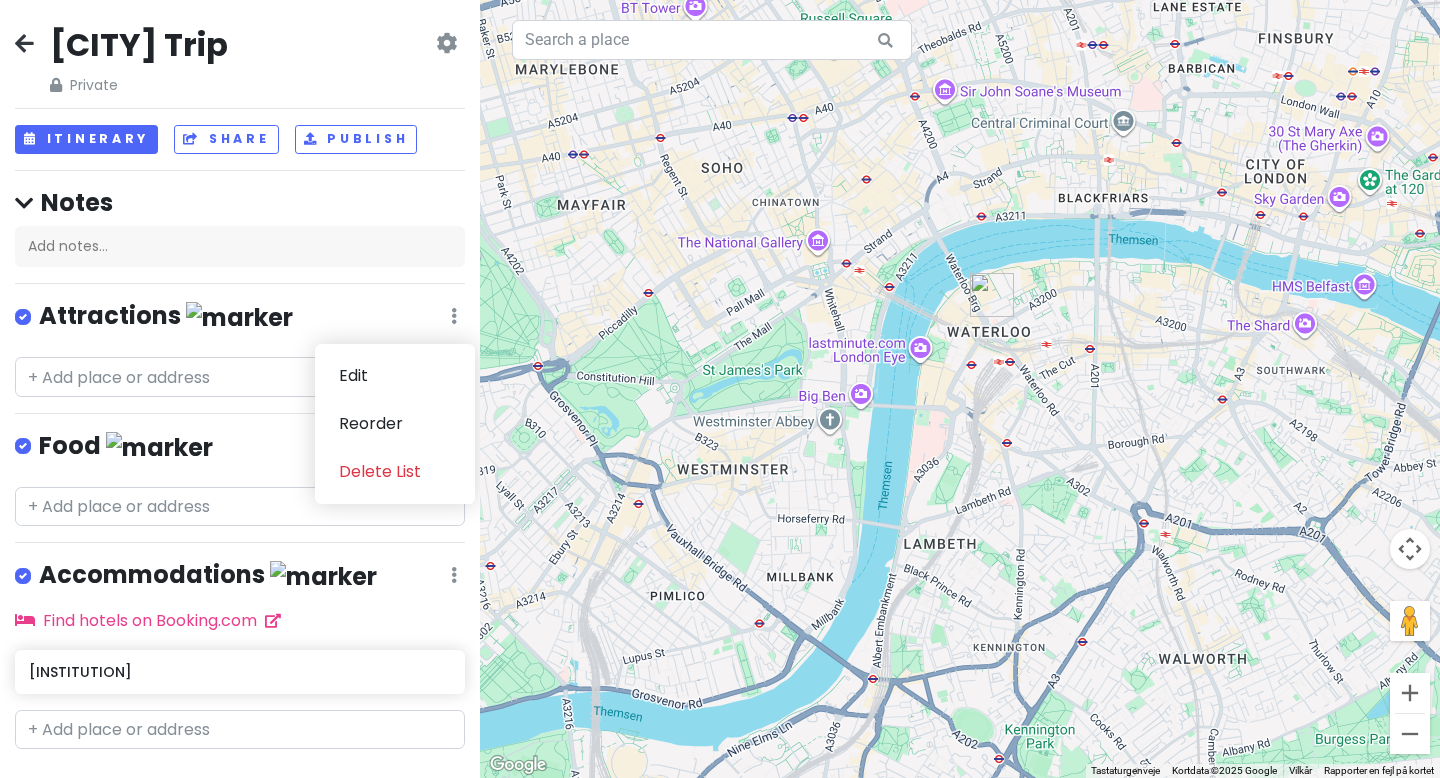 click at bounding box center (454, 316) 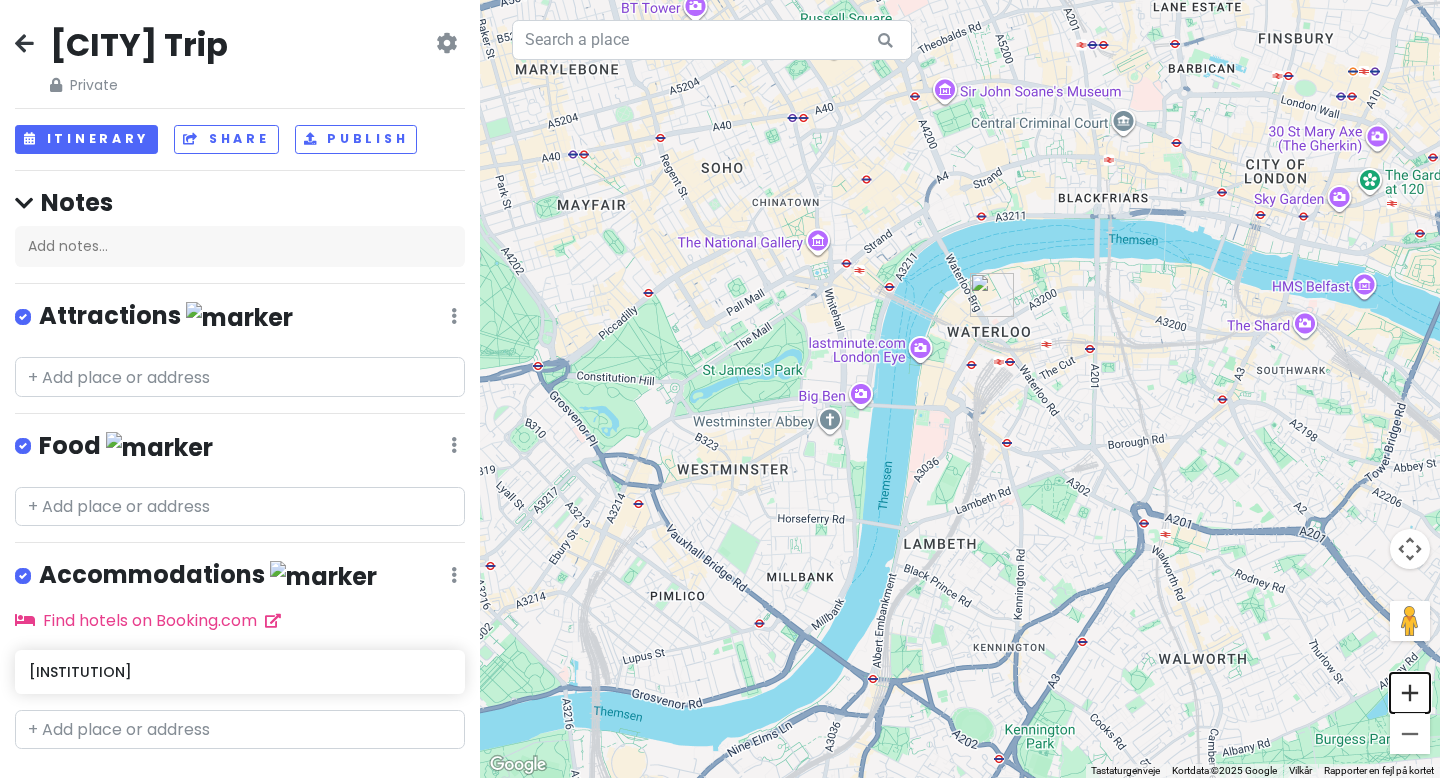 click at bounding box center (1410, 693) 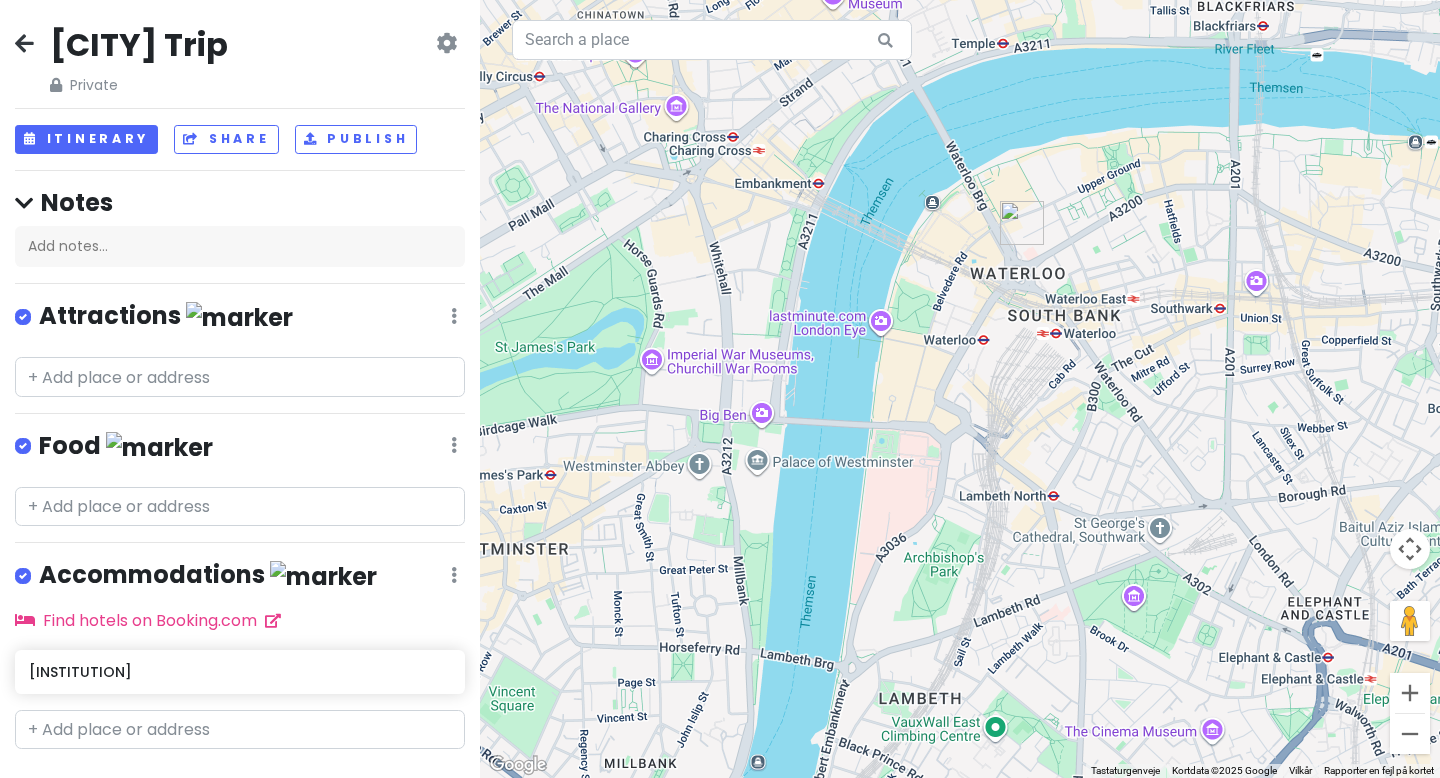 click on "Naviger ved at trykke på piletasterne." at bounding box center [960, 389] 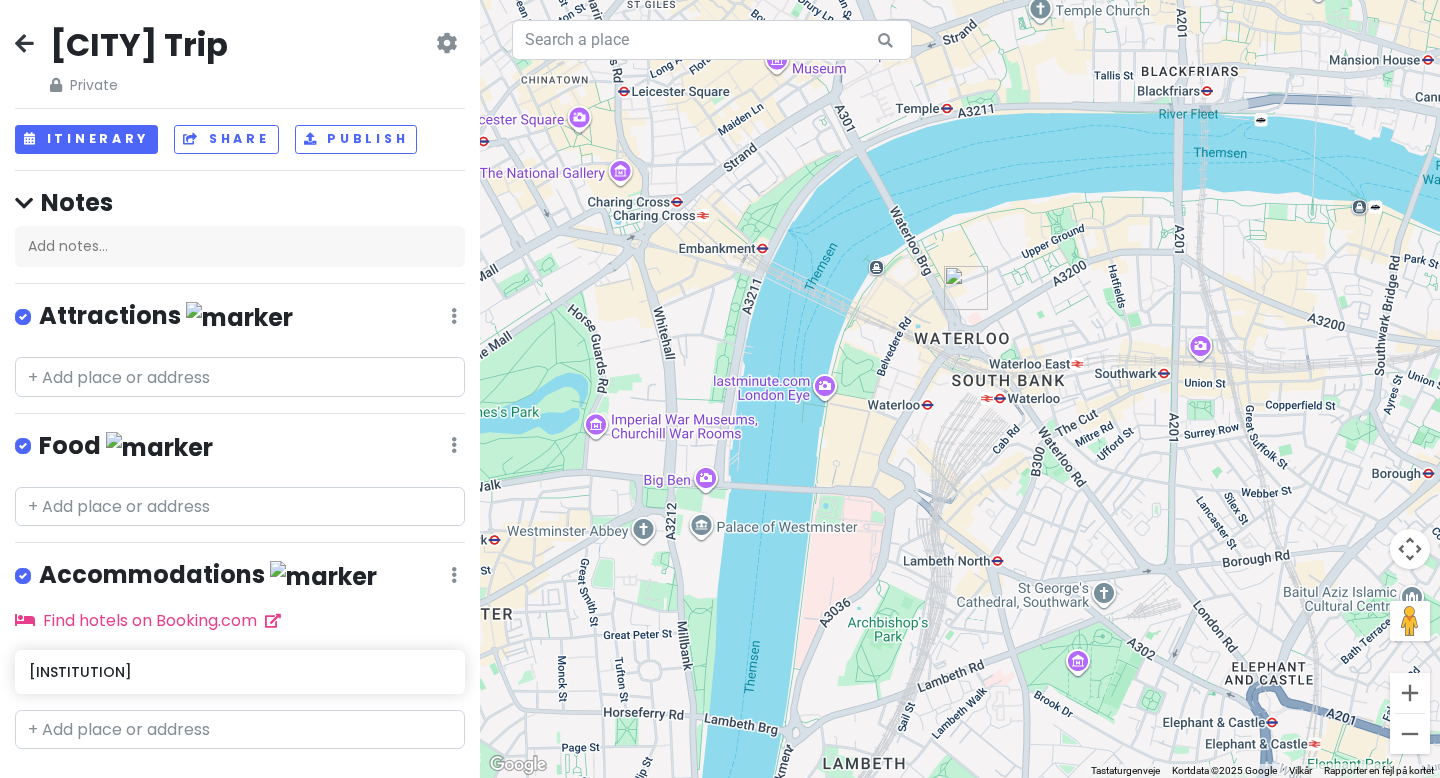 drag, startPoint x: 683, startPoint y: 113, endPoint x: 611, endPoint y: 218, distance: 127.31457 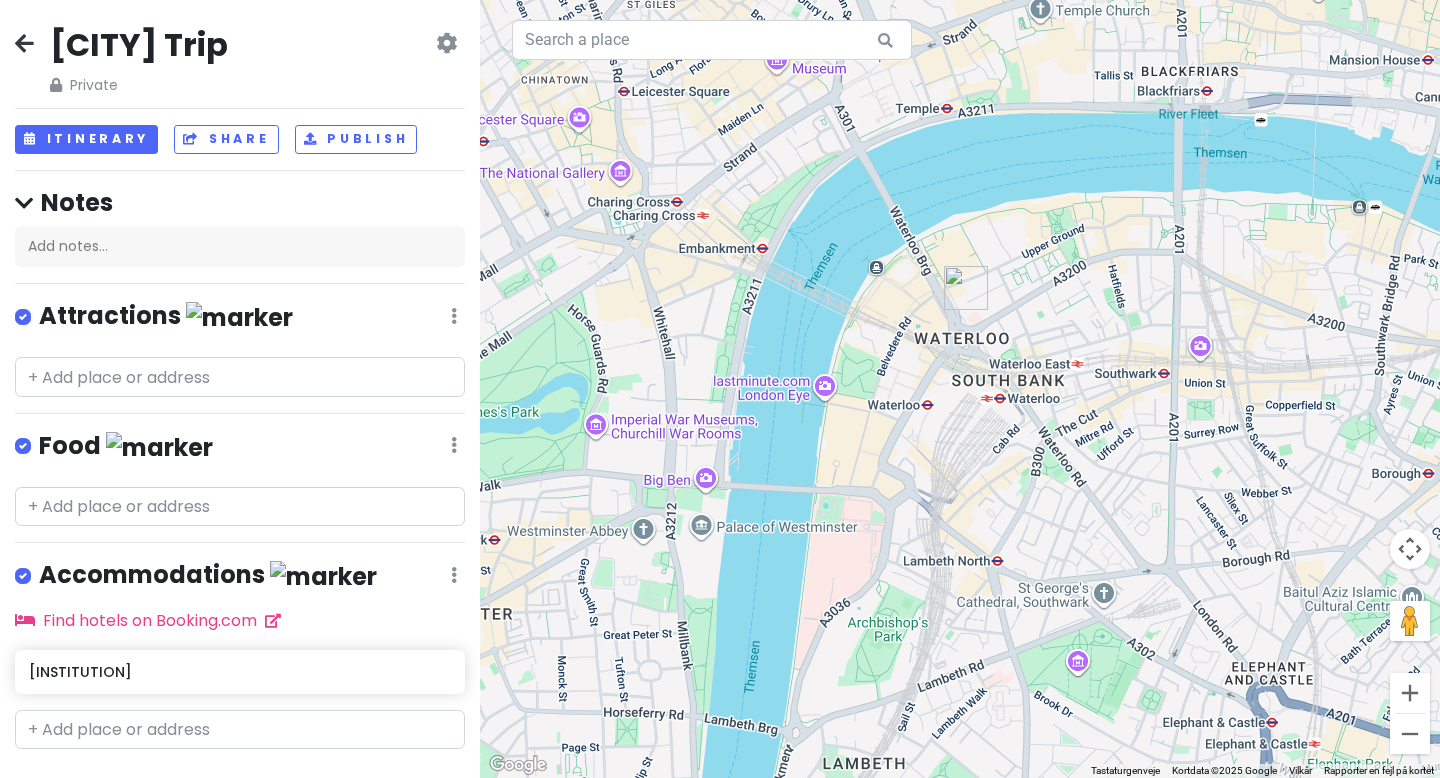 click on "Naviger ved at trykke på piletasterne." at bounding box center [960, 389] 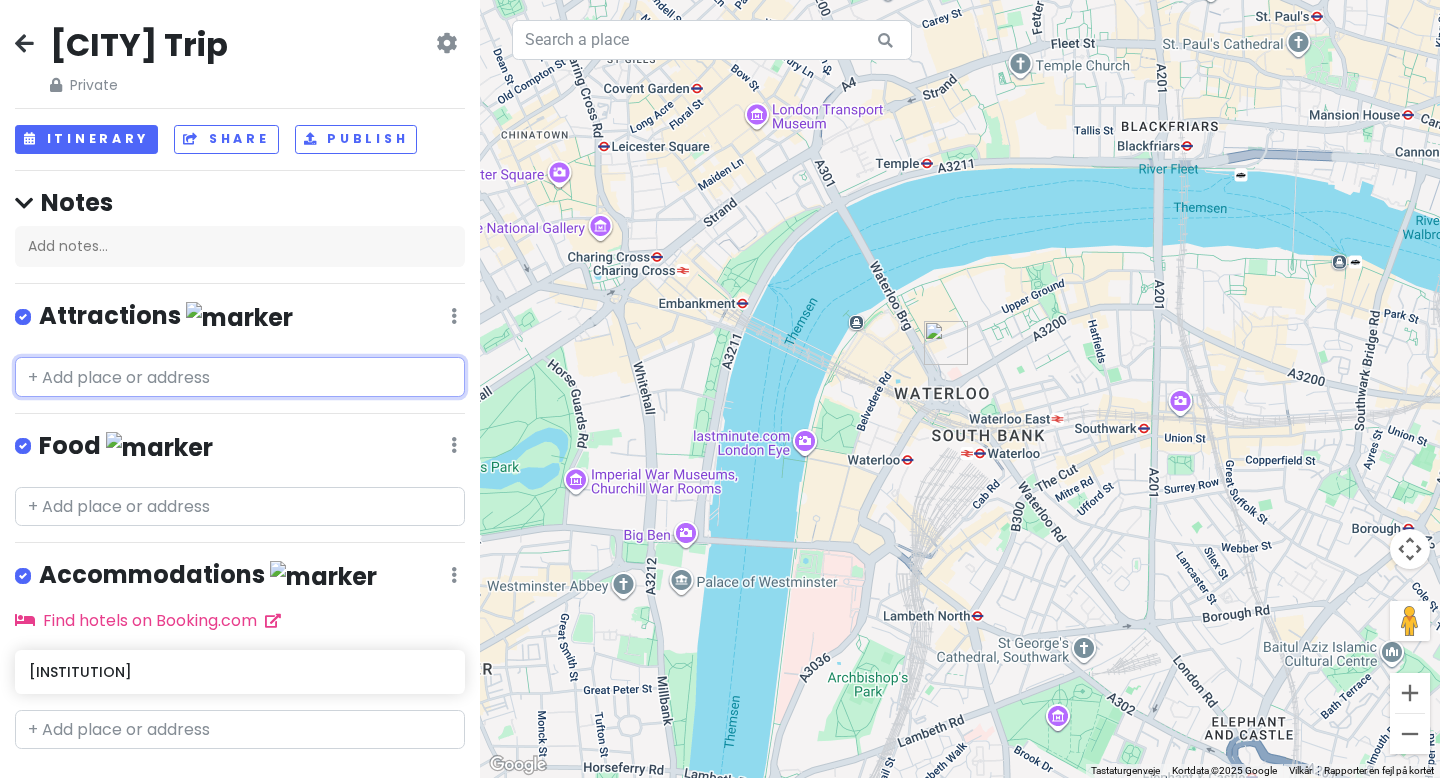click at bounding box center [240, 377] 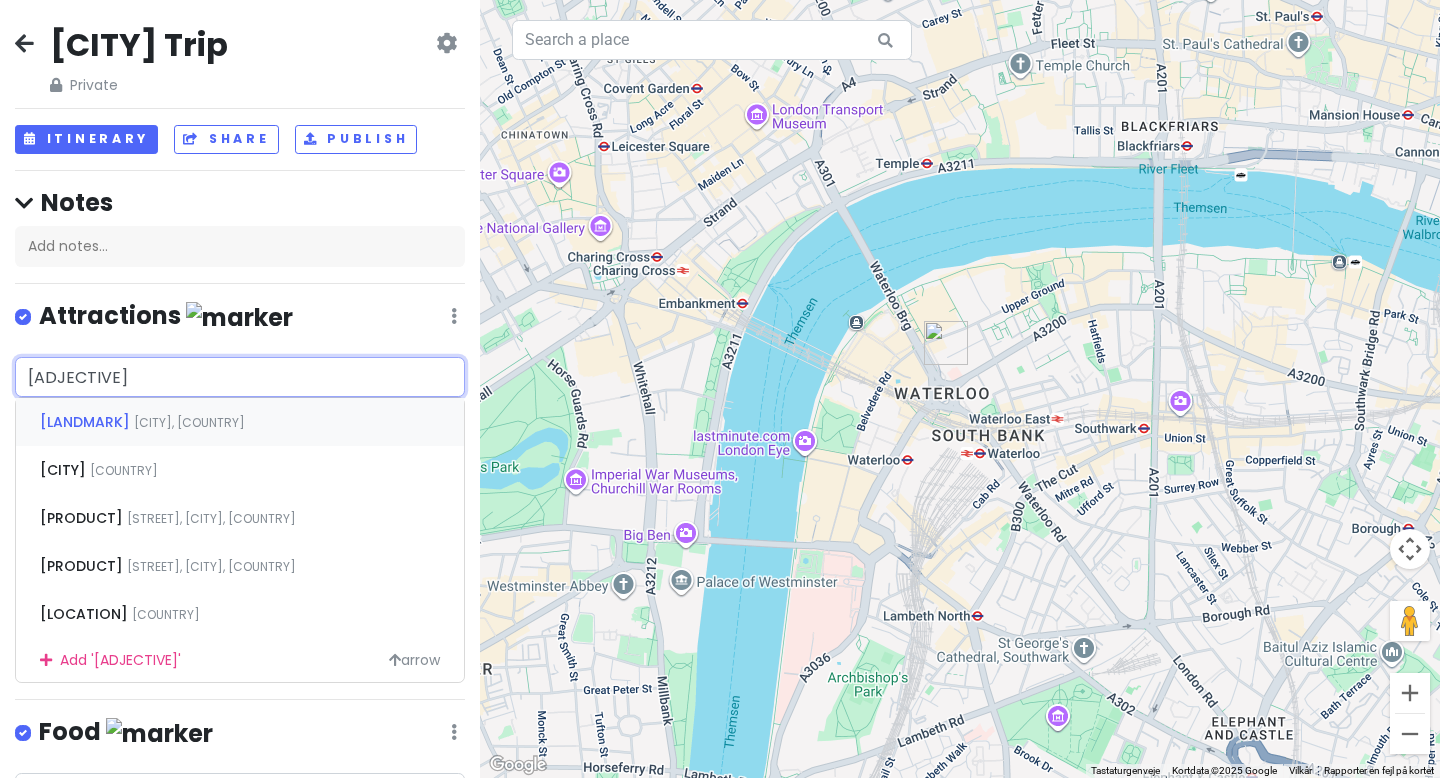 click on "[LOCATION]   [CITY], [COUNTRY]" at bounding box center [240, 422] 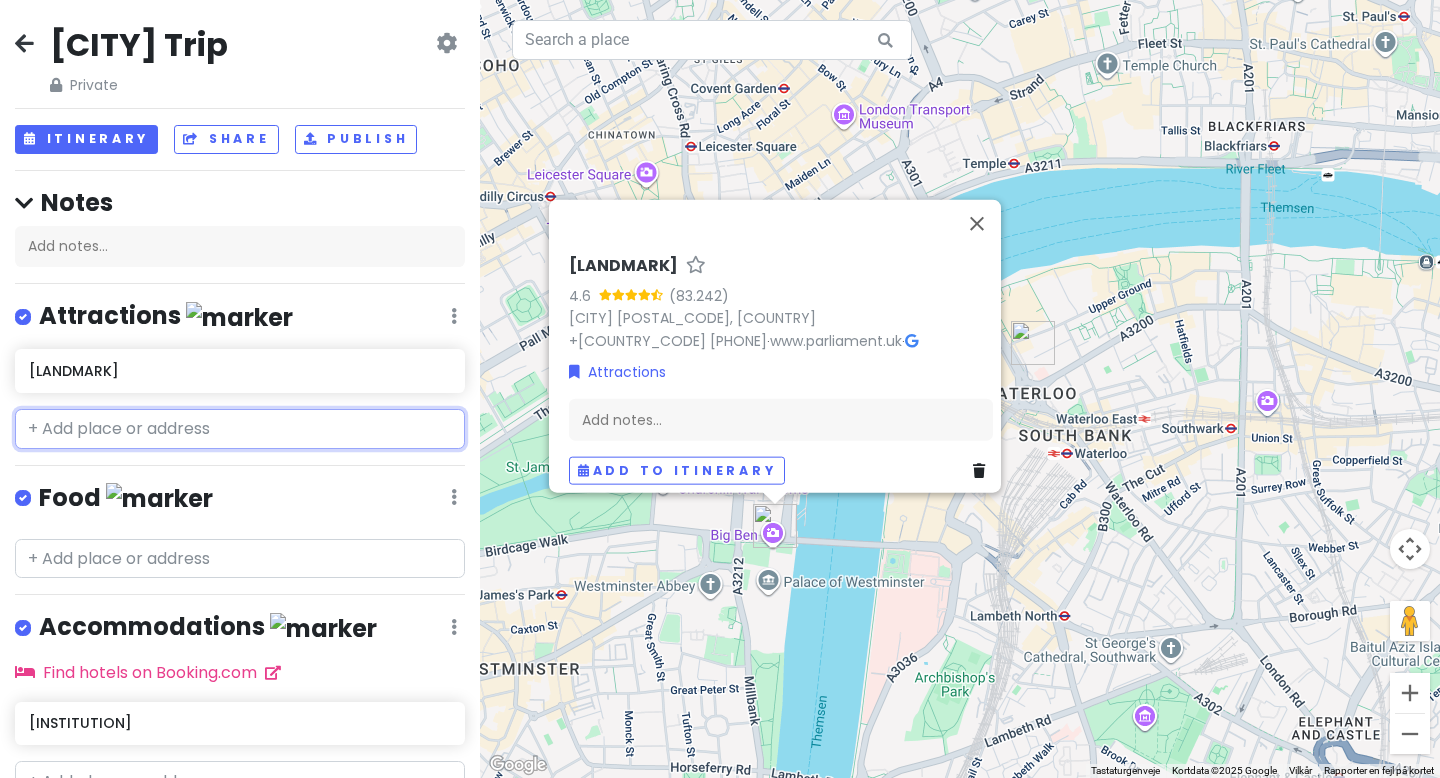 click at bounding box center (240, 429) 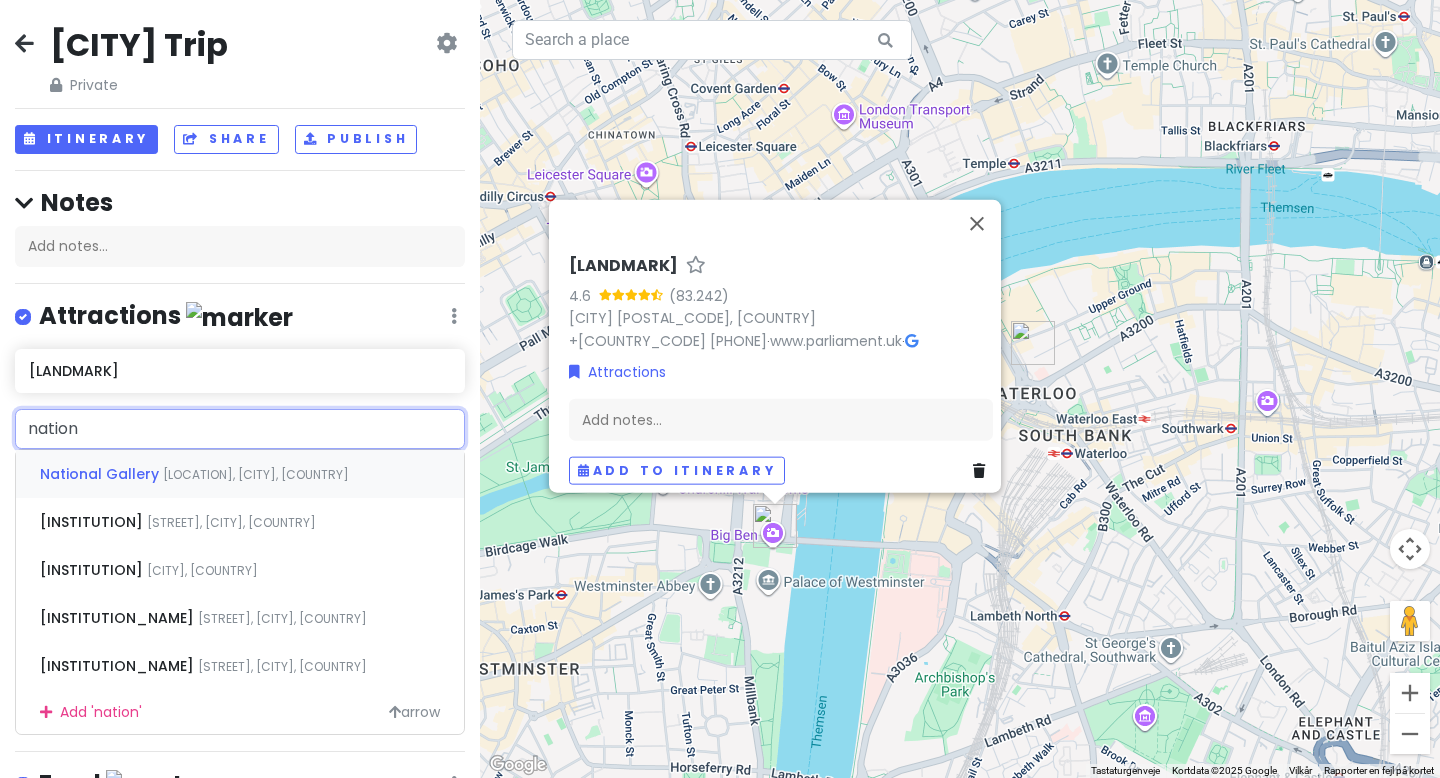 click on "[INSTITUTION]  [STREET], [CITY], [COUNTRY]" at bounding box center [240, 474] 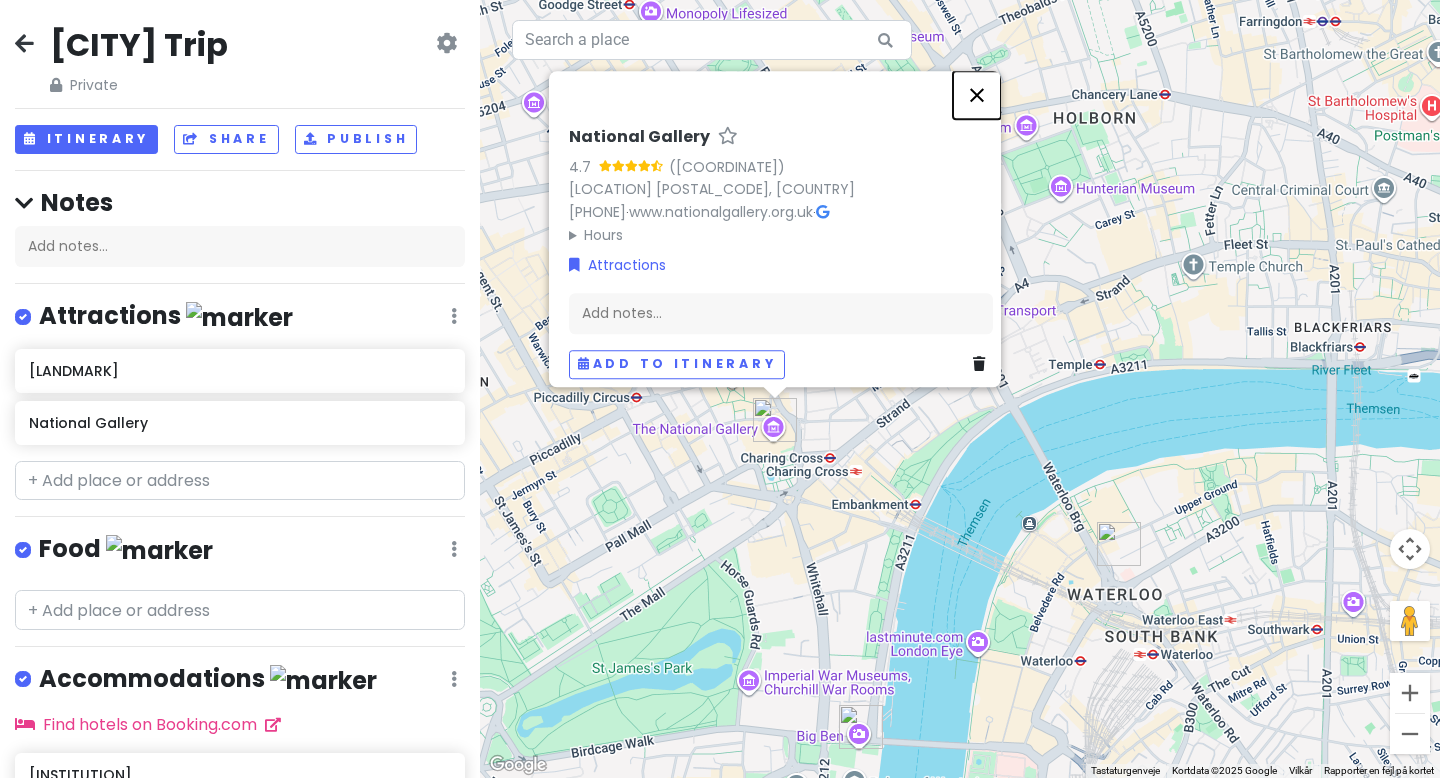 click at bounding box center [977, 95] 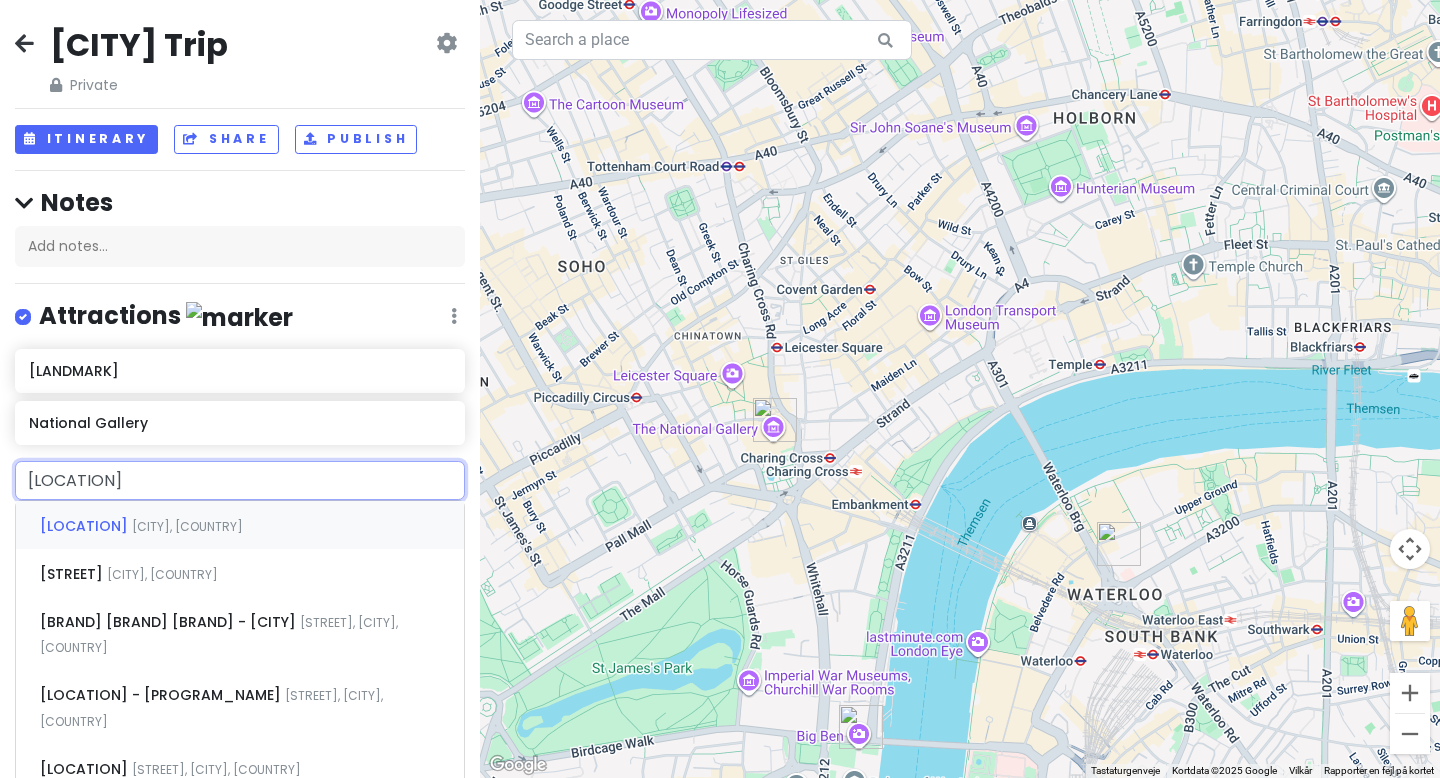 click on "[CITY], [COUNTRY]" at bounding box center (187, 526) 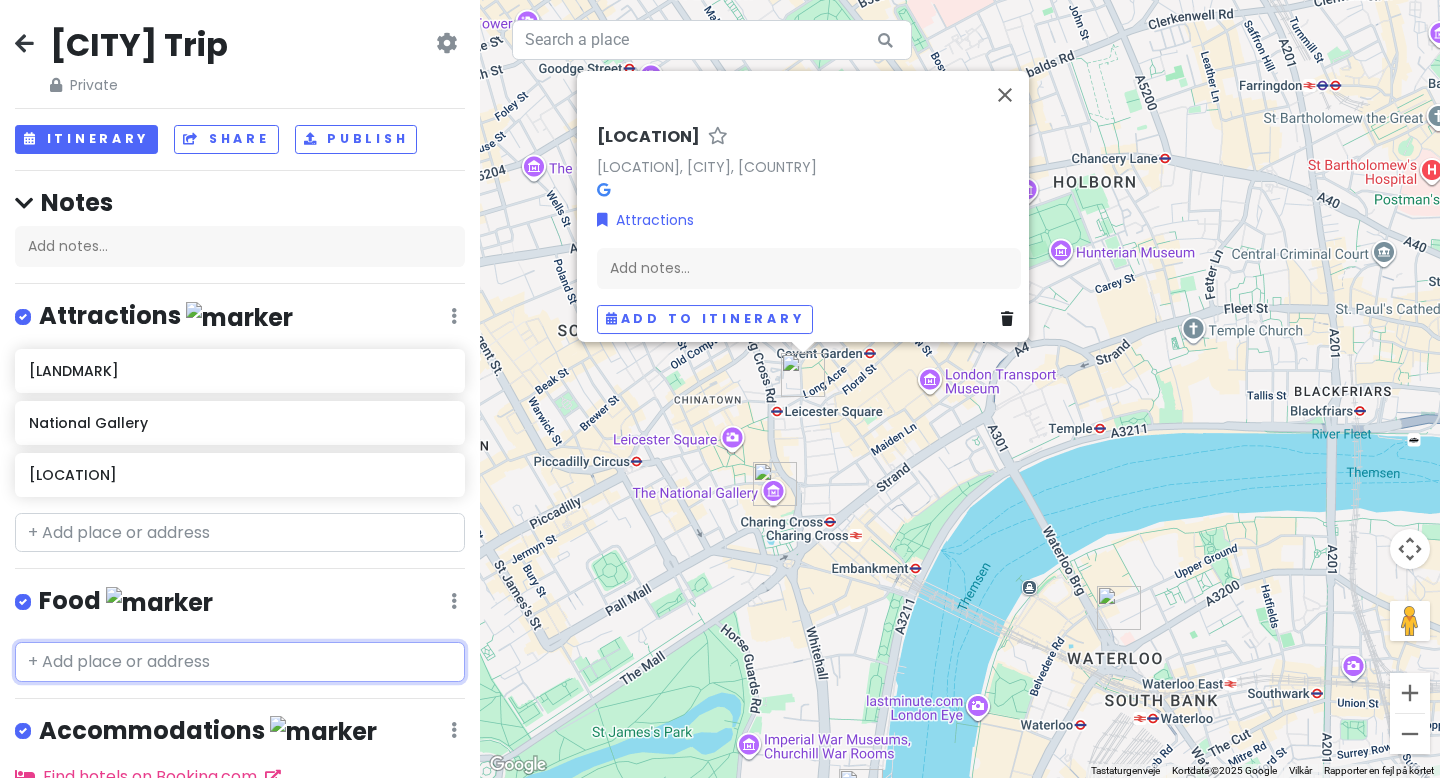 click at bounding box center (240, 662) 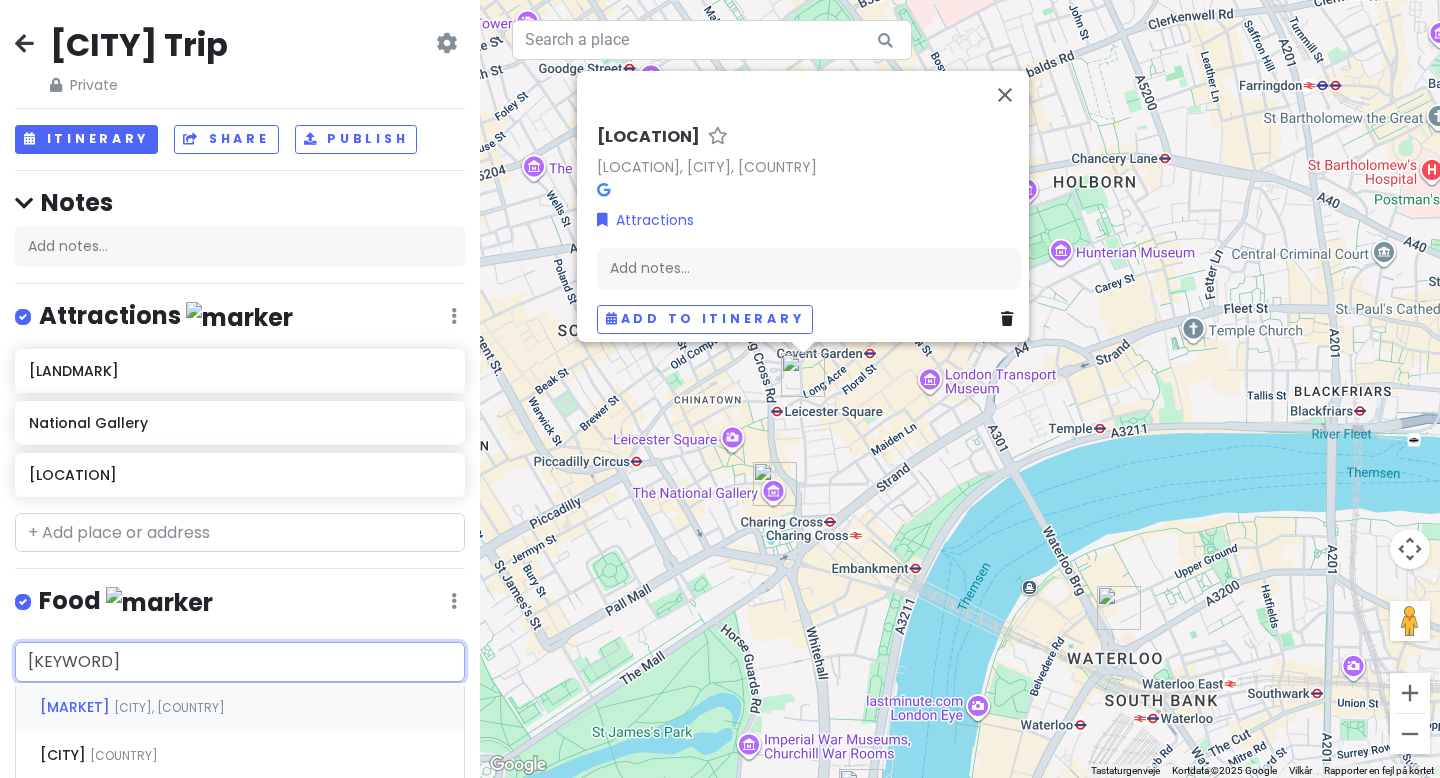 click on "[MARKET]" at bounding box center (77, 707) 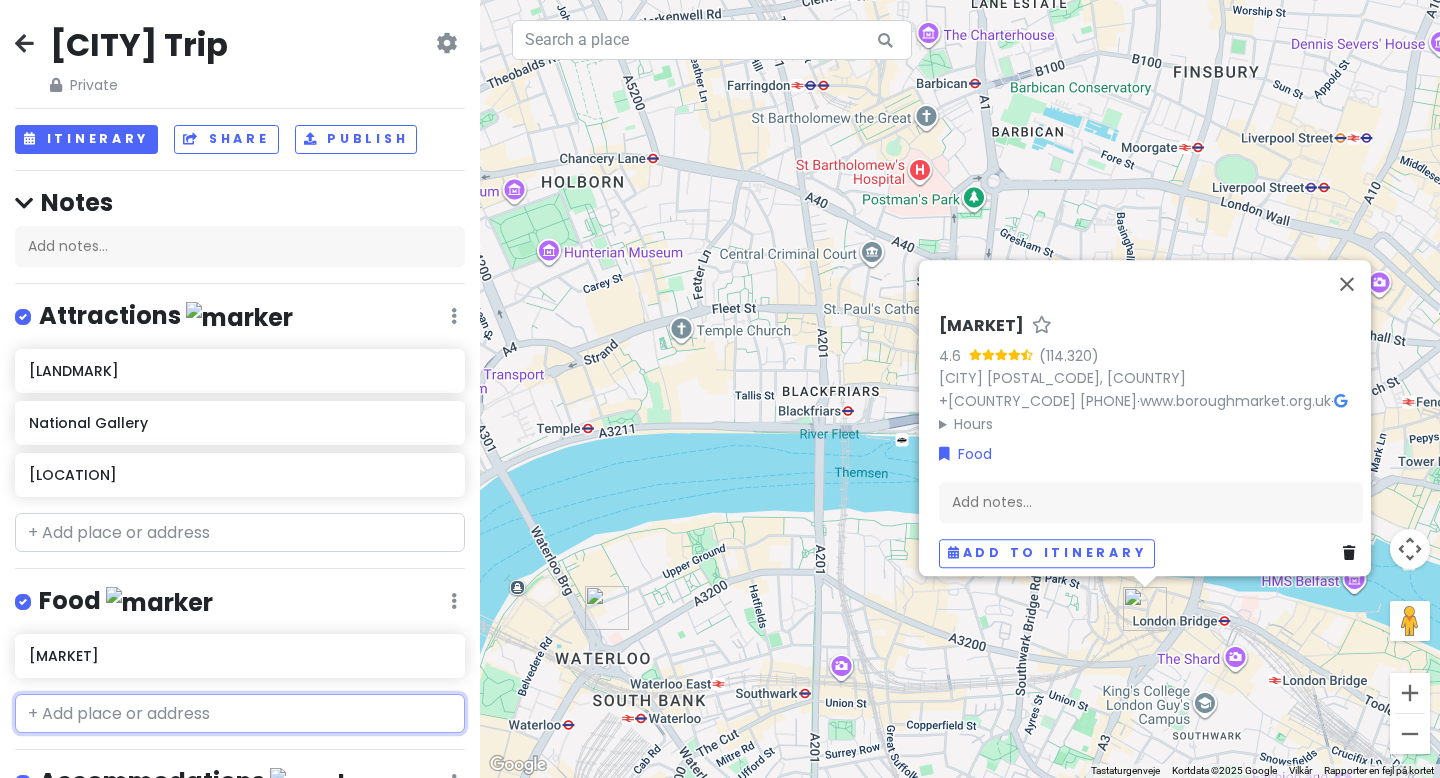 click at bounding box center [240, 533] 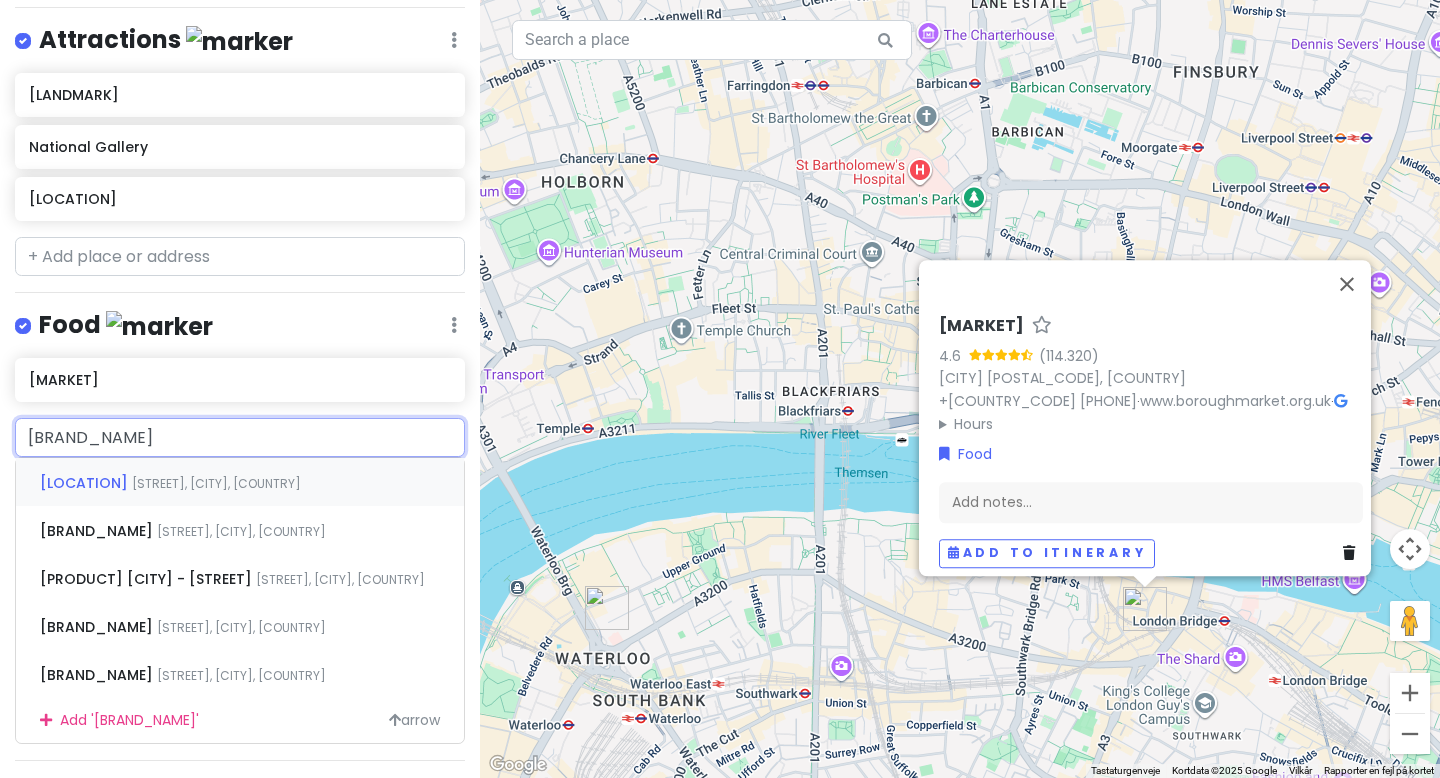 scroll, scrollTop: 280, scrollLeft: 0, axis: vertical 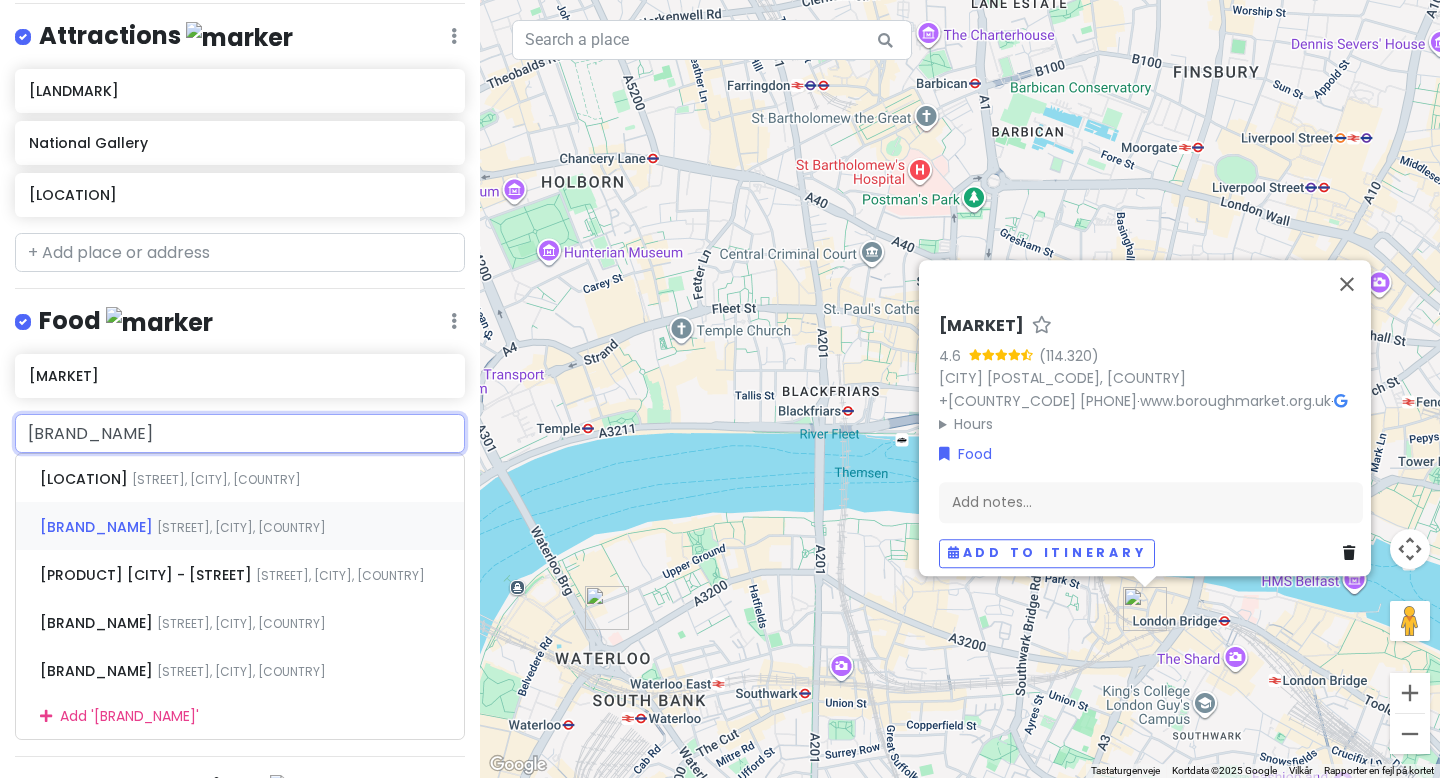 click on "[PRODUCT] [CITY]  [STREET], [CITY], [COUNTRY]" at bounding box center (240, 526) 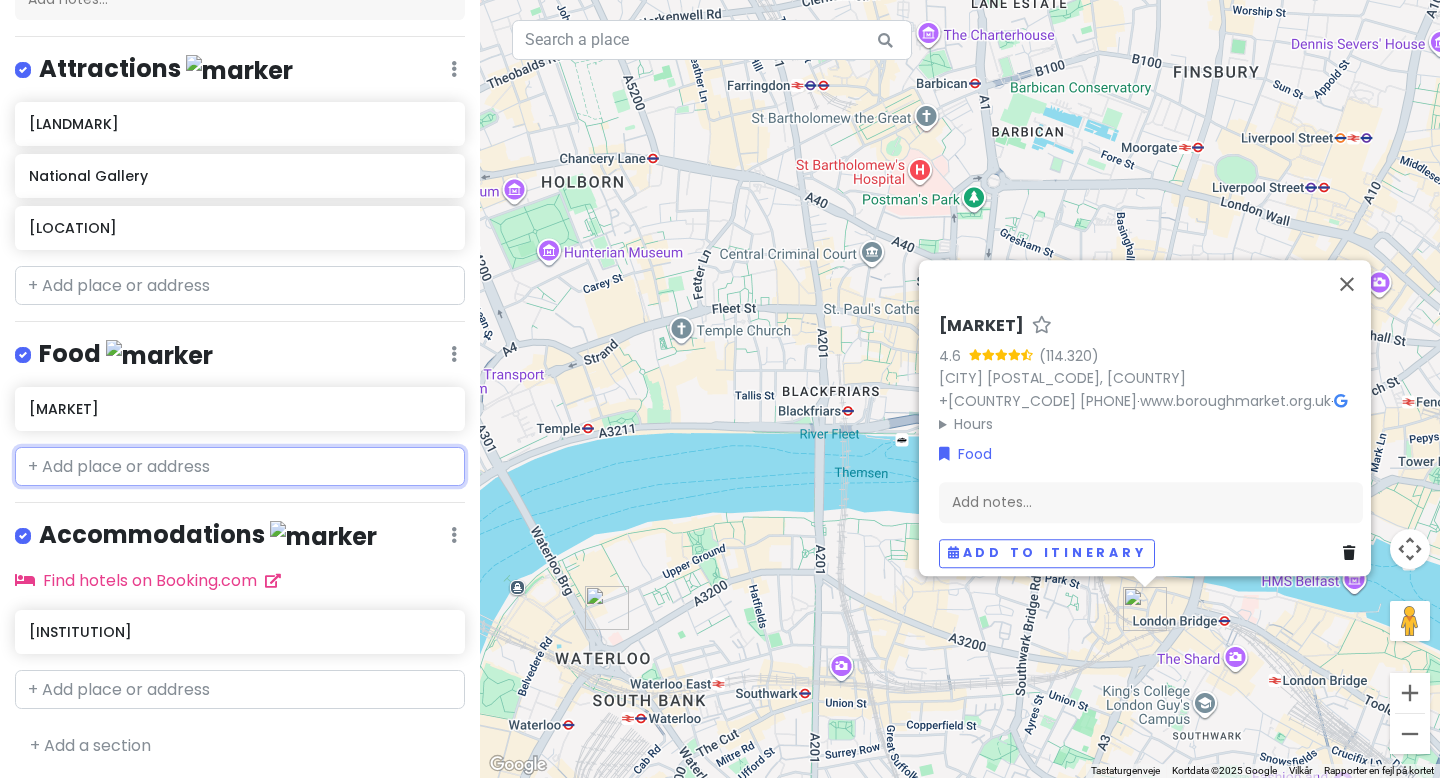 scroll, scrollTop: 280, scrollLeft: 0, axis: vertical 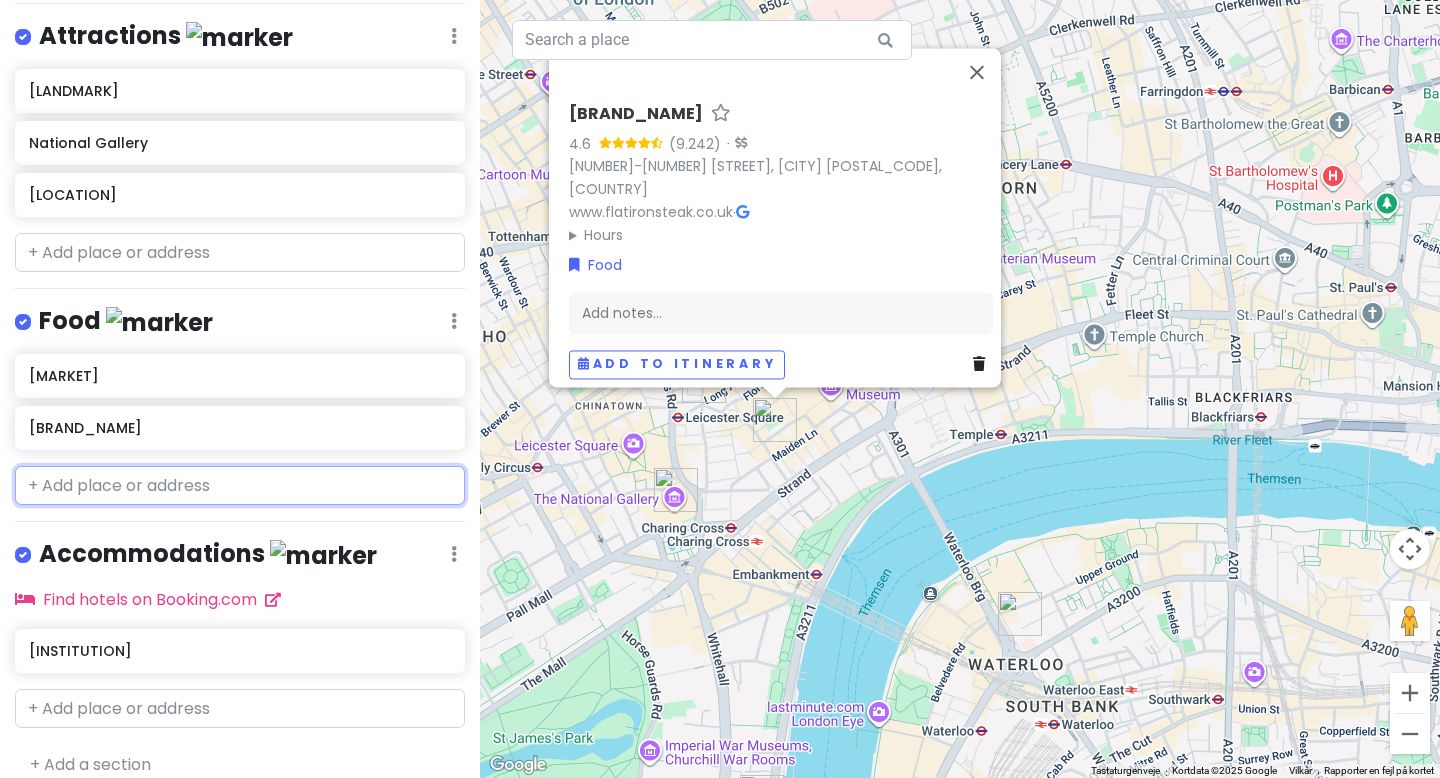 click at bounding box center [240, 253] 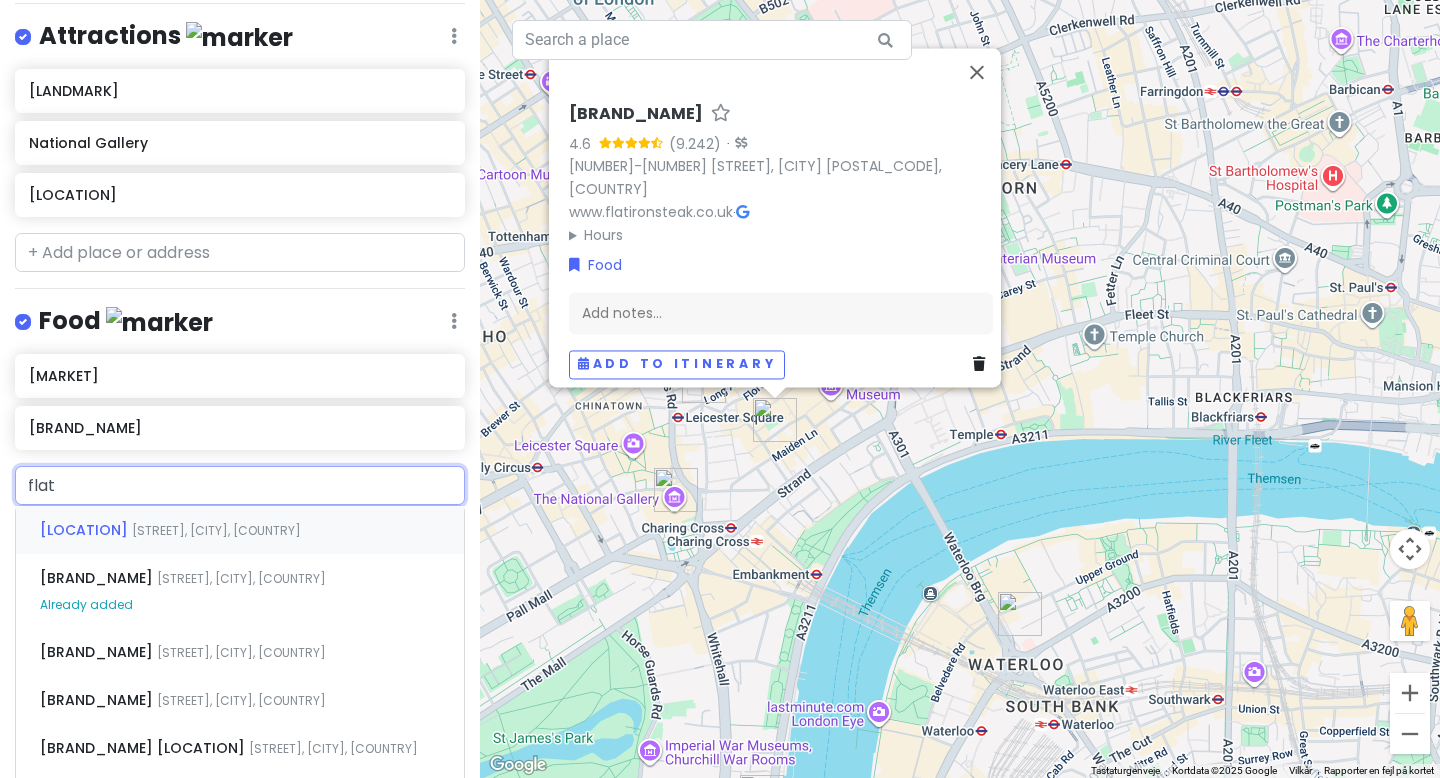 click on "[STREET], [CITY], [COUNTRY]" at bounding box center (216, 530) 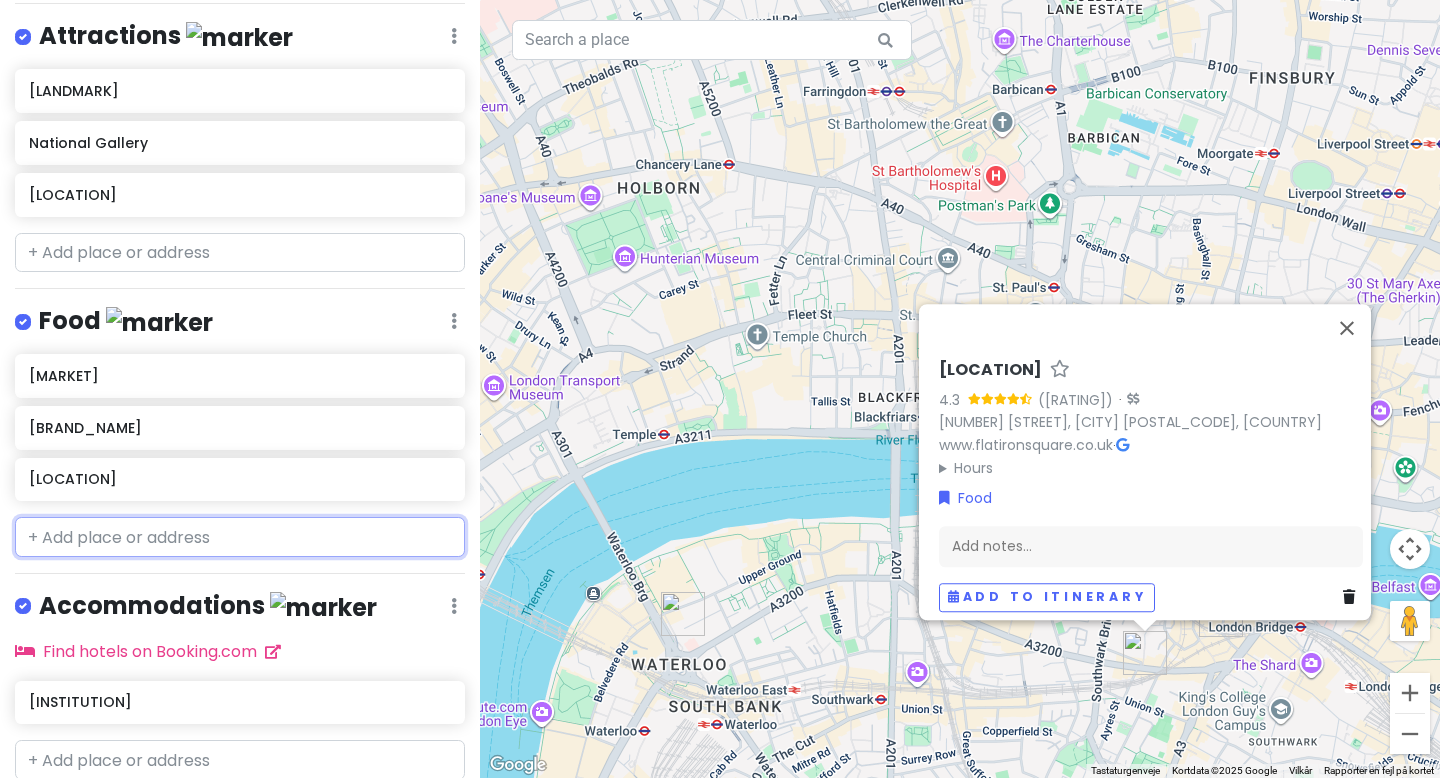 click at bounding box center (240, 253) 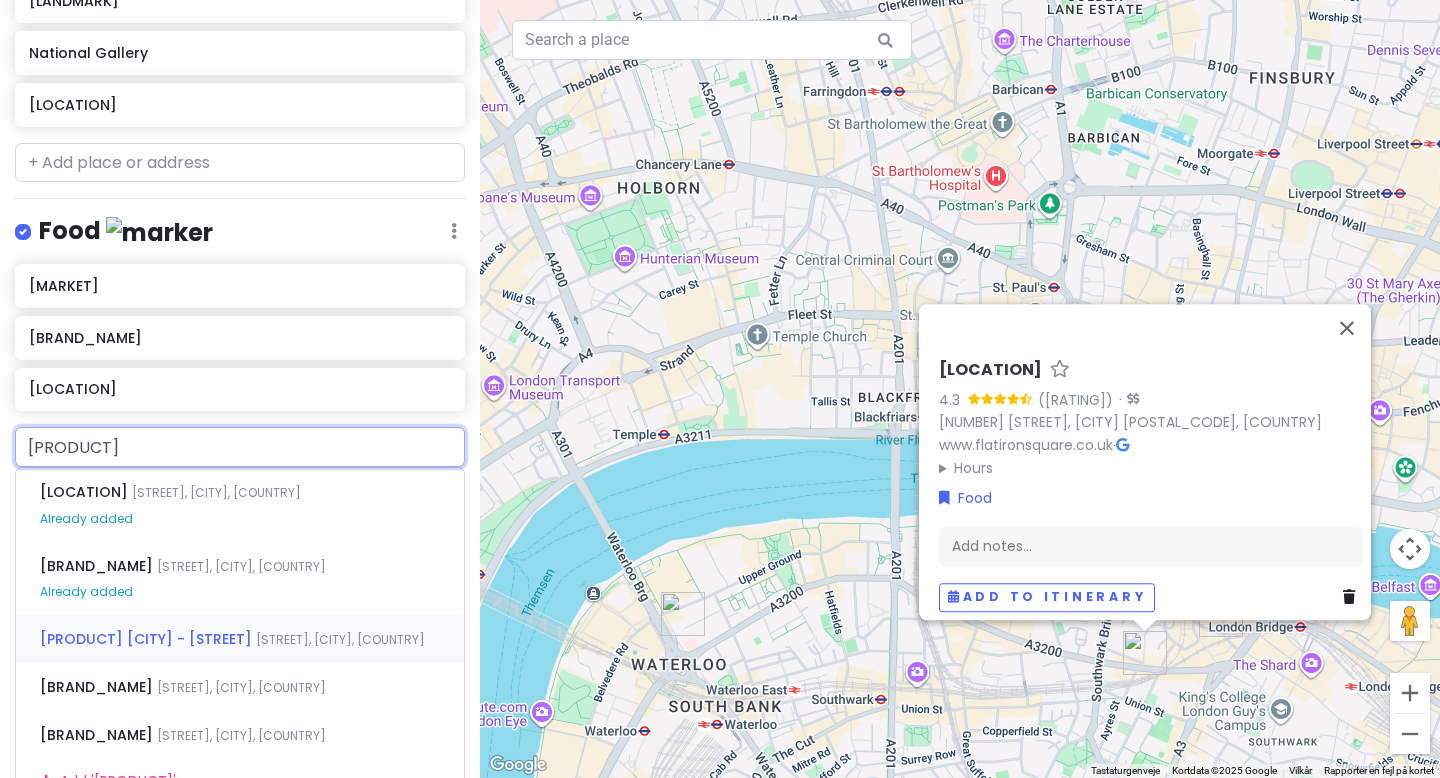 click on "[BRAND_NAME] [LOCATION]   [STREET], [CITY], [COUNTRY]" at bounding box center [240, 639] 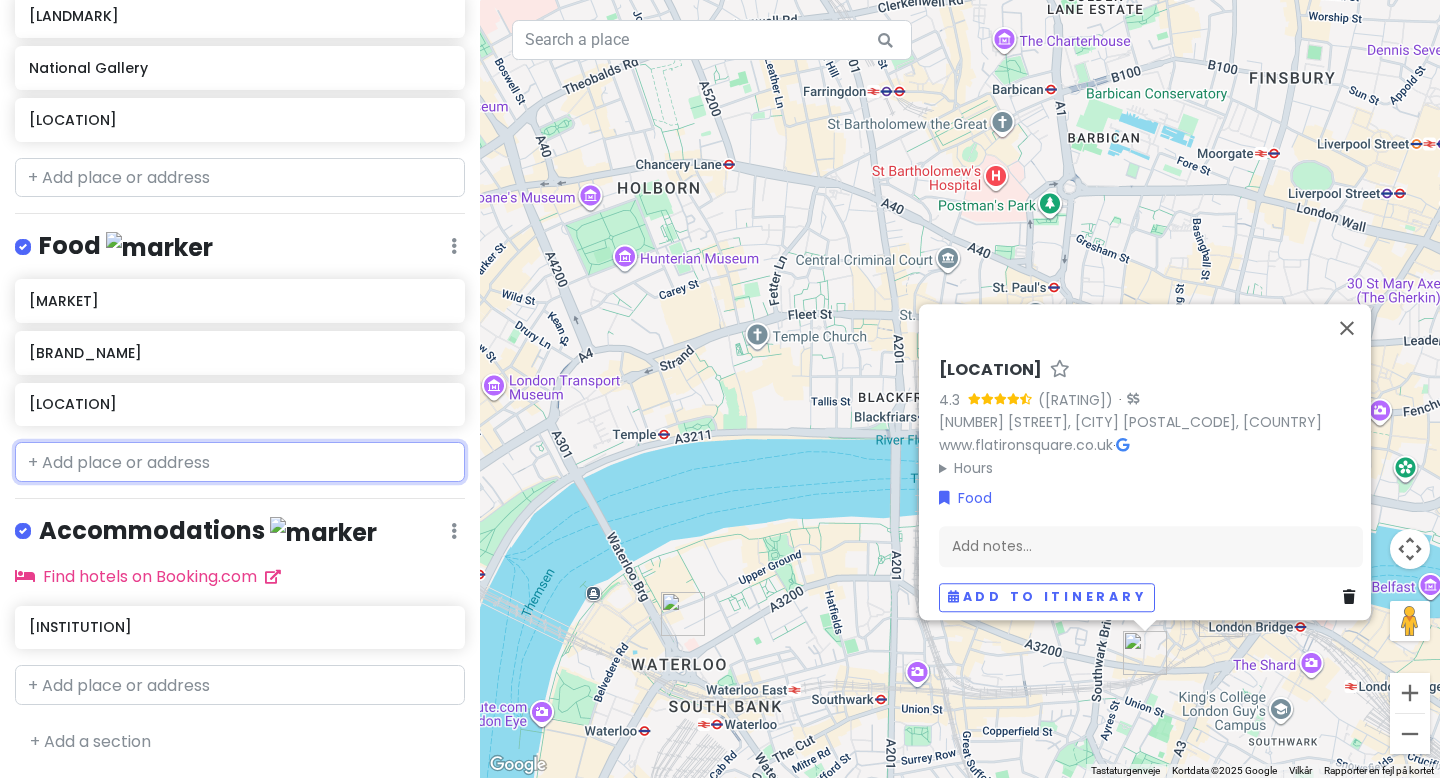scroll, scrollTop: 370, scrollLeft: 0, axis: vertical 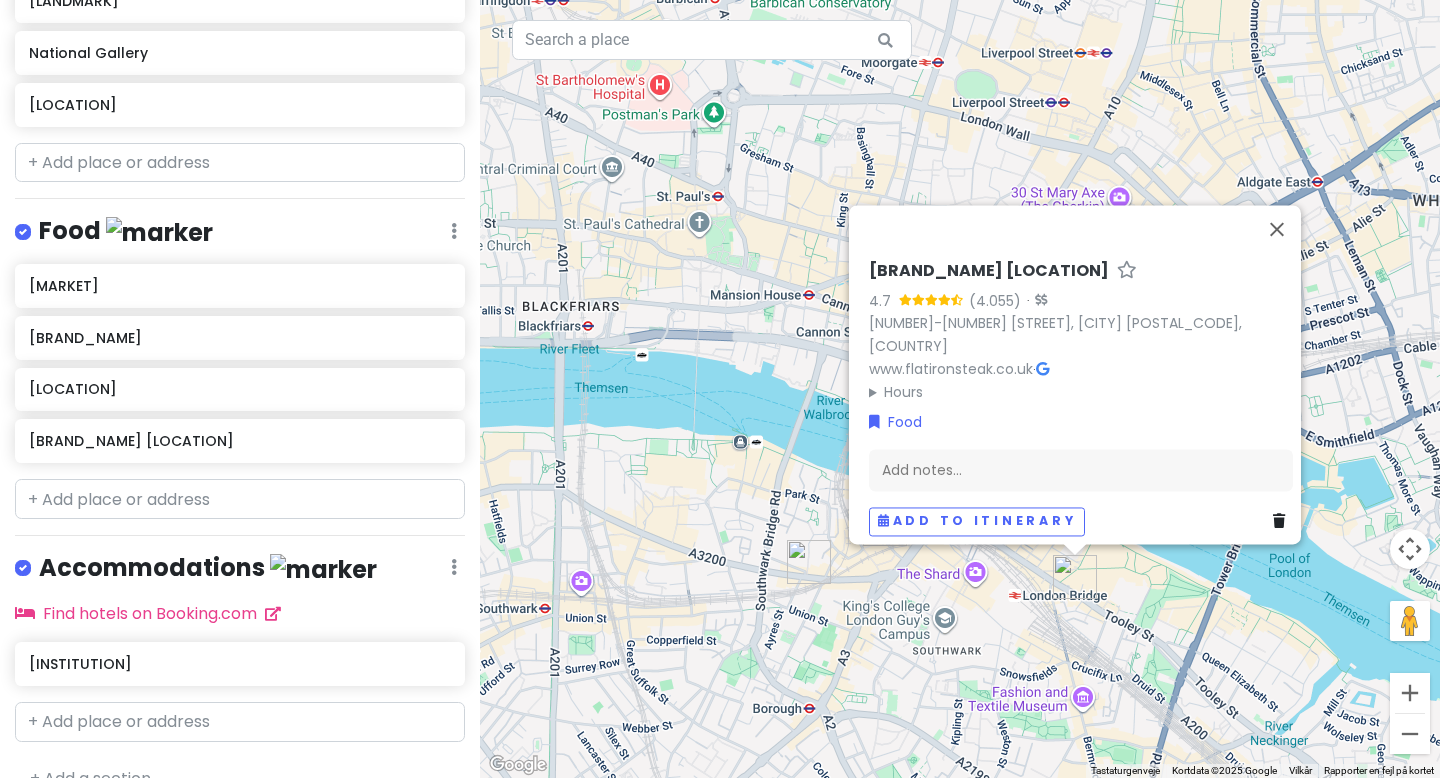 drag, startPoint x: 754, startPoint y: 703, endPoint x: 618, endPoint y: 579, distance: 184.04347 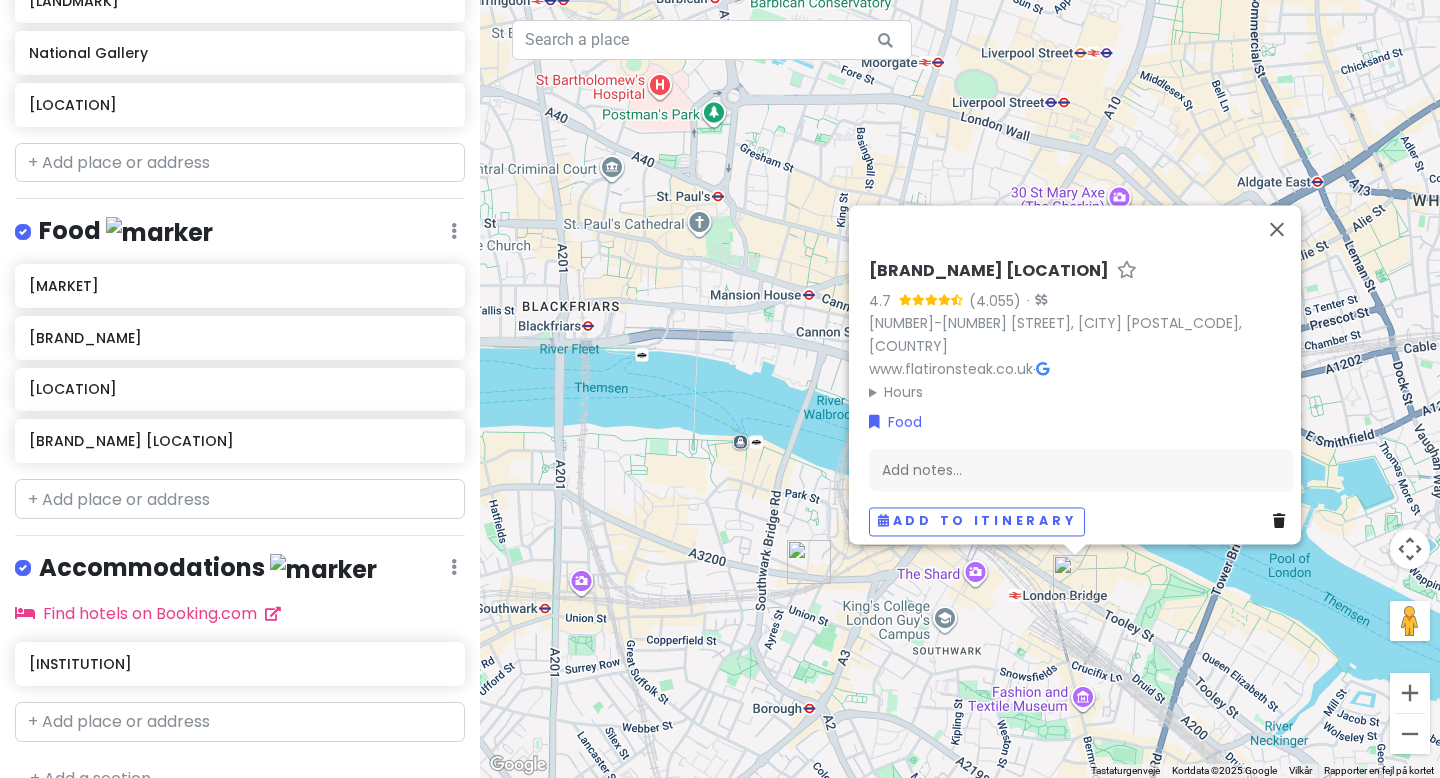 click on "Naviger ved at trykke på piletasterne. Flat Iron London Bridge 4.7        ([NUMBER])    ·    [NUMBER]-[NUMBER] [STREET], [CITY] [POSTAL_CODE], [COUNTRY] [WEBSITE]   ·   Hours mandag  12.00–22.00 tirsdag  12.00–22.00 onsdag  12.00–23.00 torsdag  12.00–23.00 fredag  12.00–23.30 lørdag  12.00–23.30 søndag  12.00–22.00 Food Add notes...  Add to itinerary" at bounding box center (960, 389) 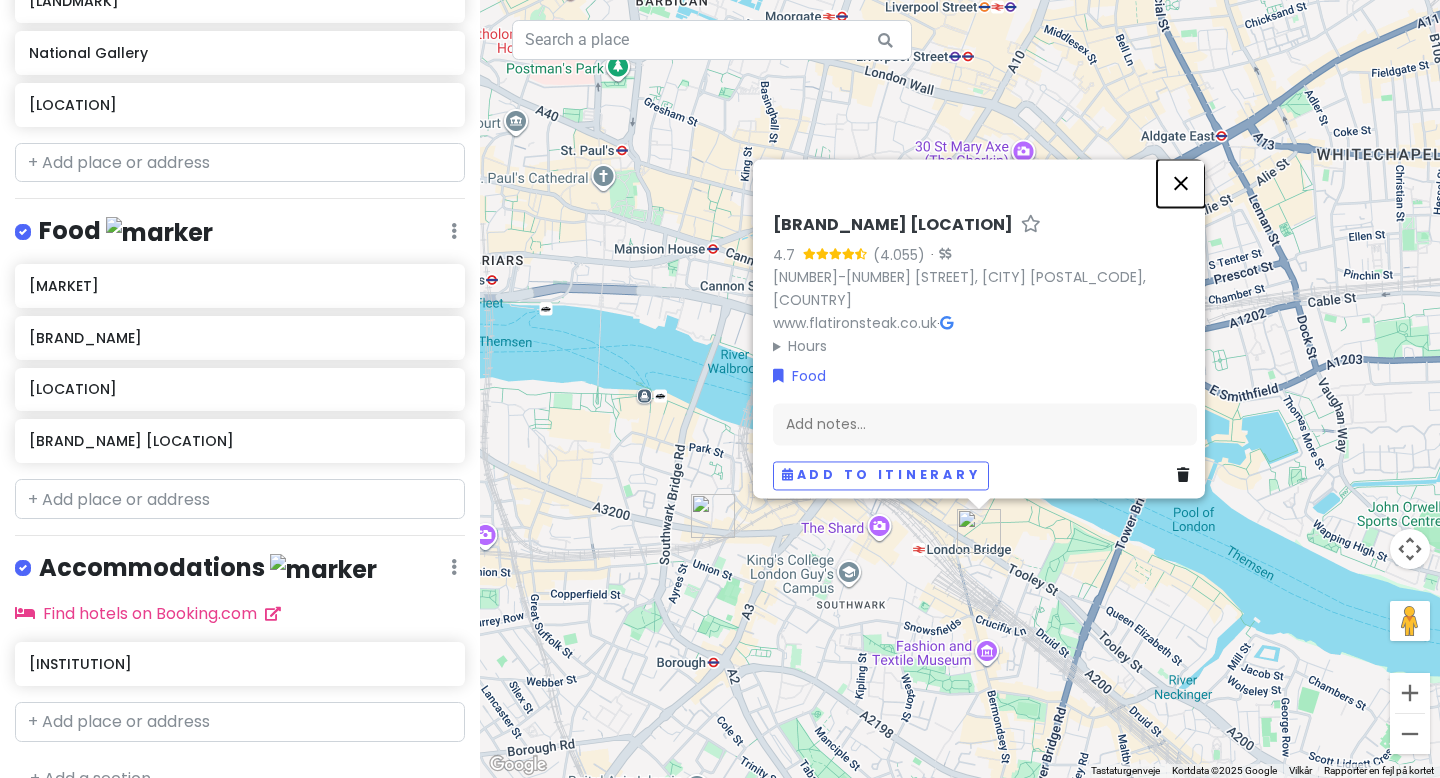 click at bounding box center [1181, 183] 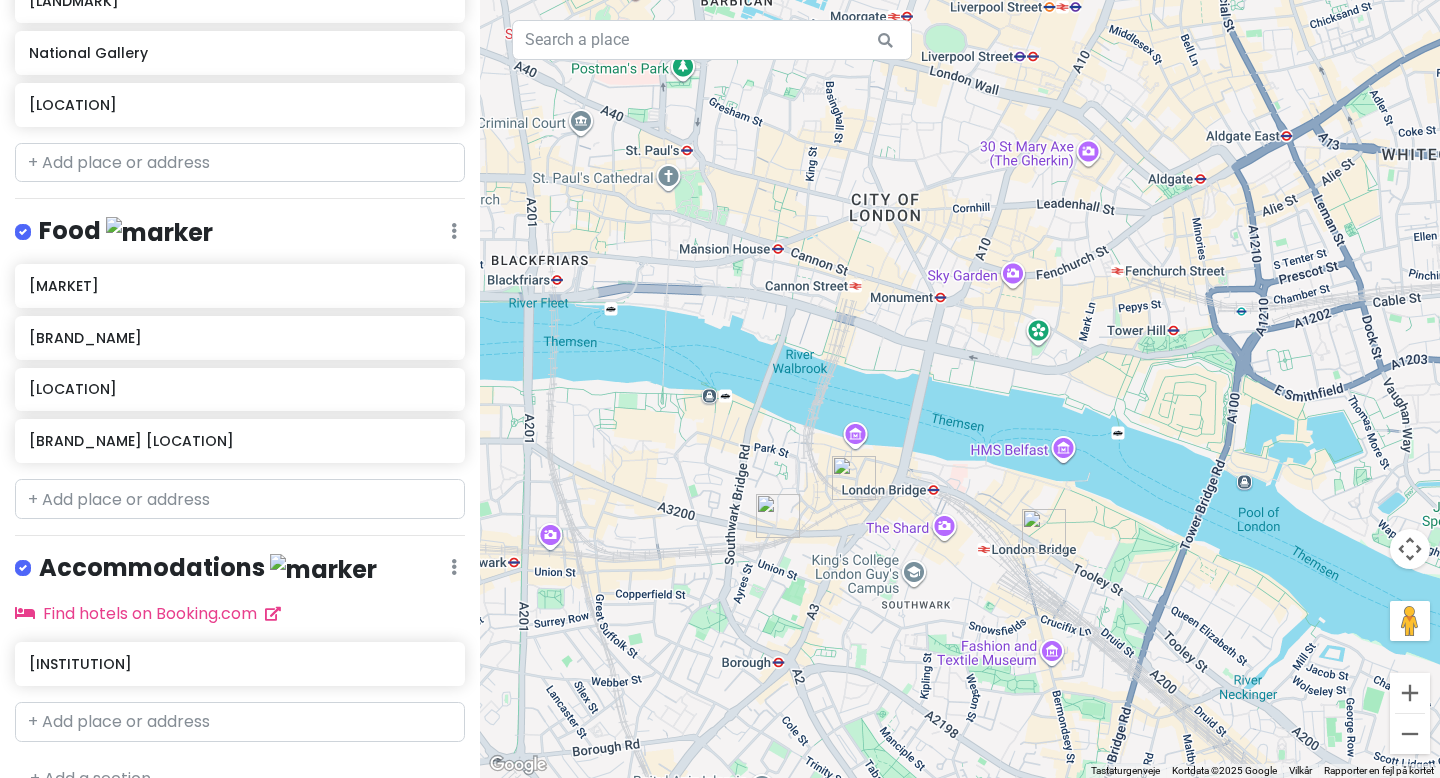 drag, startPoint x: 595, startPoint y: 430, endPoint x: 827, endPoint y: 429, distance: 232.00215 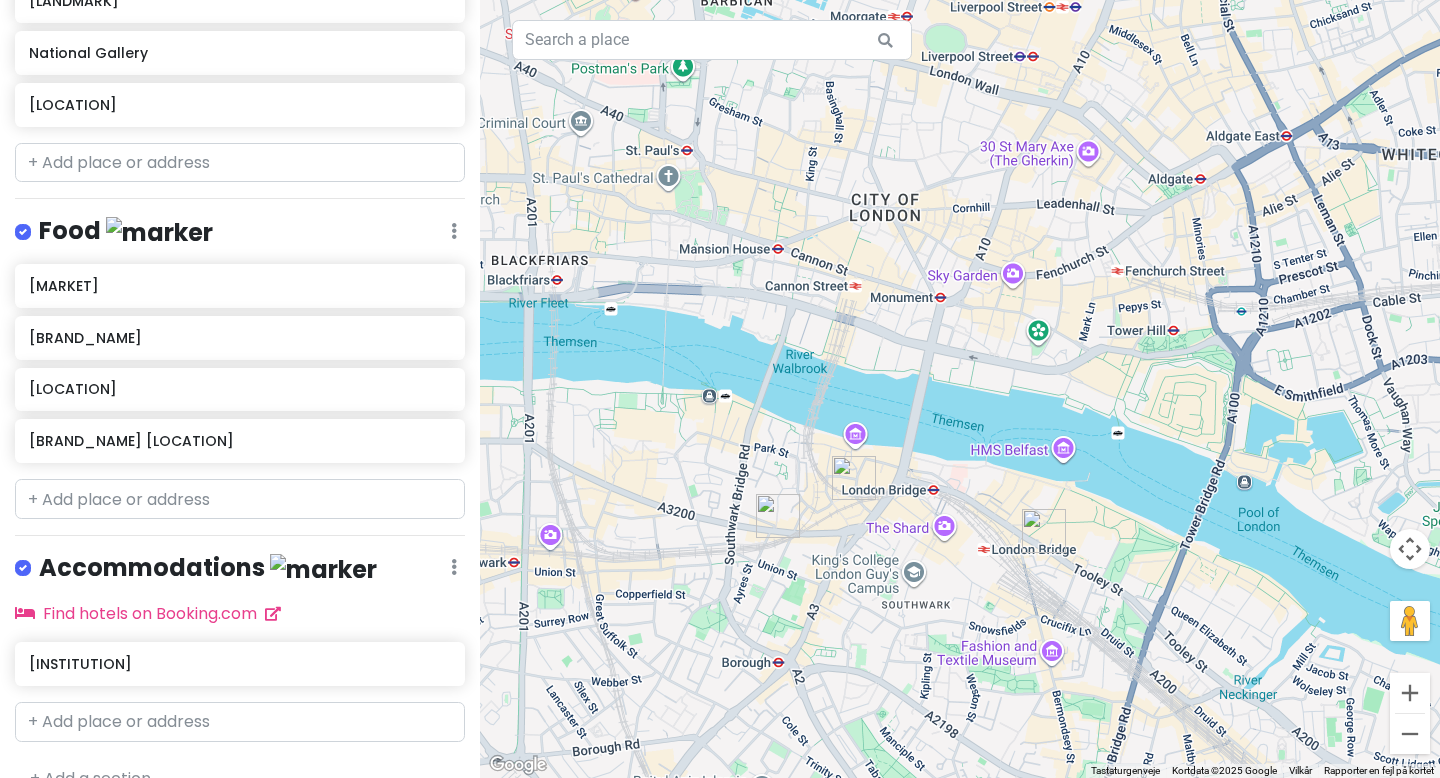 click on "Naviger ved at trykke på piletasterne." at bounding box center (960, 389) 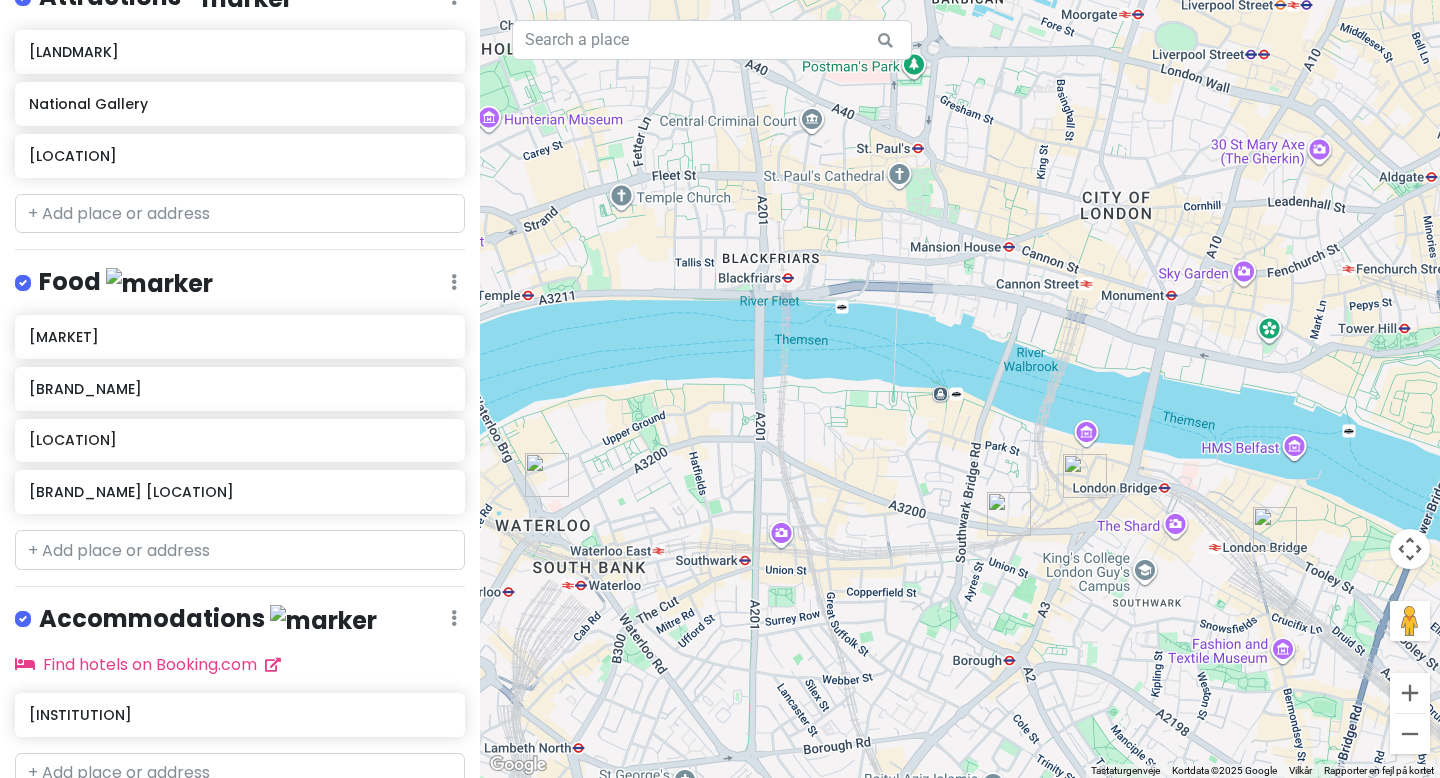 scroll, scrollTop: 321, scrollLeft: 0, axis: vertical 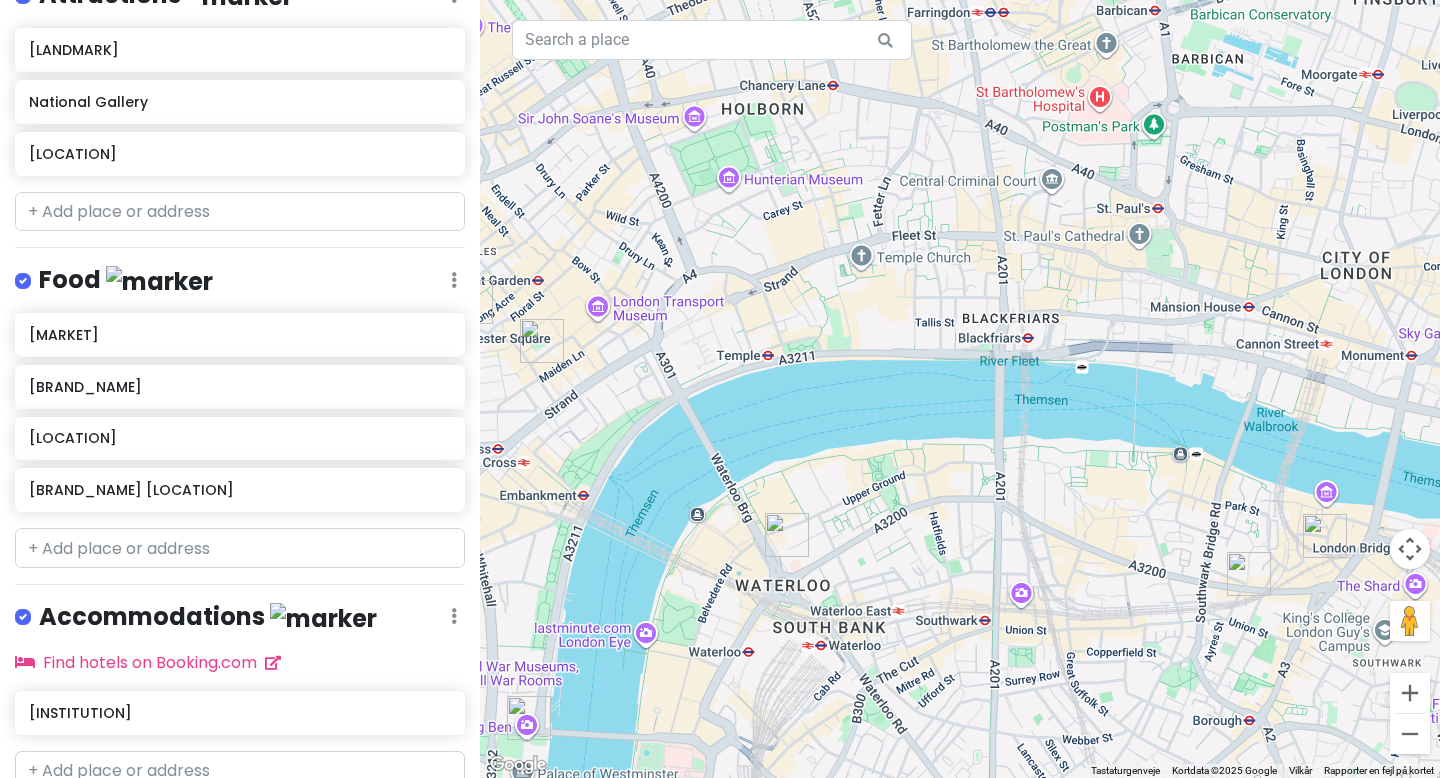 drag, startPoint x: 688, startPoint y: 409, endPoint x: 1006, endPoint y: 440, distance: 319.50745 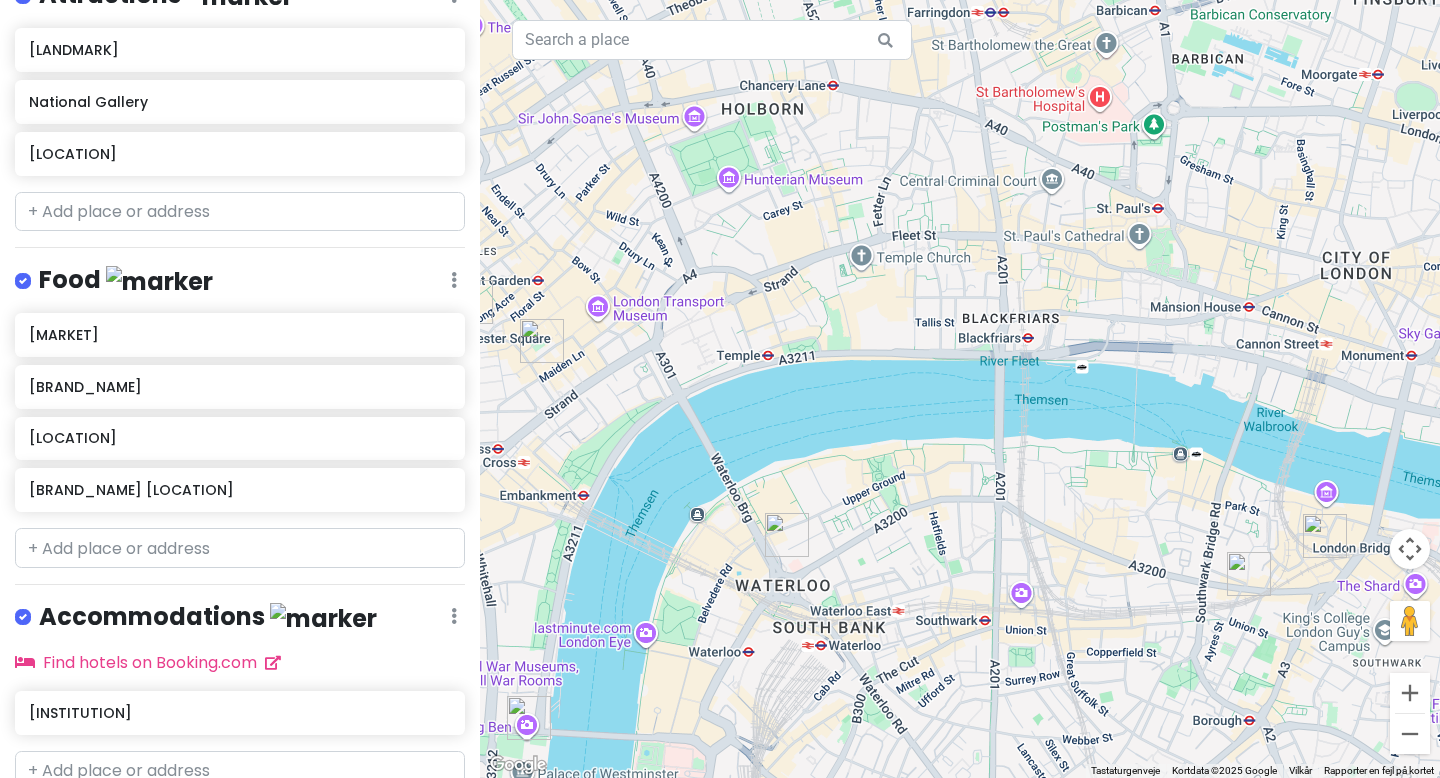 click on "Naviger ved at trykke på piletasterne." at bounding box center (960, 389) 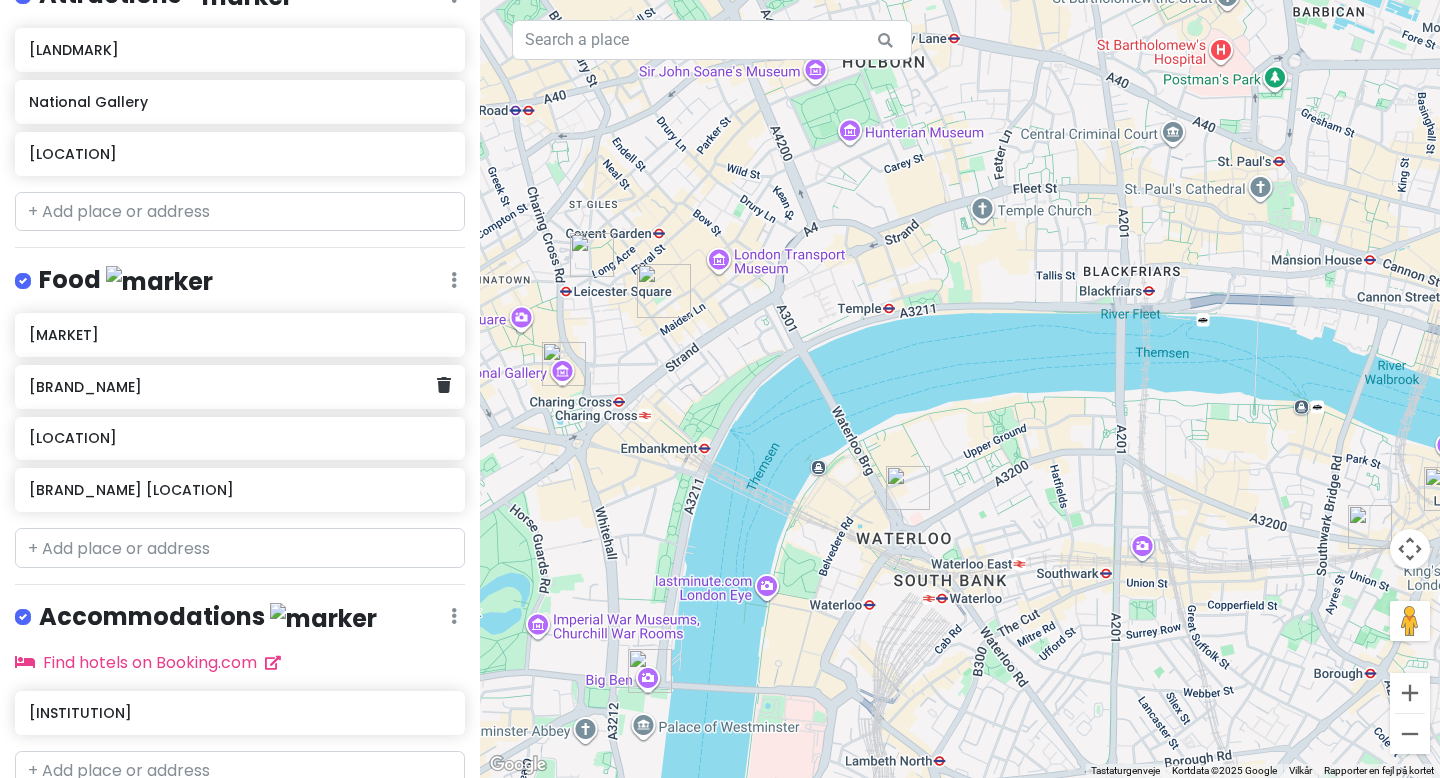 scroll, scrollTop: 123, scrollLeft: 0, axis: vertical 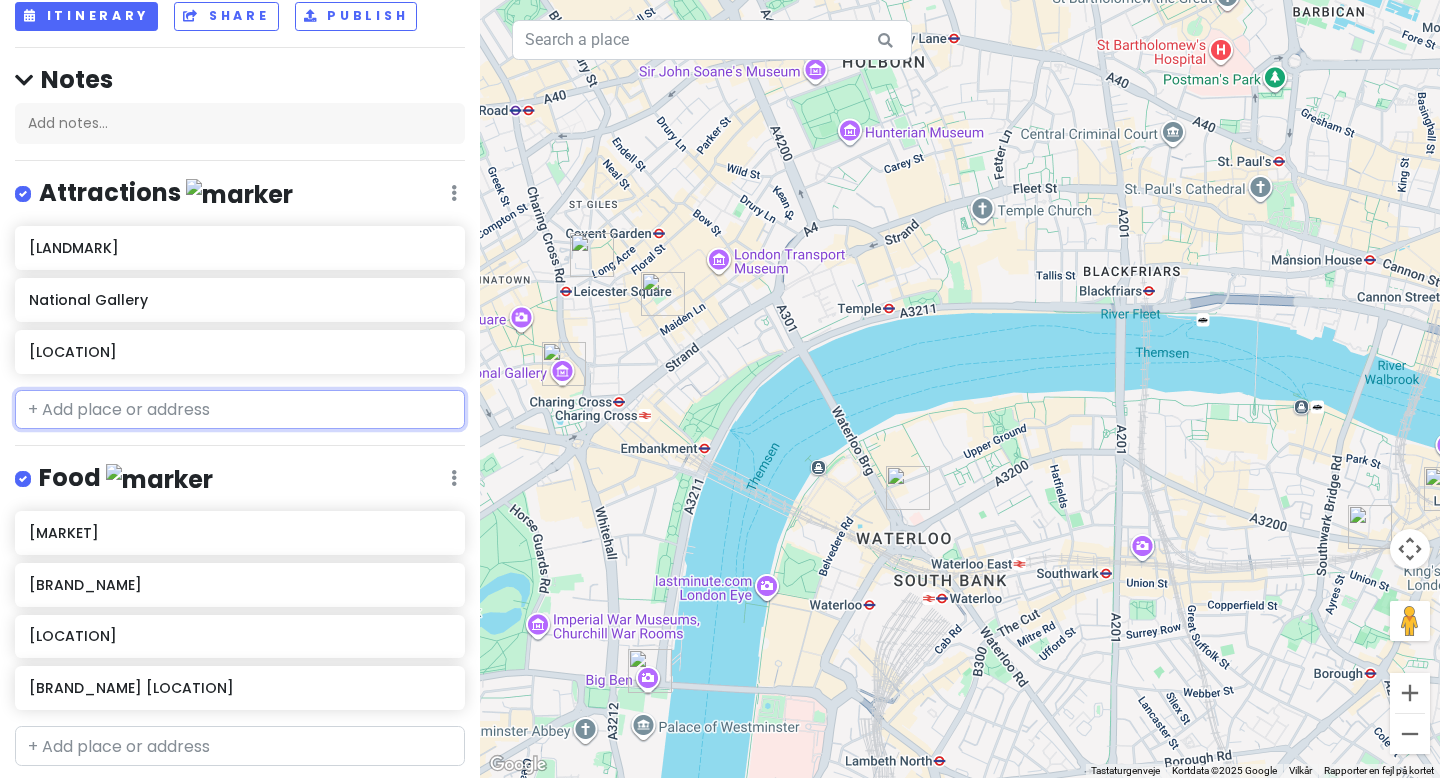 click at bounding box center [240, 410] 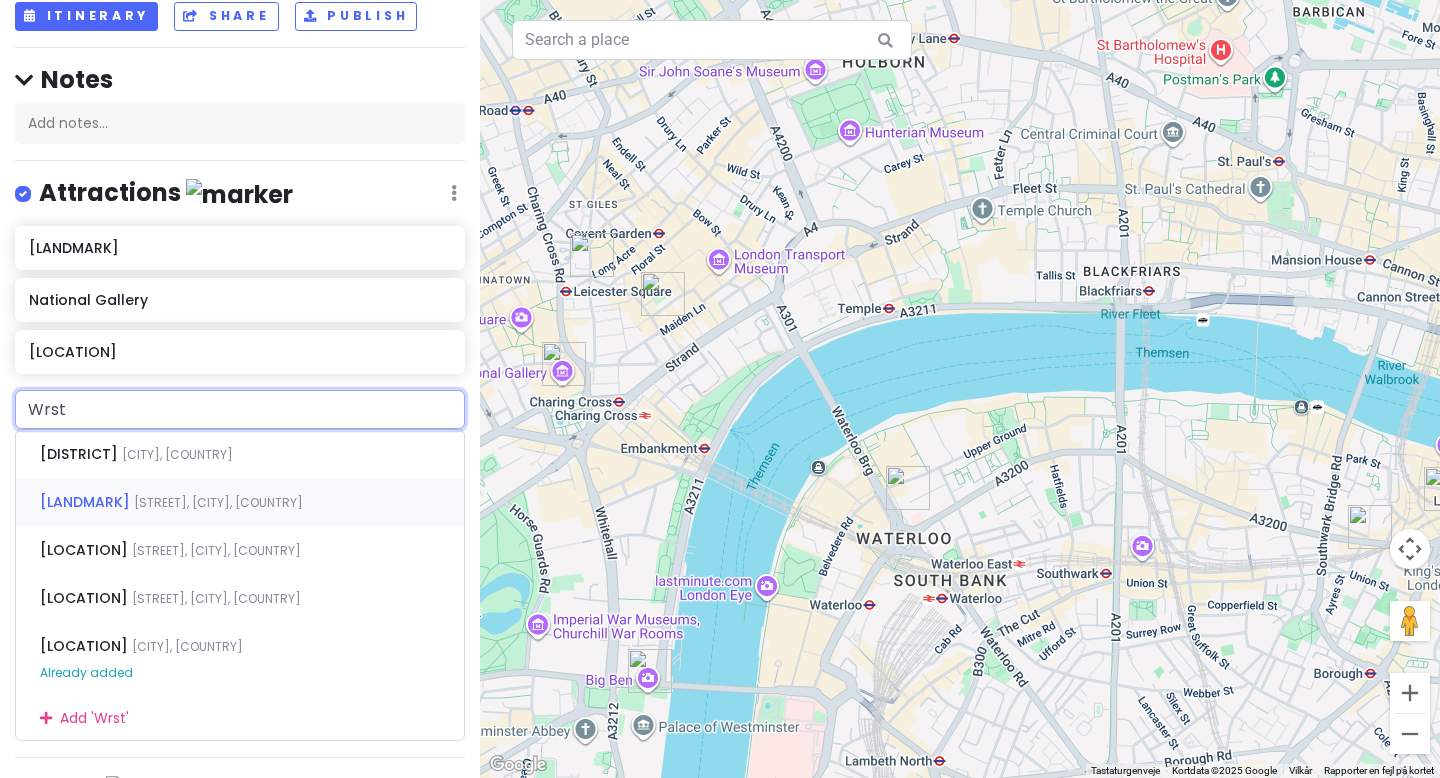 click on "[LANDMARK]" at bounding box center (81, 454) 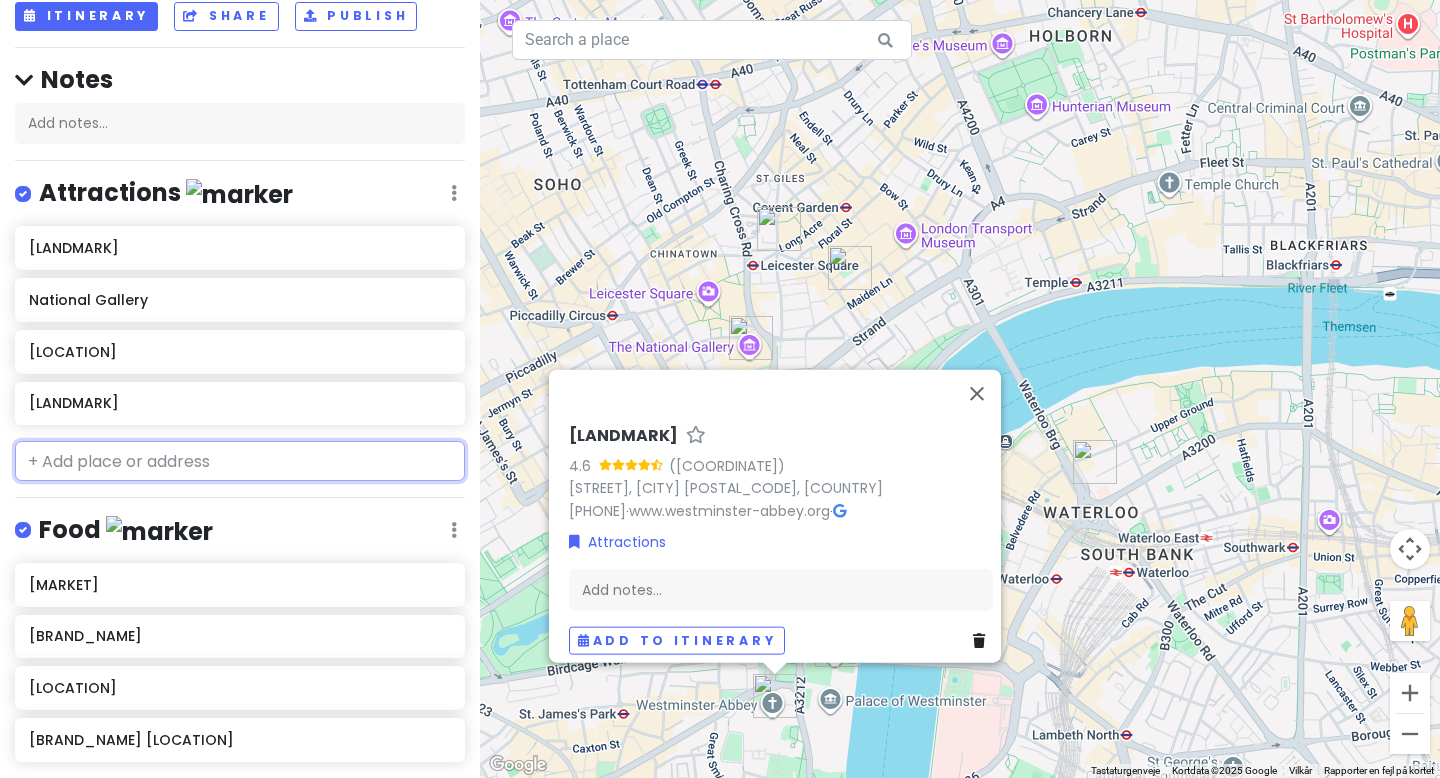 click at bounding box center (240, 461) 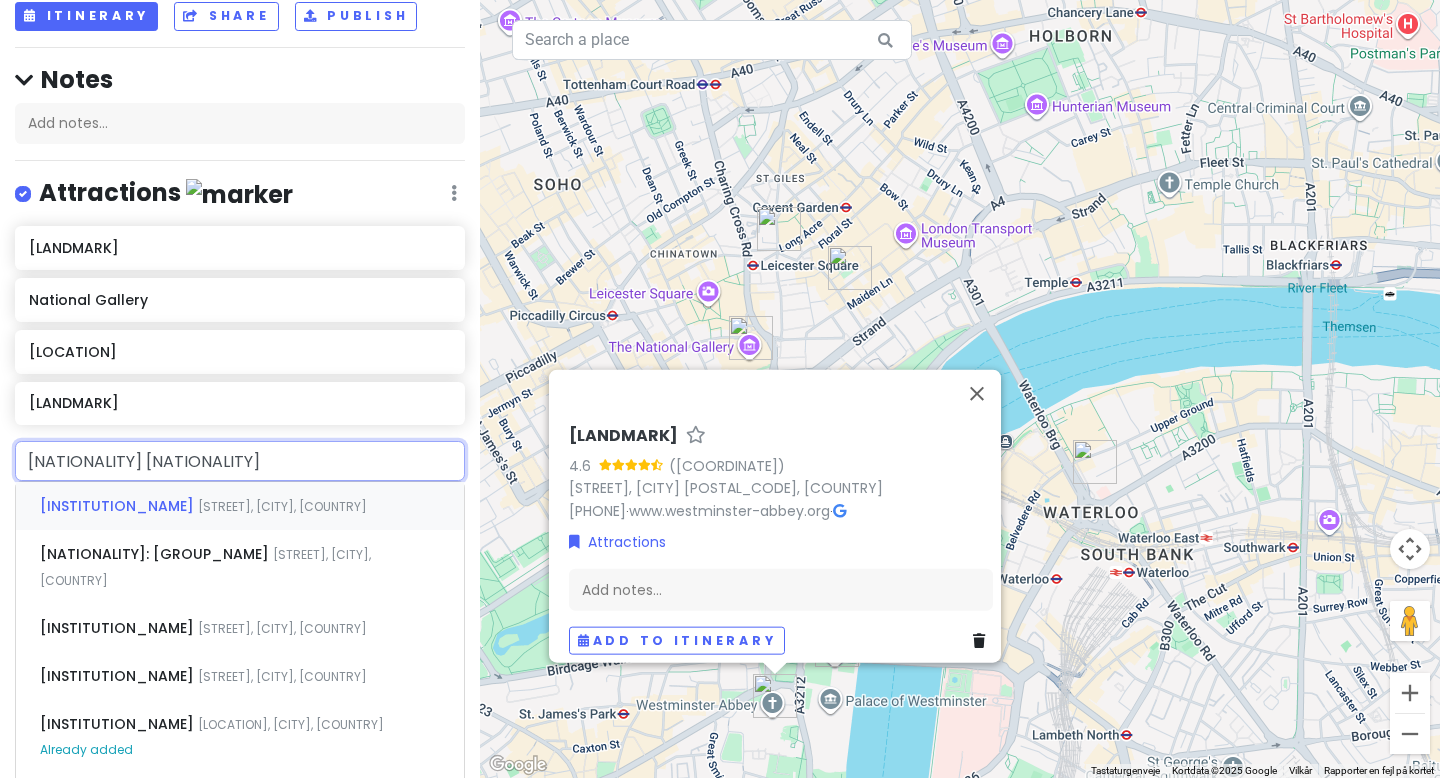 click on "[STREET], [CITY], [COUNTRY]" at bounding box center (282, 506) 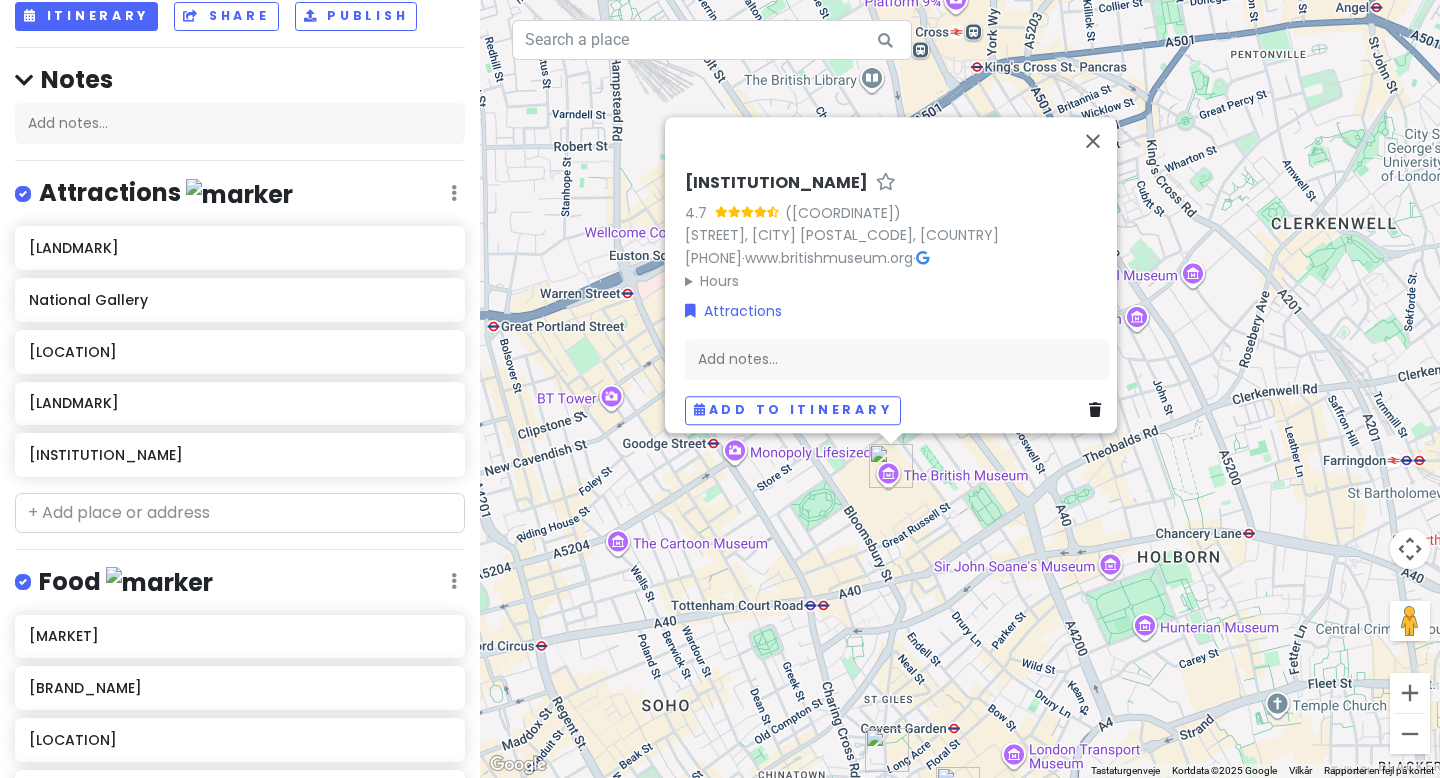drag, startPoint x: 717, startPoint y: 475, endPoint x: 823, endPoint y: 521, distance: 115.55086 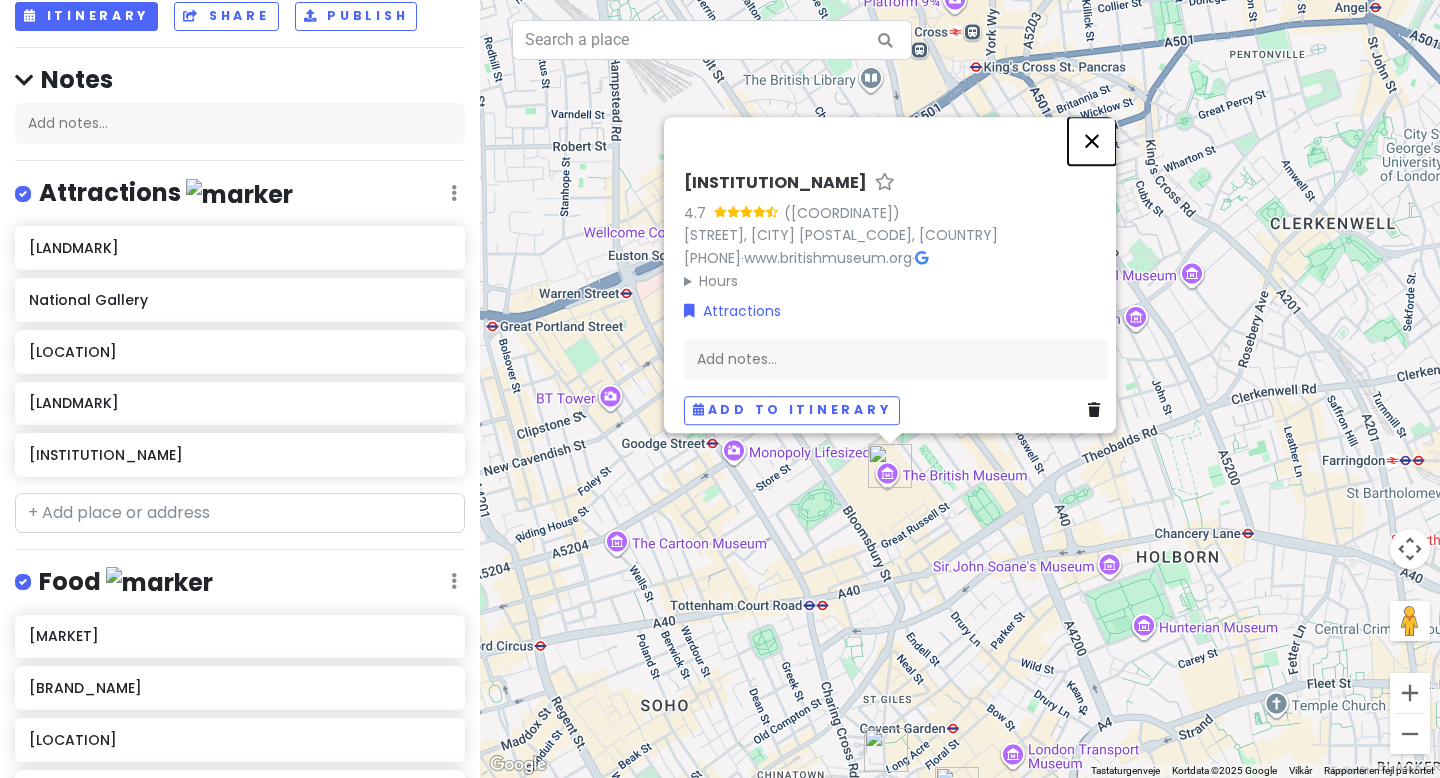 click at bounding box center (1092, 141) 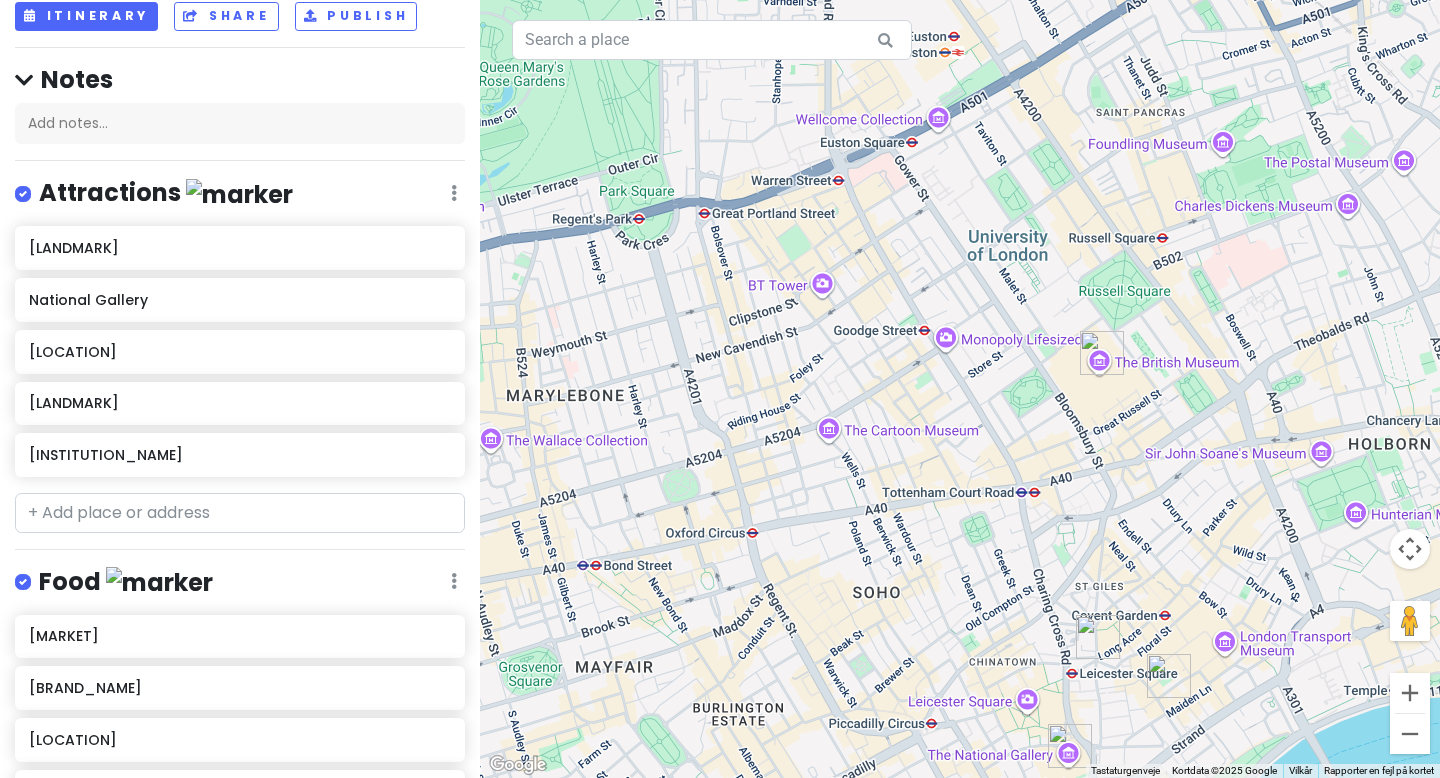 drag, startPoint x: 642, startPoint y: 550, endPoint x: 903, endPoint y: 398, distance: 302.03476 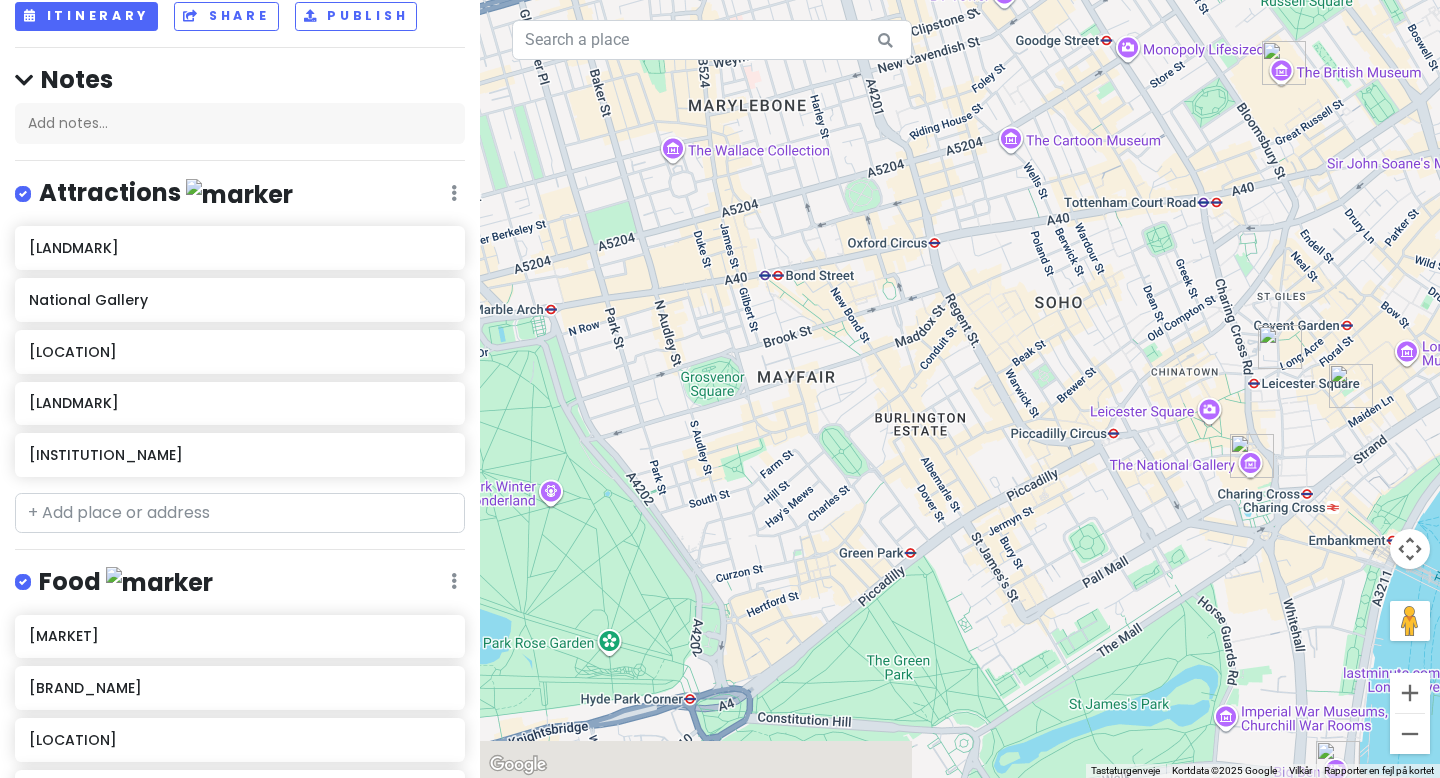 drag, startPoint x: 774, startPoint y: 552, endPoint x: 909, endPoint y: 291, distance: 293.8469 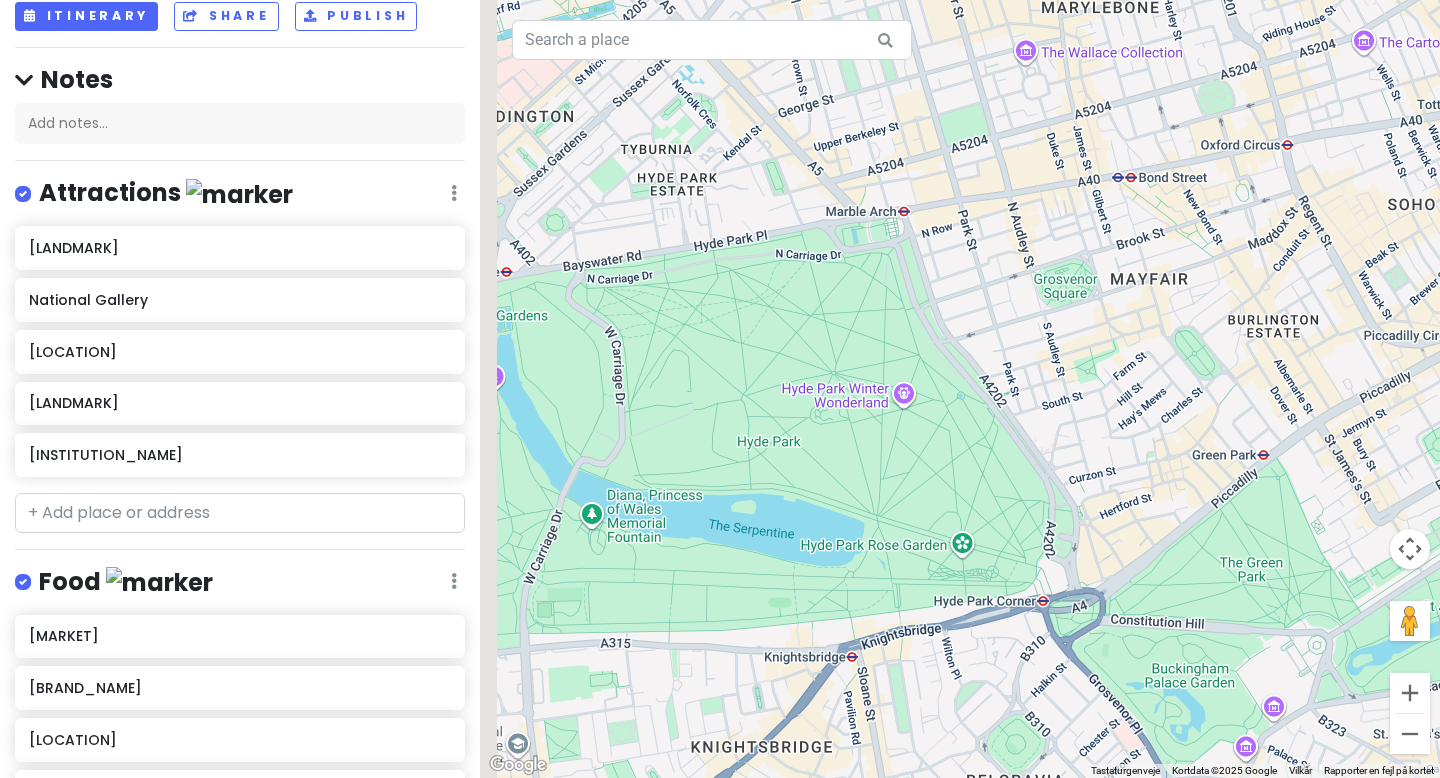 drag, startPoint x: 620, startPoint y: 433, endPoint x: 981, endPoint y: 332, distance: 374.86264 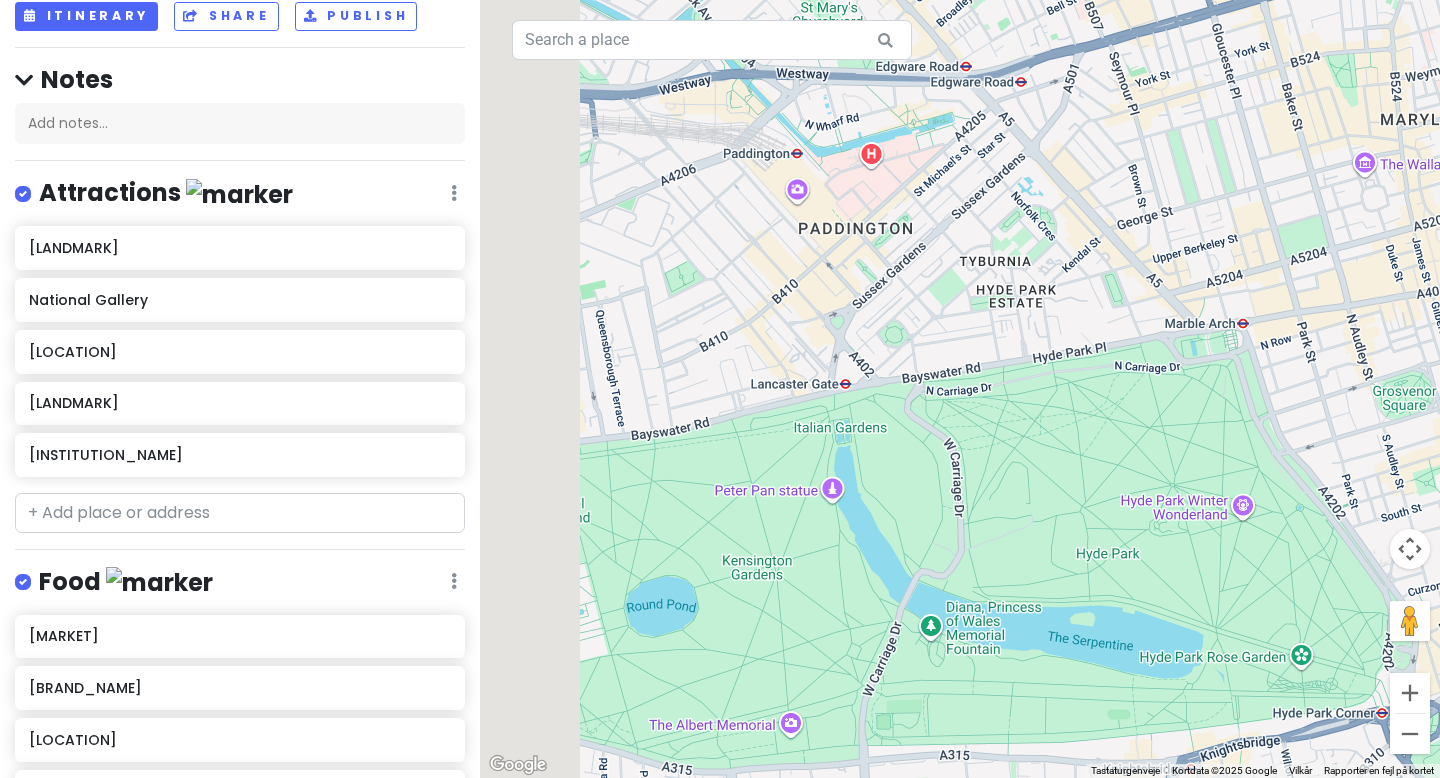 drag, startPoint x: 766, startPoint y: 303, endPoint x: 1107, endPoint y: 440, distance: 367.4915 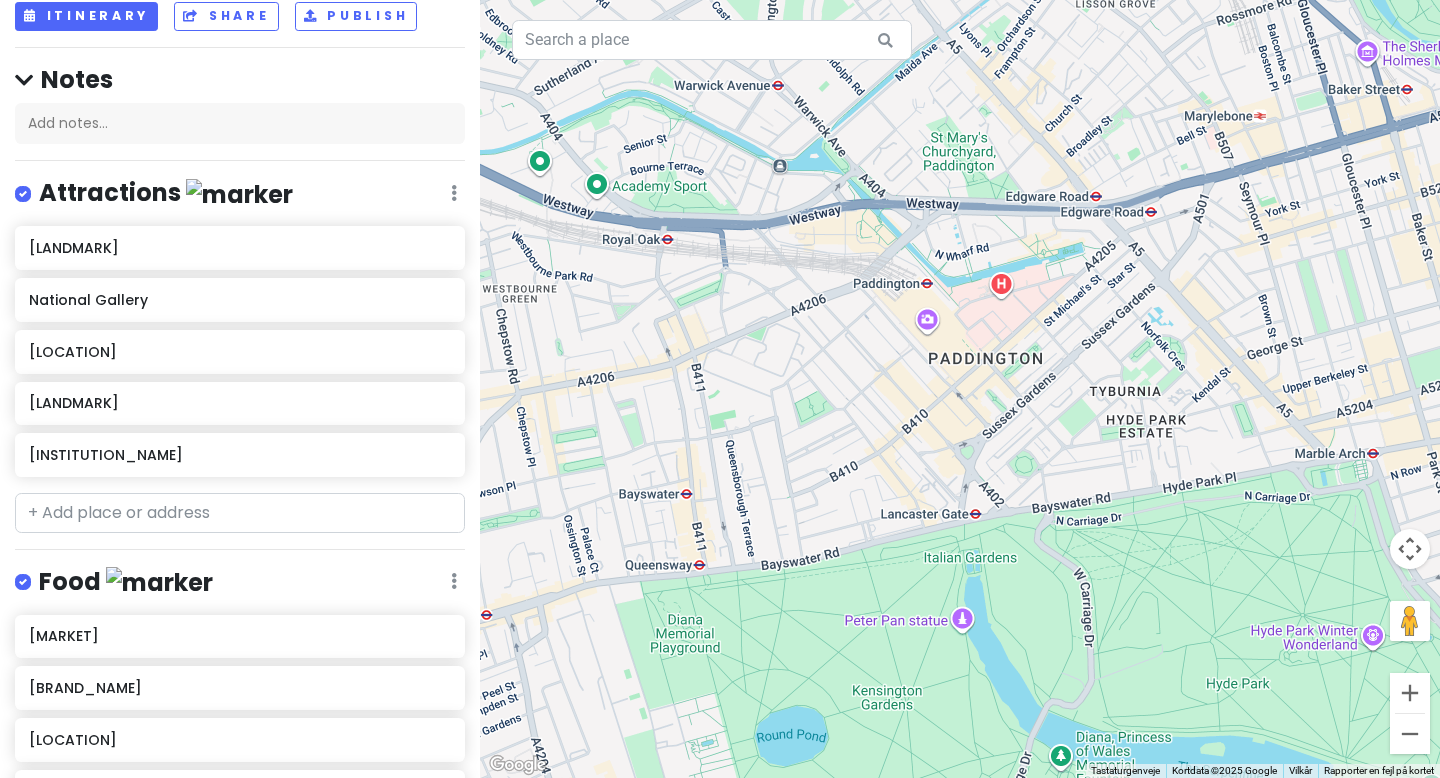 click on "Naviger ved at trykke på piletasterne." at bounding box center (960, 389) 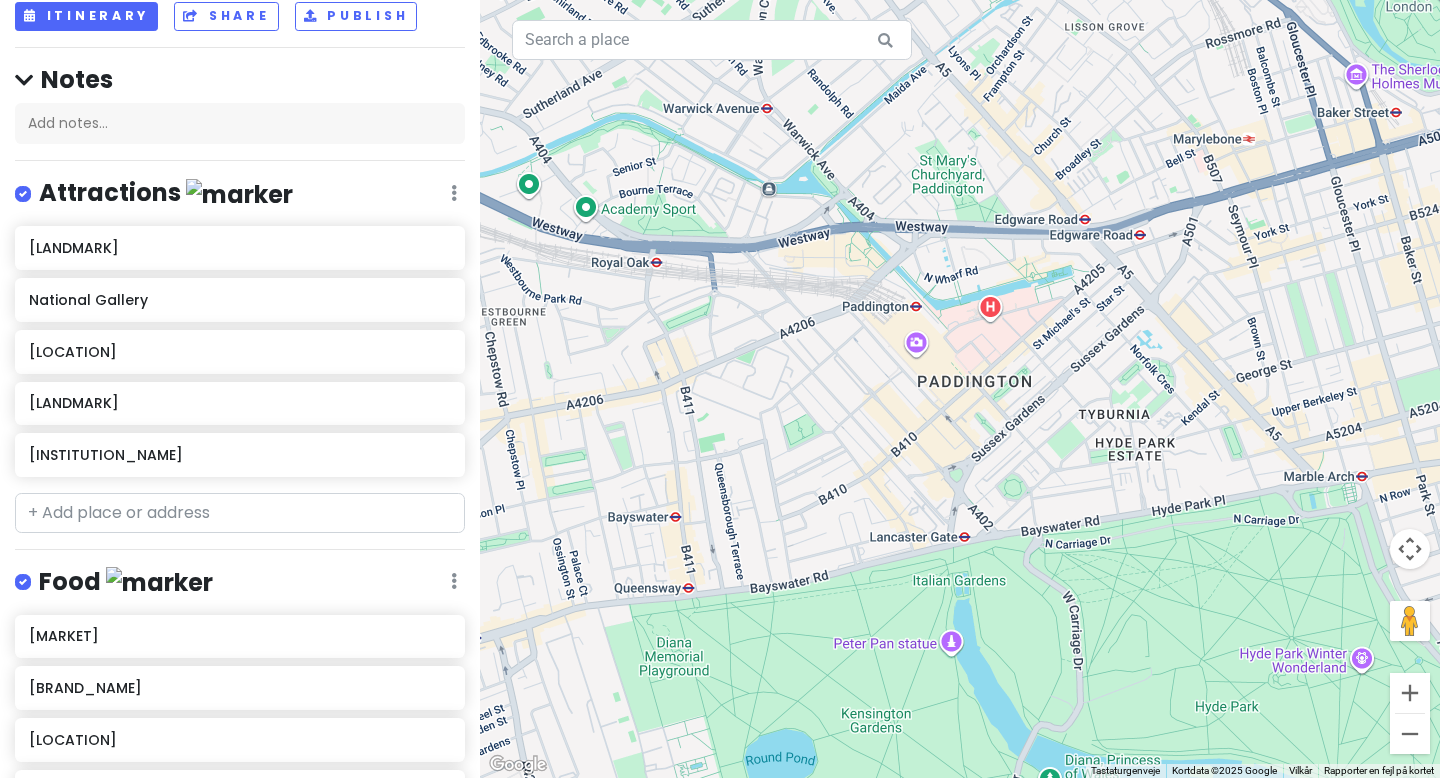 drag, startPoint x: 933, startPoint y: 325, endPoint x: 922, endPoint y: 349, distance: 26.400757 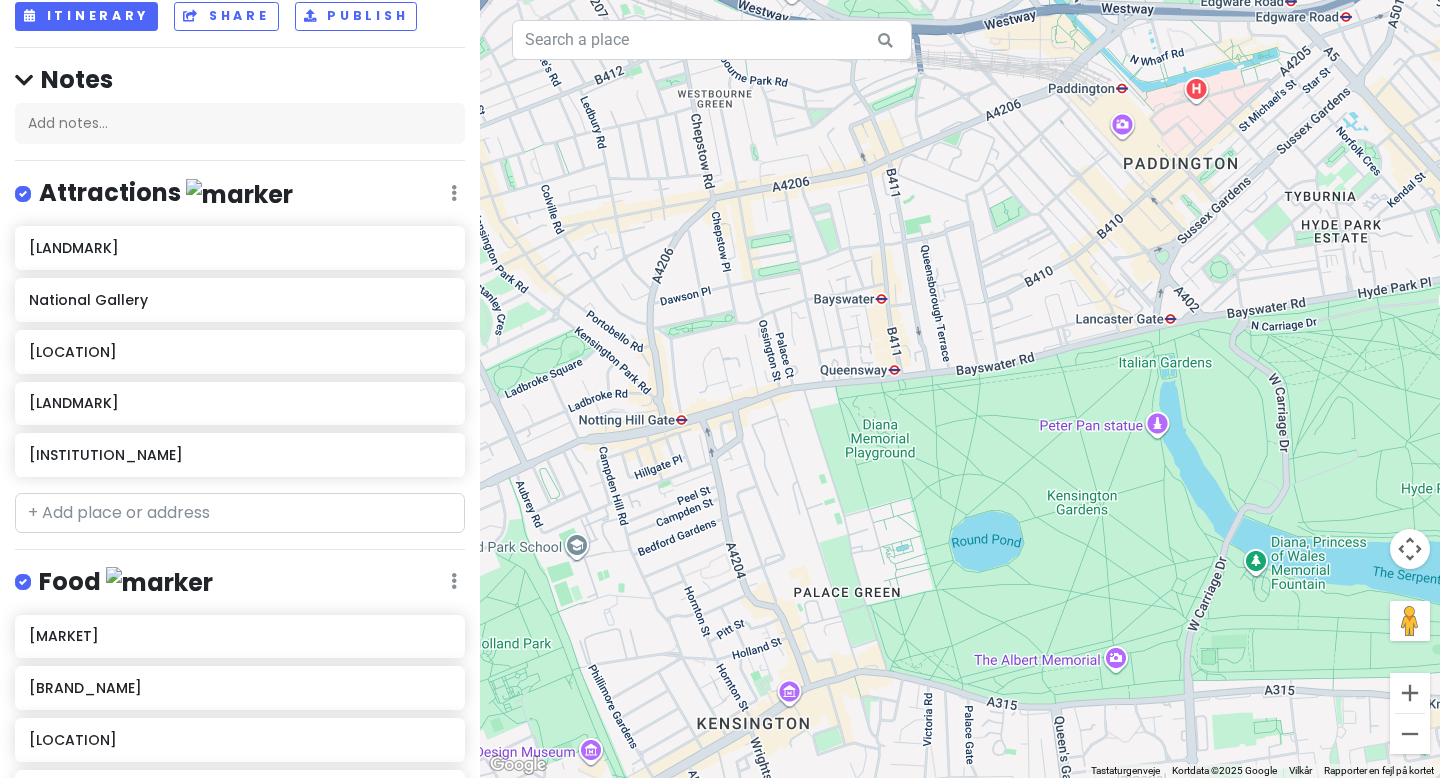 drag, startPoint x: 741, startPoint y: 493, endPoint x: 940, endPoint y: 259, distance: 307.17584 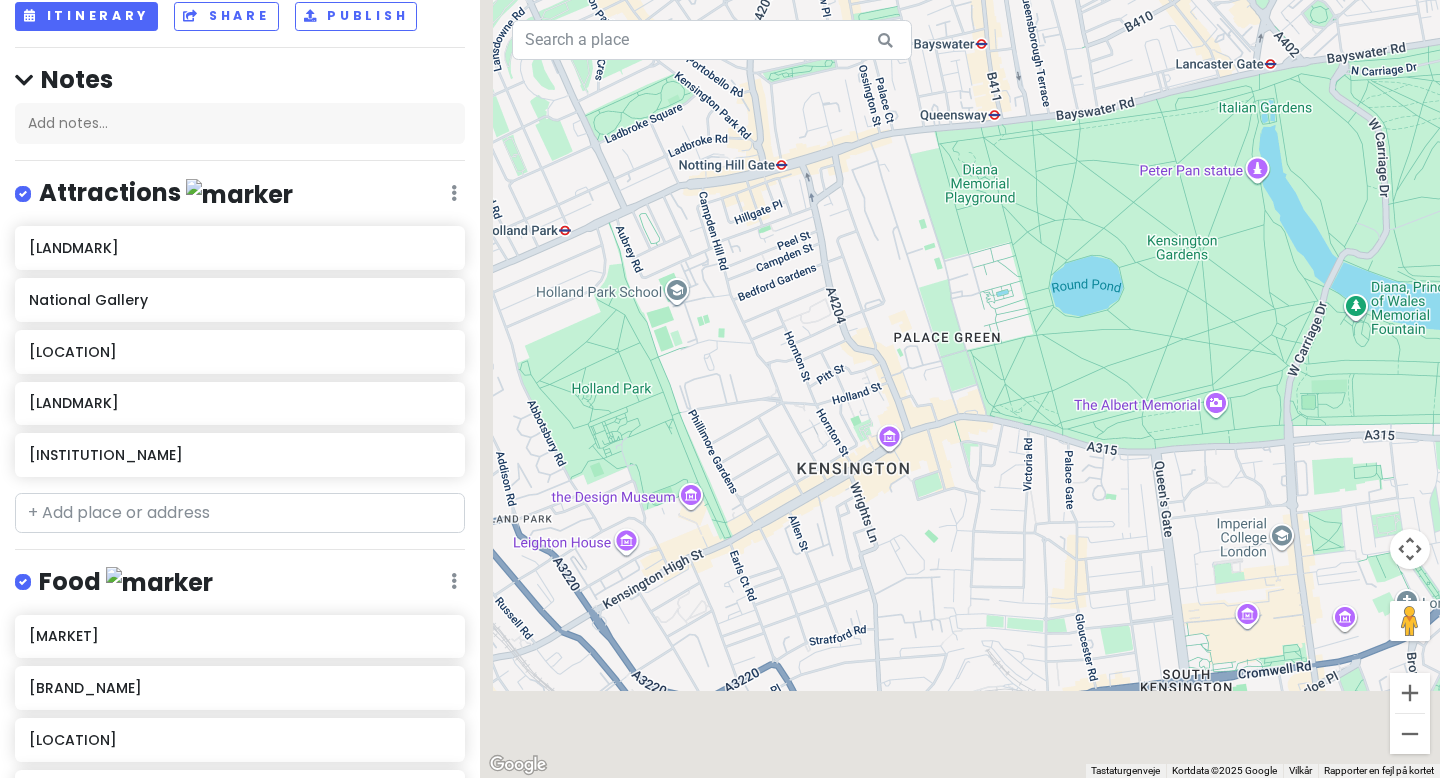 drag, startPoint x: 703, startPoint y: 604, endPoint x: 852, endPoint y: 309, distance: 330.49356 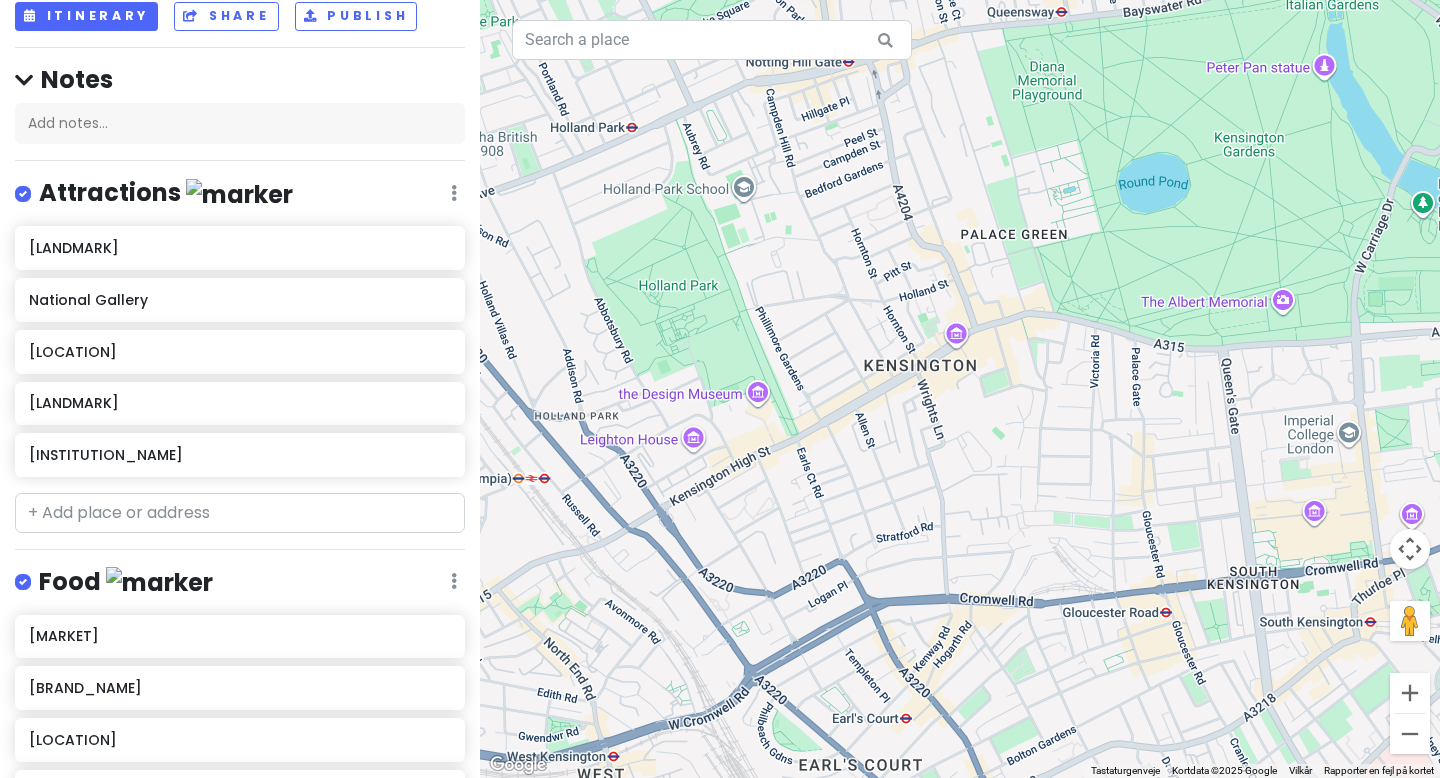 click on "Naviger ved at trykke på piletasterne." at bounding box center [960, 389] 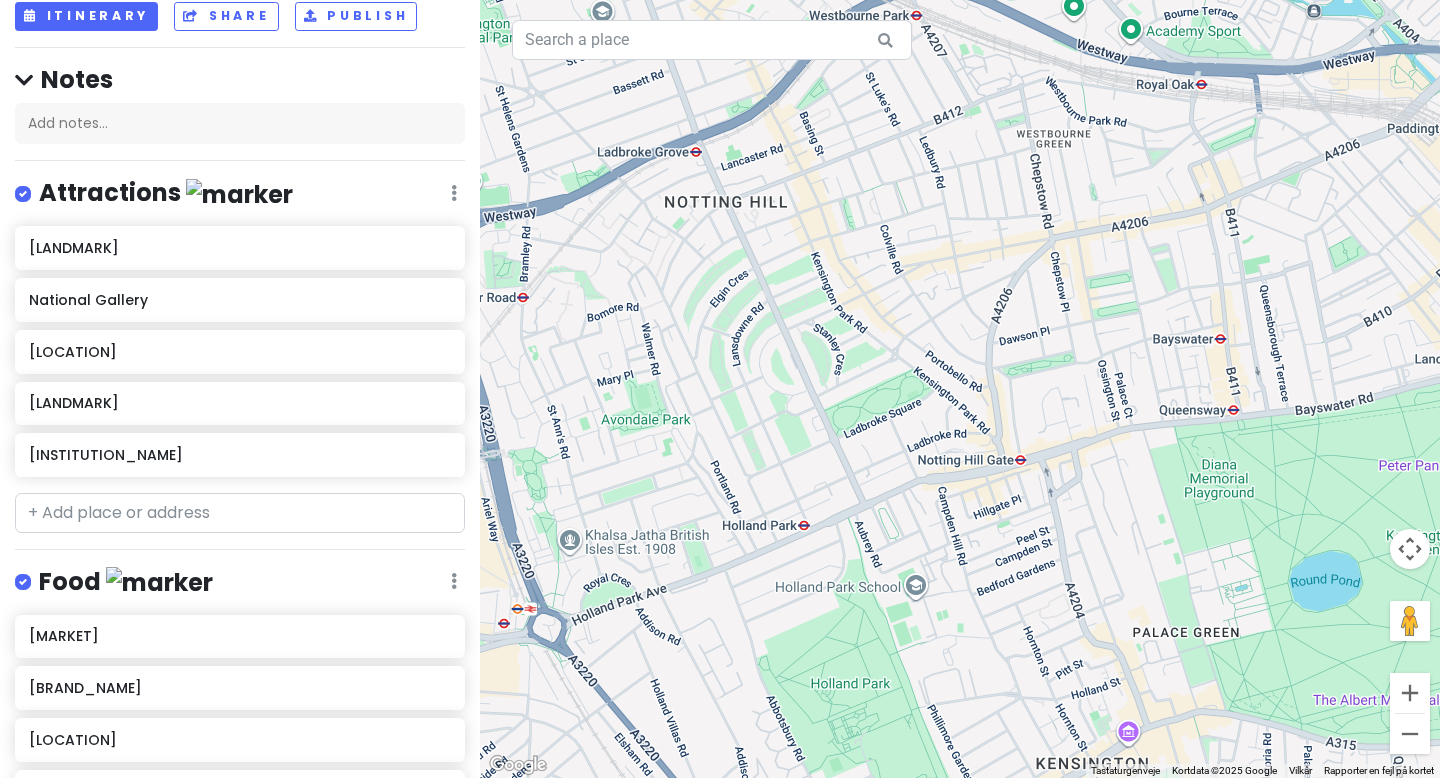 drag, startPoint x: 768, startPoint y: 171, endPoint x: 931, endPoint y: 535, distance: 398.82953 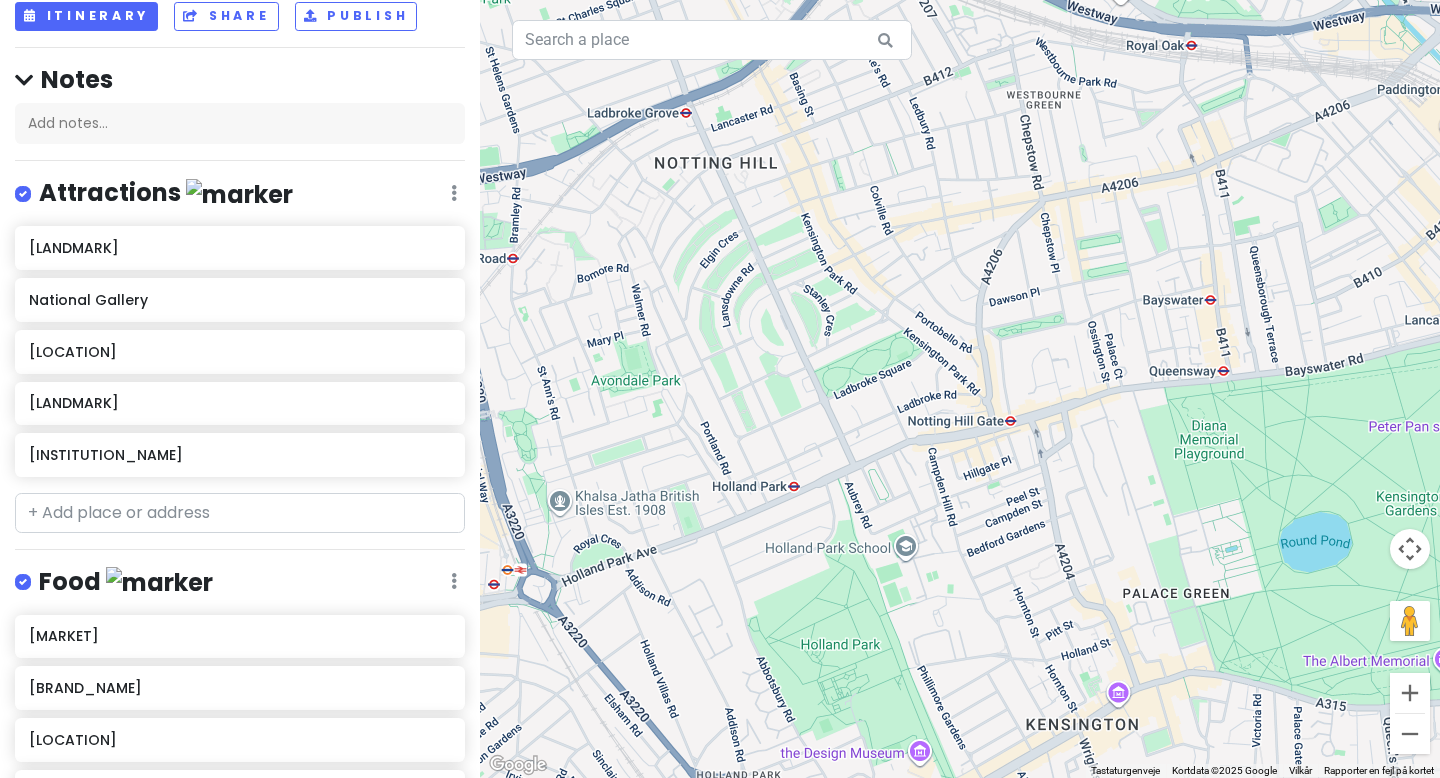 click on "London Trip Private Change Dates Make a Copy Delete Trip Go Pro ⚡️ Give Feedback 💡 Support Scout ☕️ Itinerary Share Publish Notes Add notes... Attractions   Edit Reorder Delete List Big Ben National Gallery West End Westminster Abbey British Museum Food   Edit Reorder Delete List Borough Market Flat Iron Covent Garden Flat Iron Square Flat Iron London Bridge Accommodations   Edit Reorder Delete List Find hotels on Booking.com [INSTITUTION_NAME] [LOCATION] Campus + Add a section" at bounding box center [240, 389] 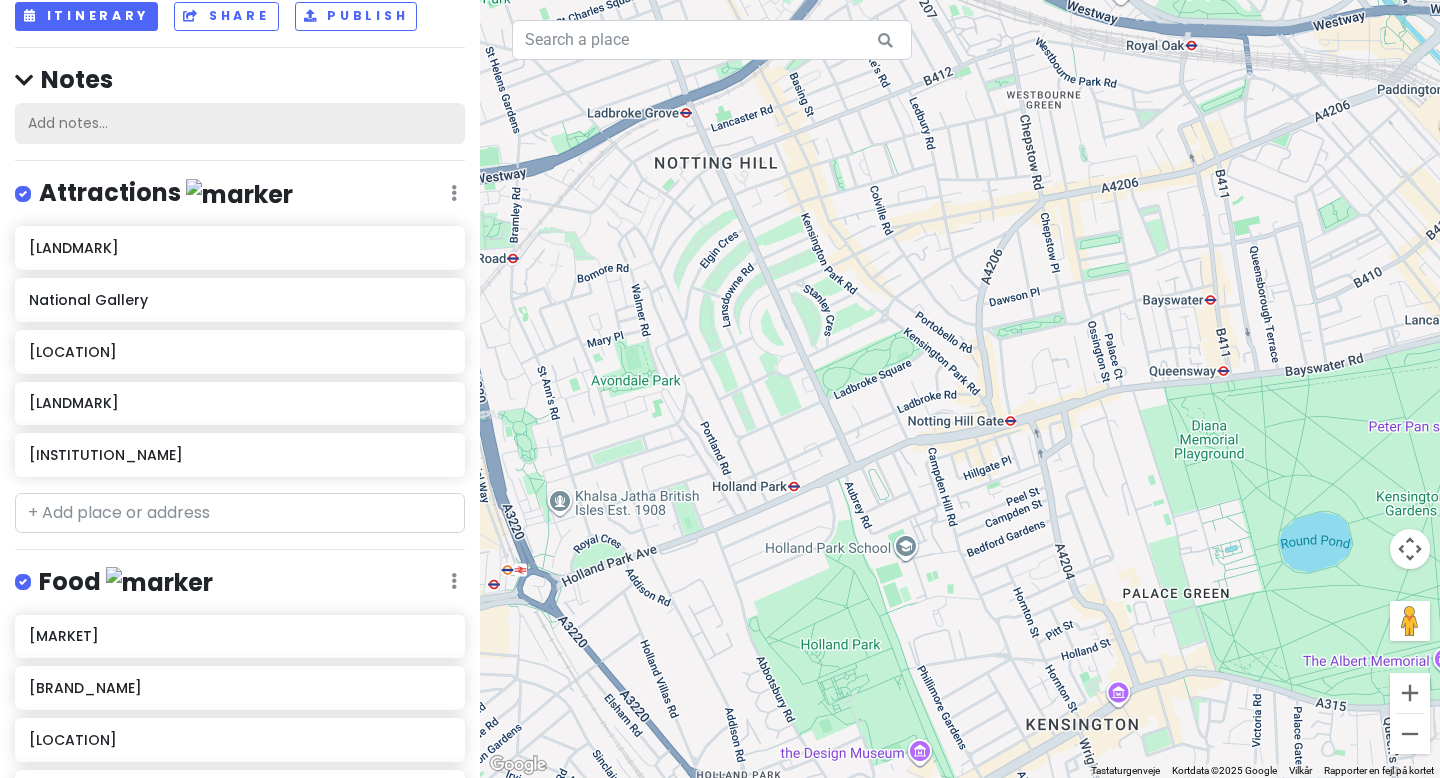 click on "Add notes..." at bounding box center [240, 124] 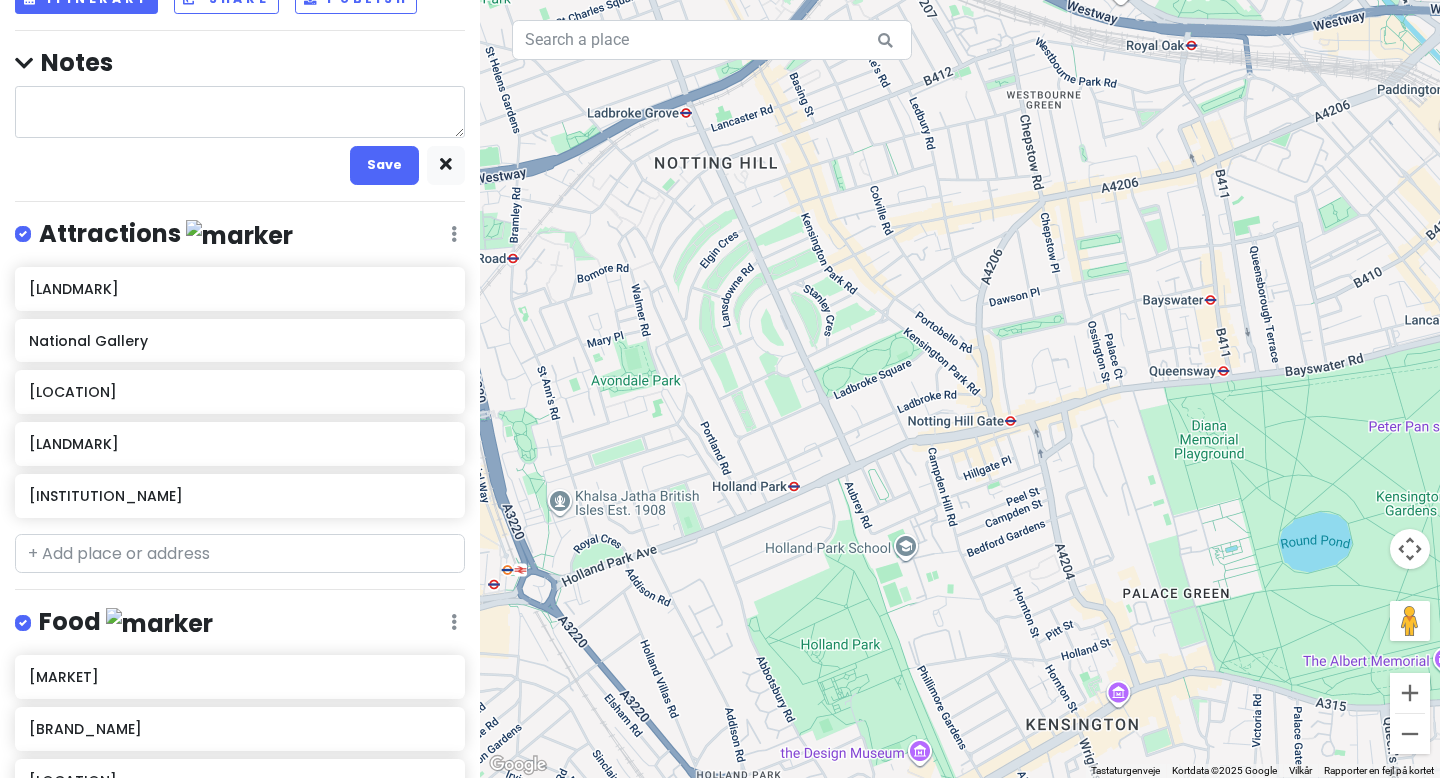scroll, scrollTop: 232, scrollLeft: 0, axis: vertical 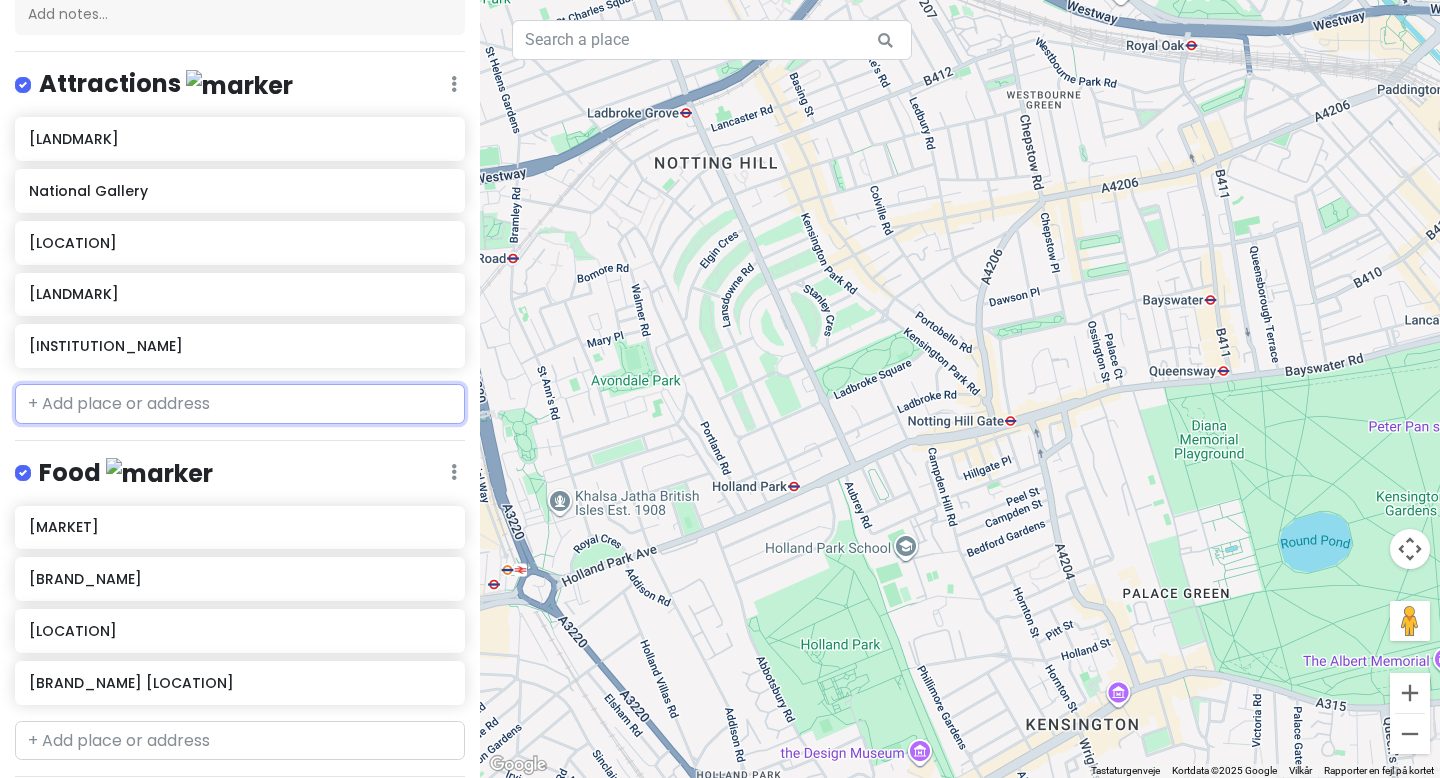 click on "London Trip Private Change Dates Make a Copy Delete Trip Go Pro ⚡️ Give Feedback 💡 Support Scout ☕️ Itinerary Share Publish Notes Add notes... Attractions   Edit Reorder Delete List Big Ben National Gallery West End Westminster Abbey British Museum Food   Edit Reorder Delete List Borough Market Flat Iron Covent Garden Flat Iron Square Flat Iron London Bridge Accommodations   Edit Reorder Delete List Find hotels on Booking.com [INSTITUTION_NAME] [LOCATION] Campus + Add a section" at bounding box center [240, 389] 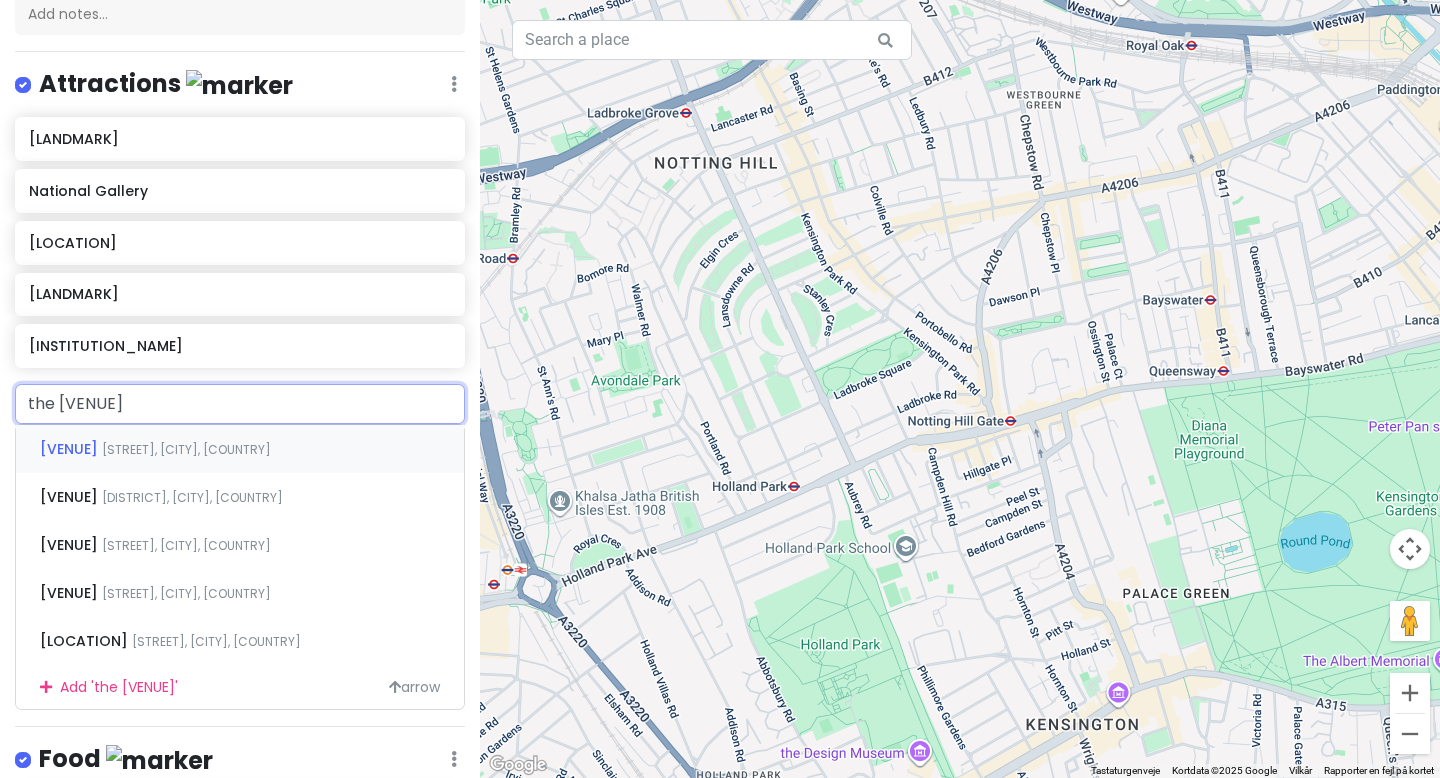 click on "[STREET], [CITY], [COUNTRY]" at bounding box center [186, 449] 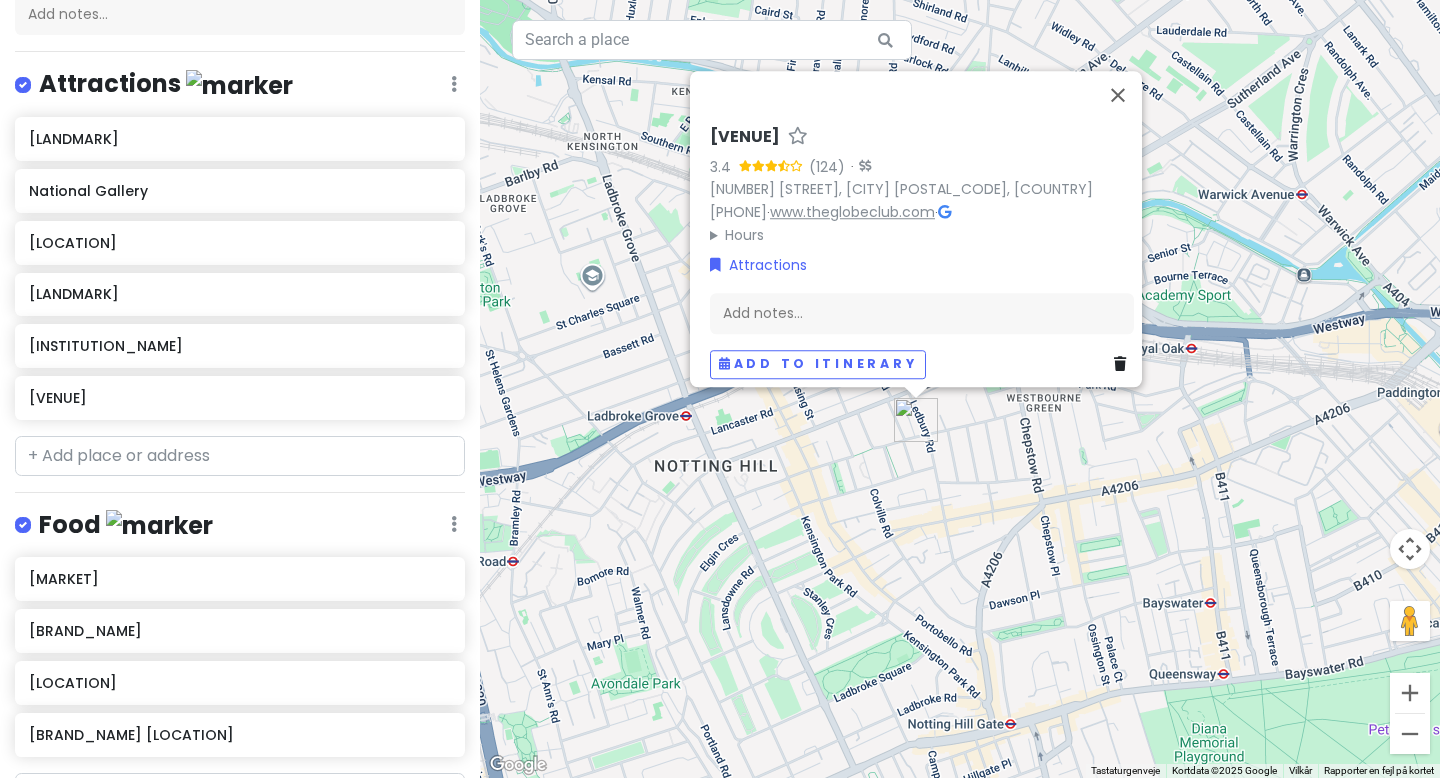 click on "www.theglobeclub.com" at bounding box center [852, 212] 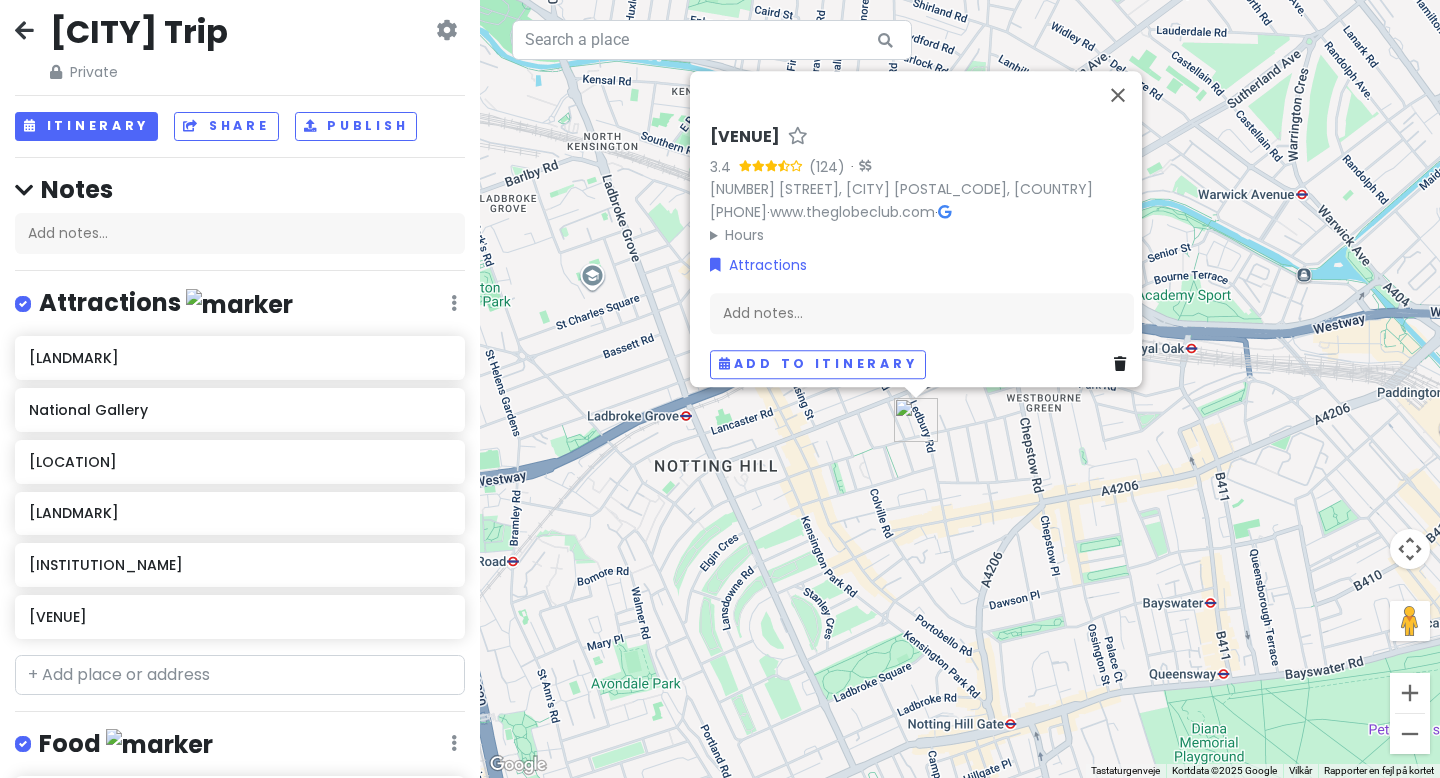 scroll, scrollTop: 0, scrollLeft: 0, axis: both 